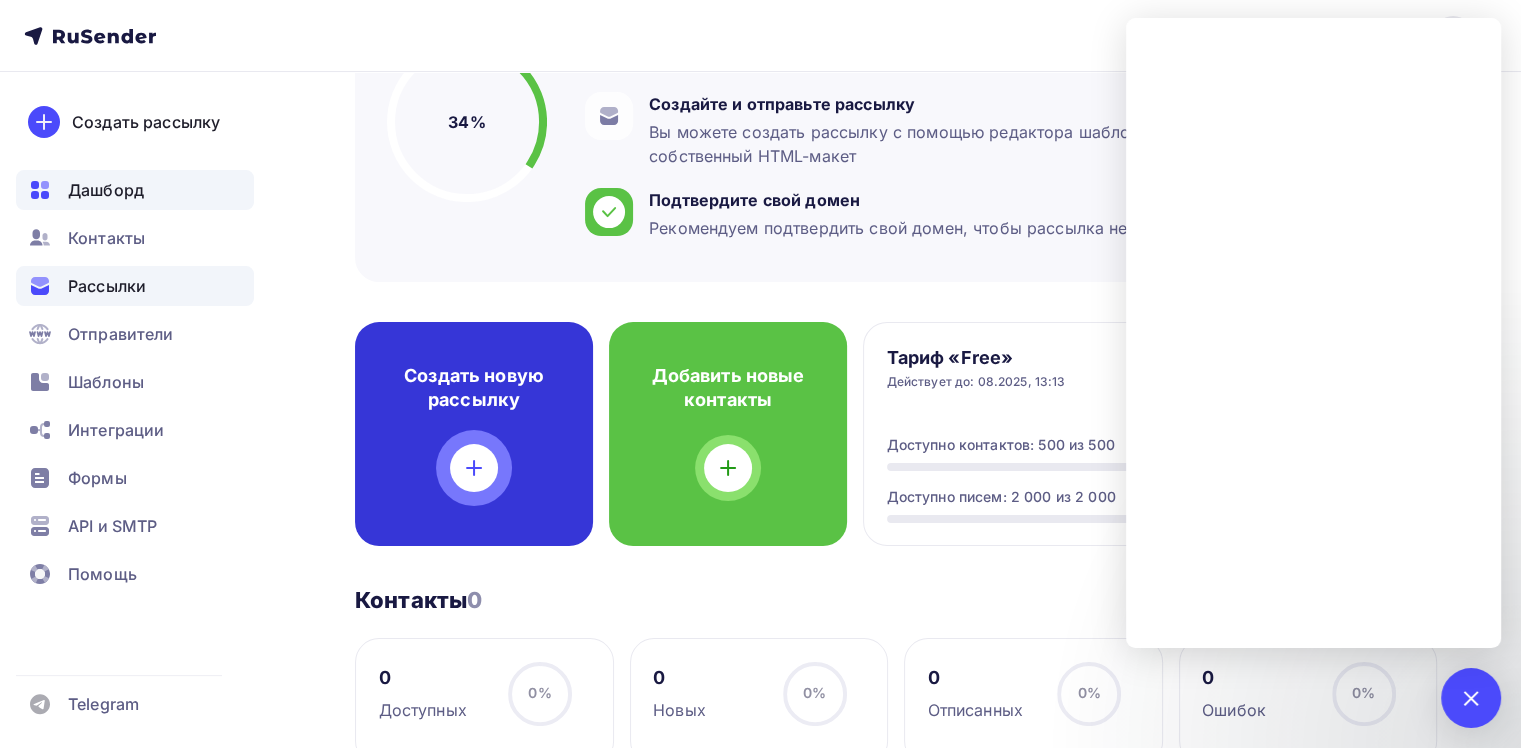 scroll, scrollTop: 254, scrollLeft: 0, axis: vertical 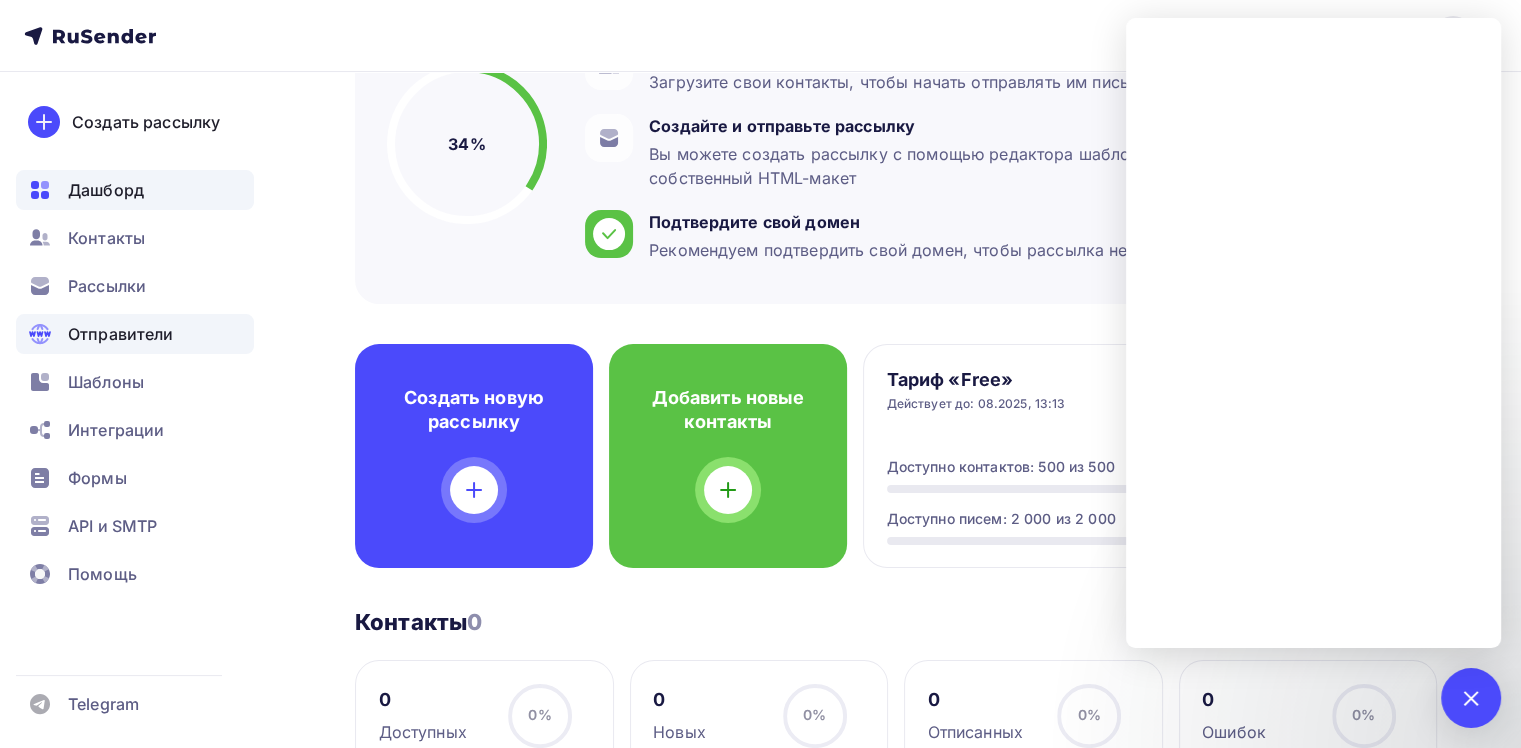 click on "Отправители" at bounding box center (121, 334) 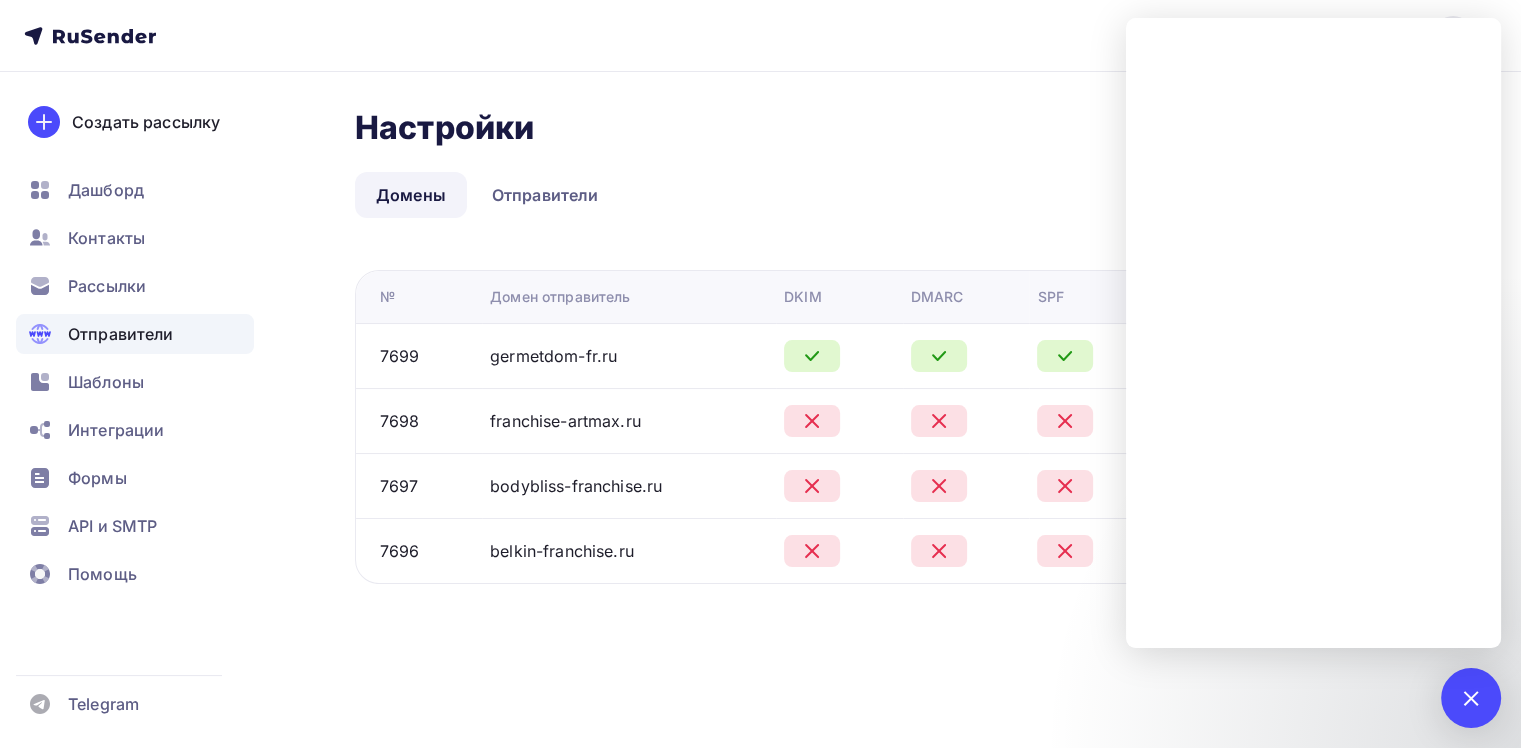 scroll, scrollTop: 0, scrollLeft: 0, axis: both 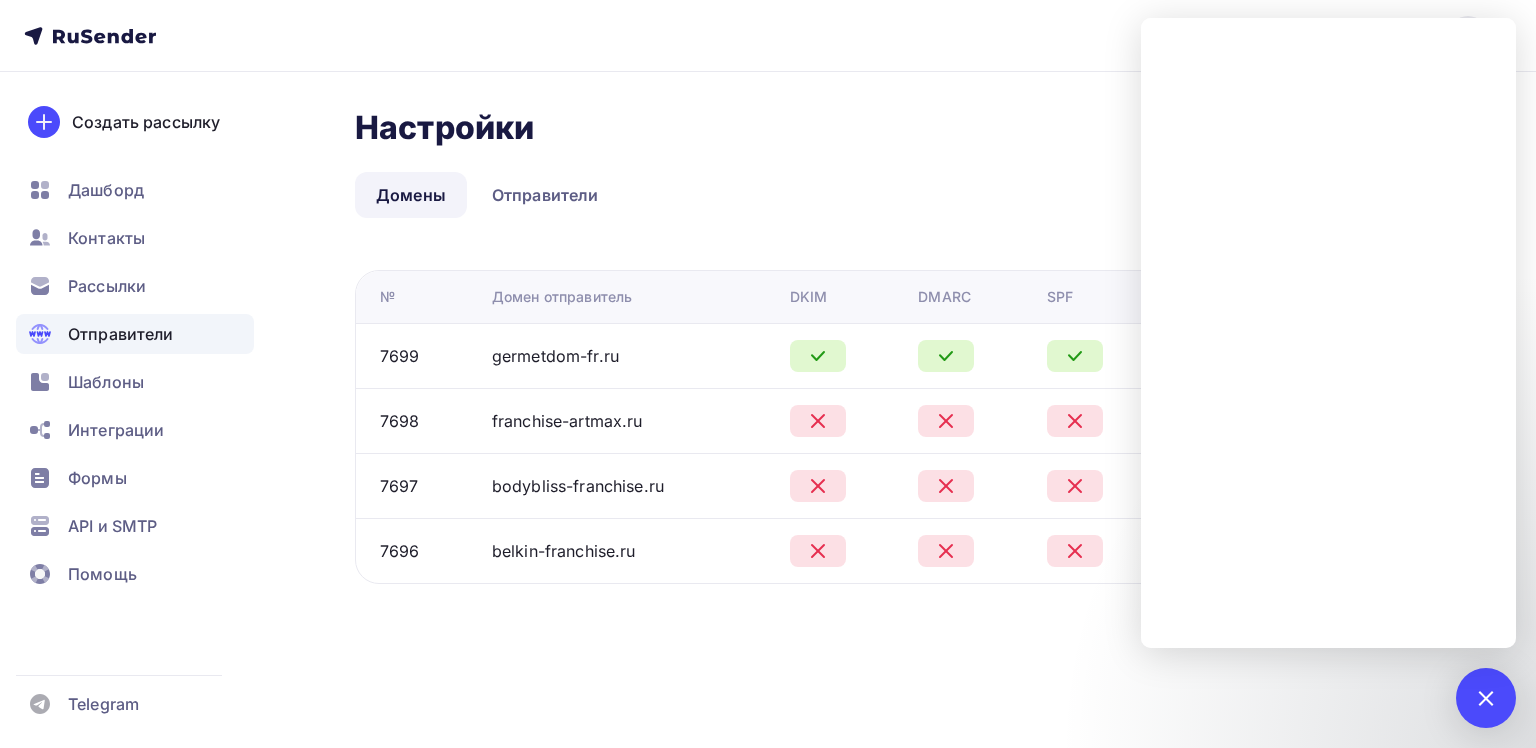 click on "Настройки   Настройки
Добавить домен
Домены   Отправители
Домены
Отправители
№
Домен отправитель
DKIM
DMARC
SPF
7699
germetdom-fr.ru
Проверить
Редактировать
Удалить
7698
franchise-artmax.ru
Проверить
Редактировать
Удалить" at bounding box center [768, 368] 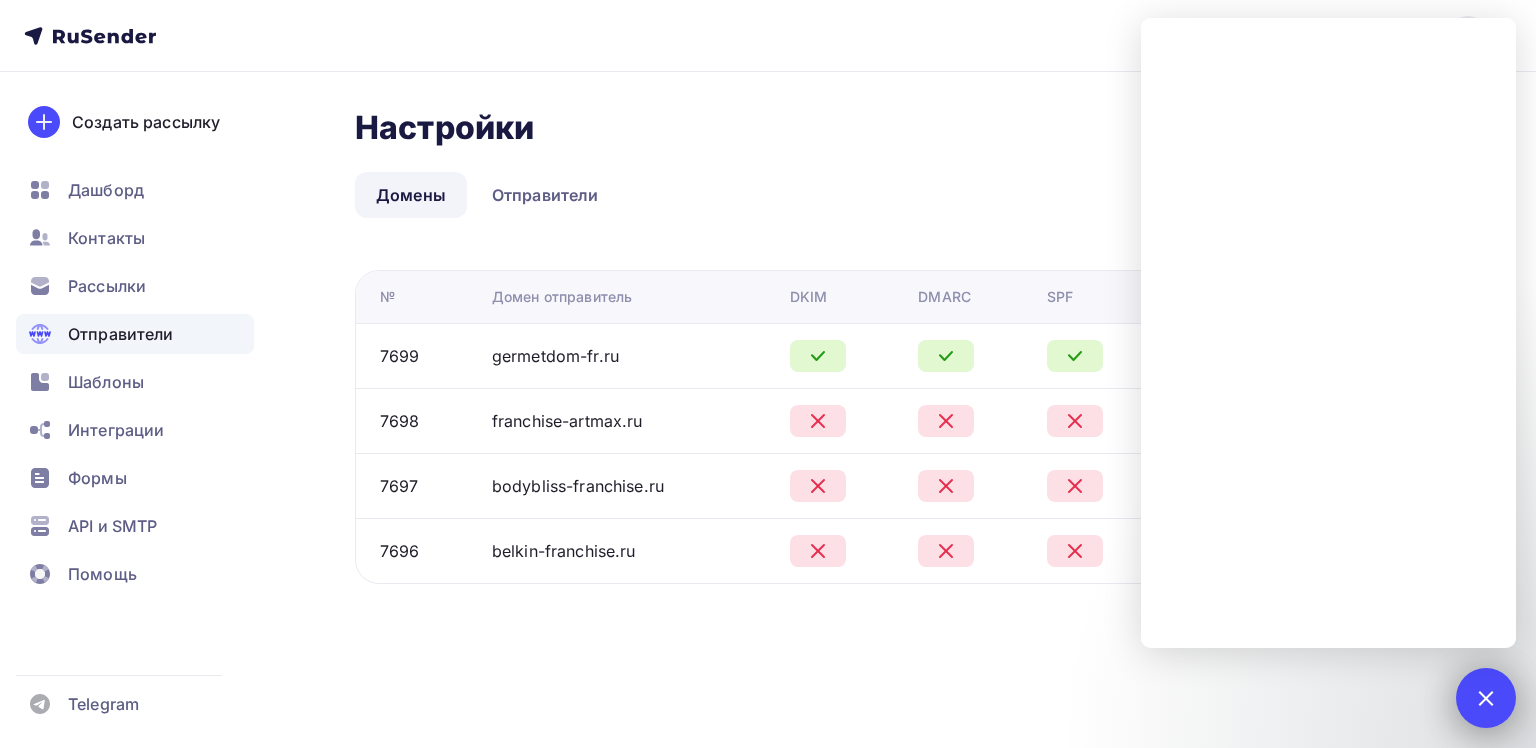 drag, startPoint x: 1492, startPoint y: 704, endPoint x: 1471, endPoint y: 672, distance: 38.27532 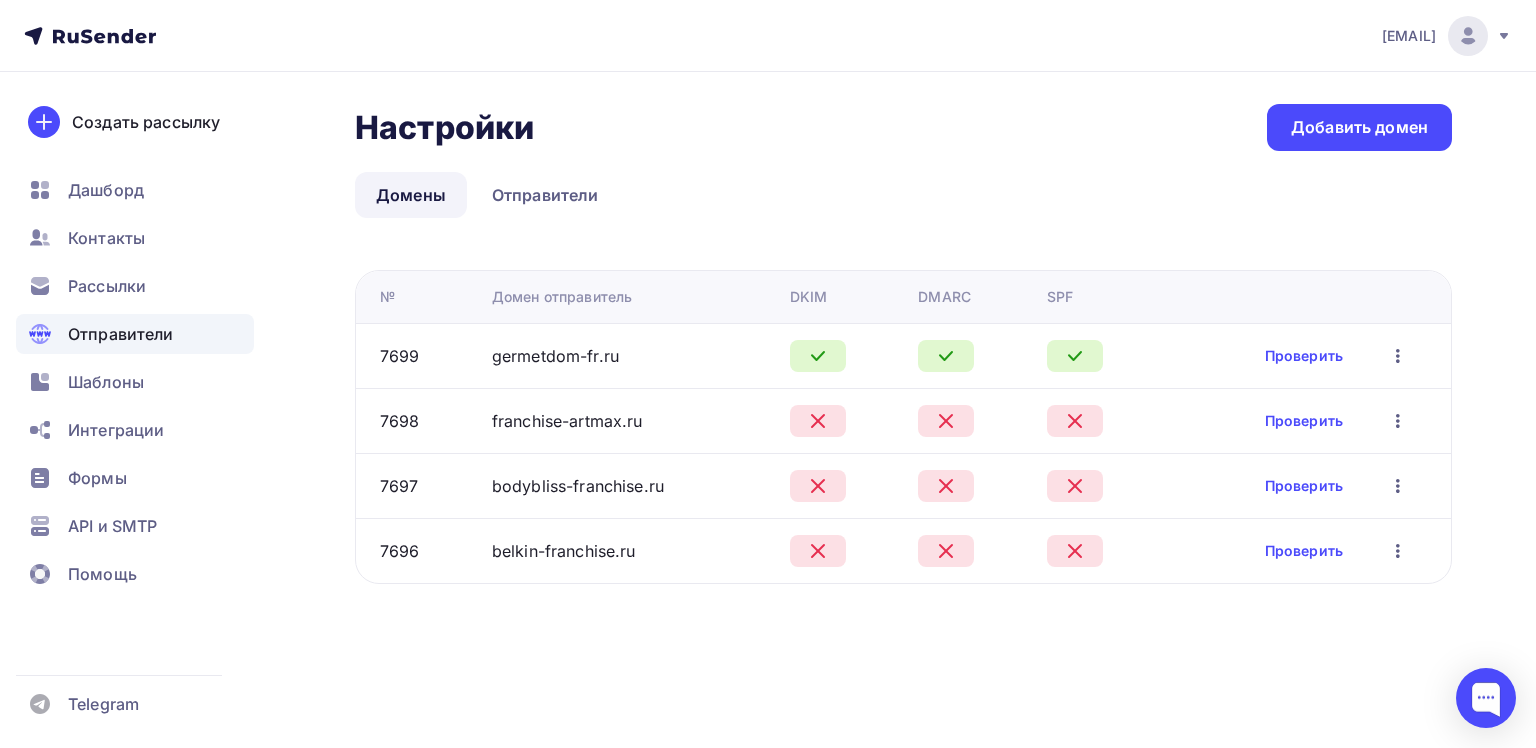 click 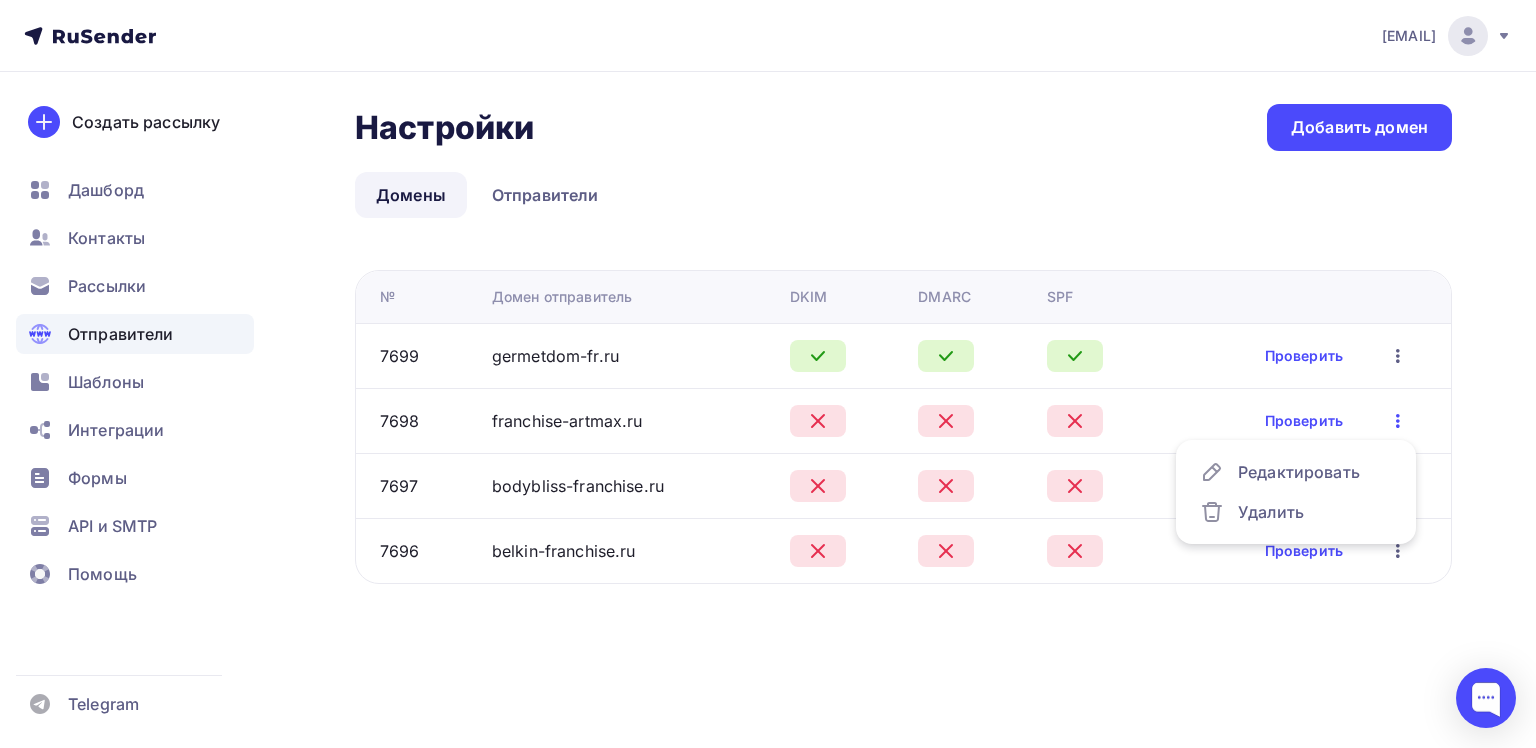 click on "Проверить
Редактировать
Удалить" at bounding box center [1309, 420] 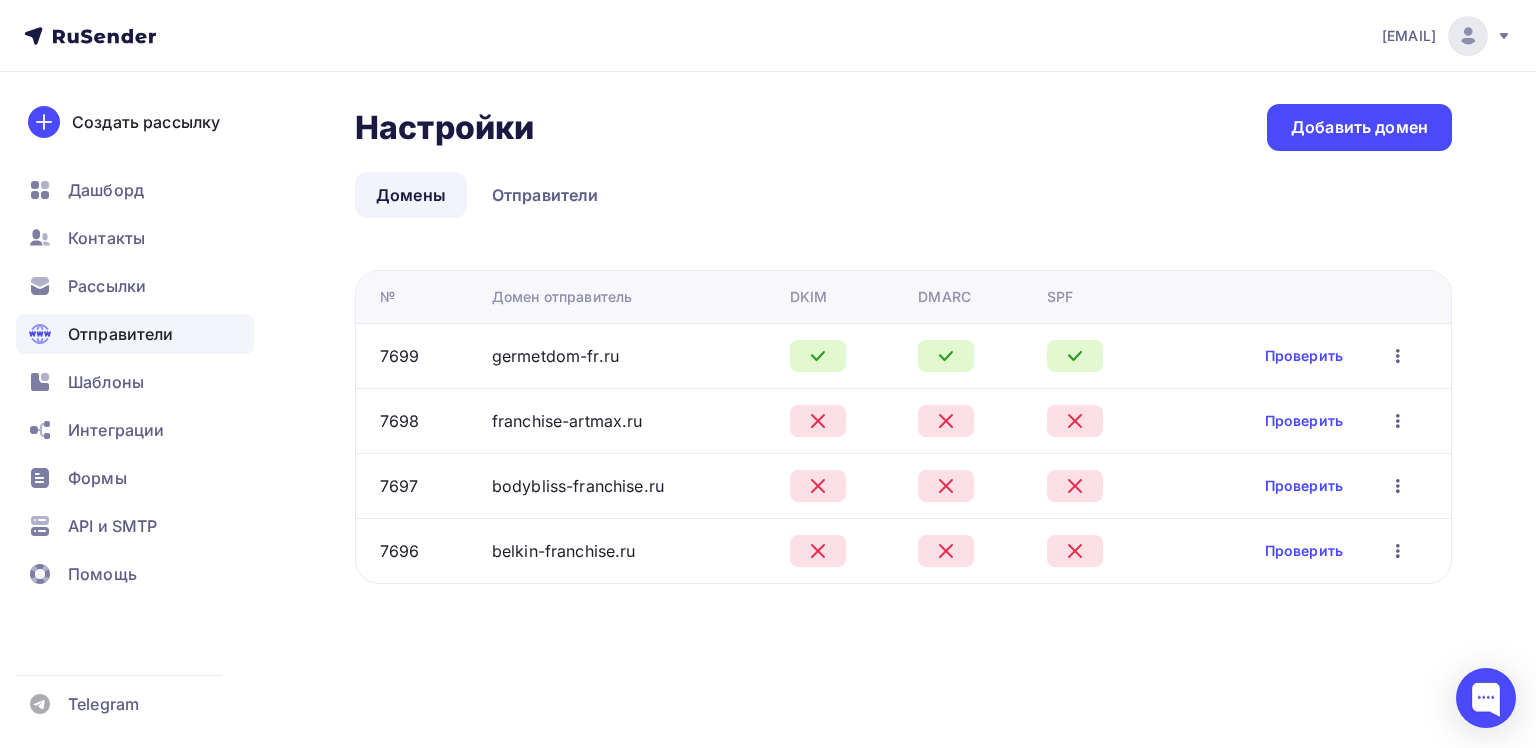 click 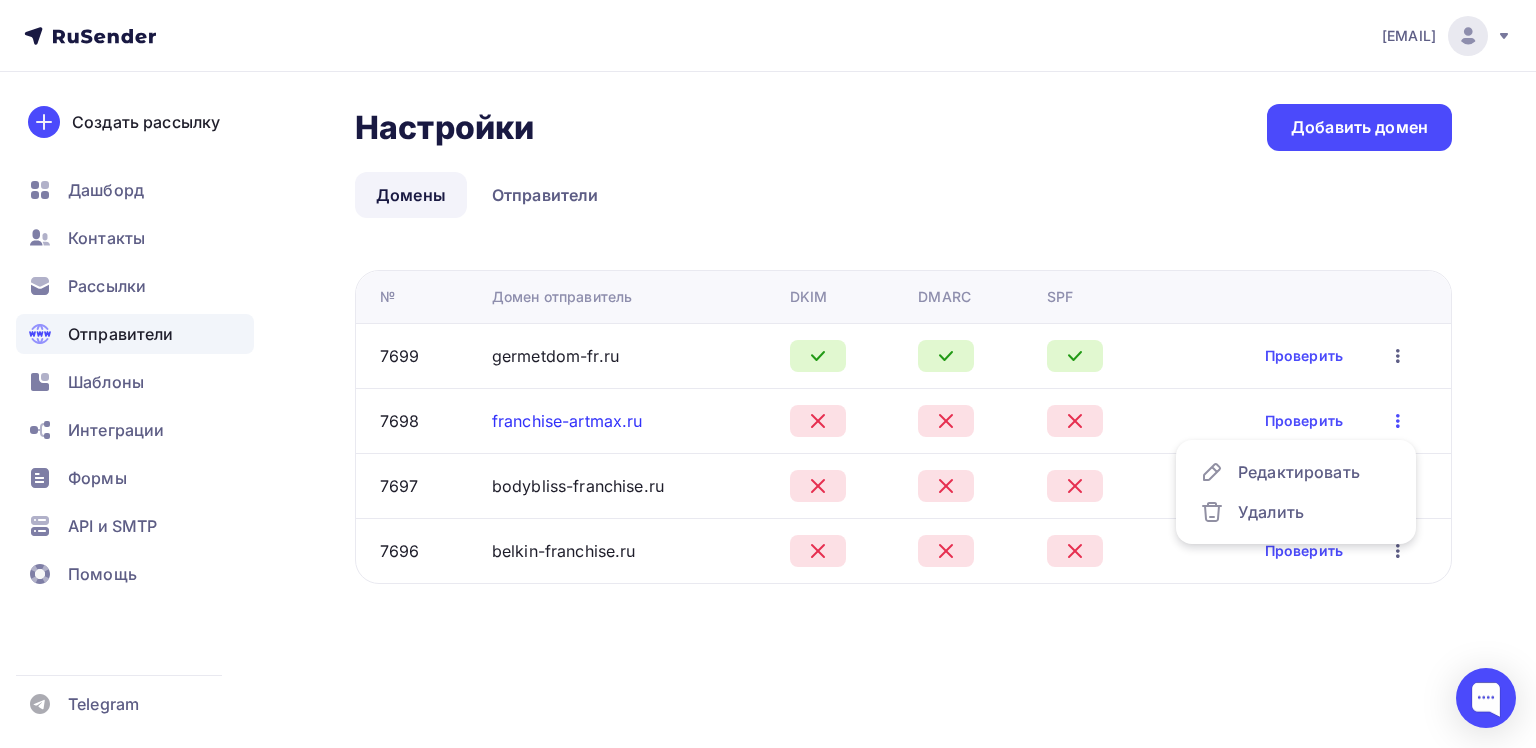 click on "franchise-artmax.ru" at bounding box center [567, 421] 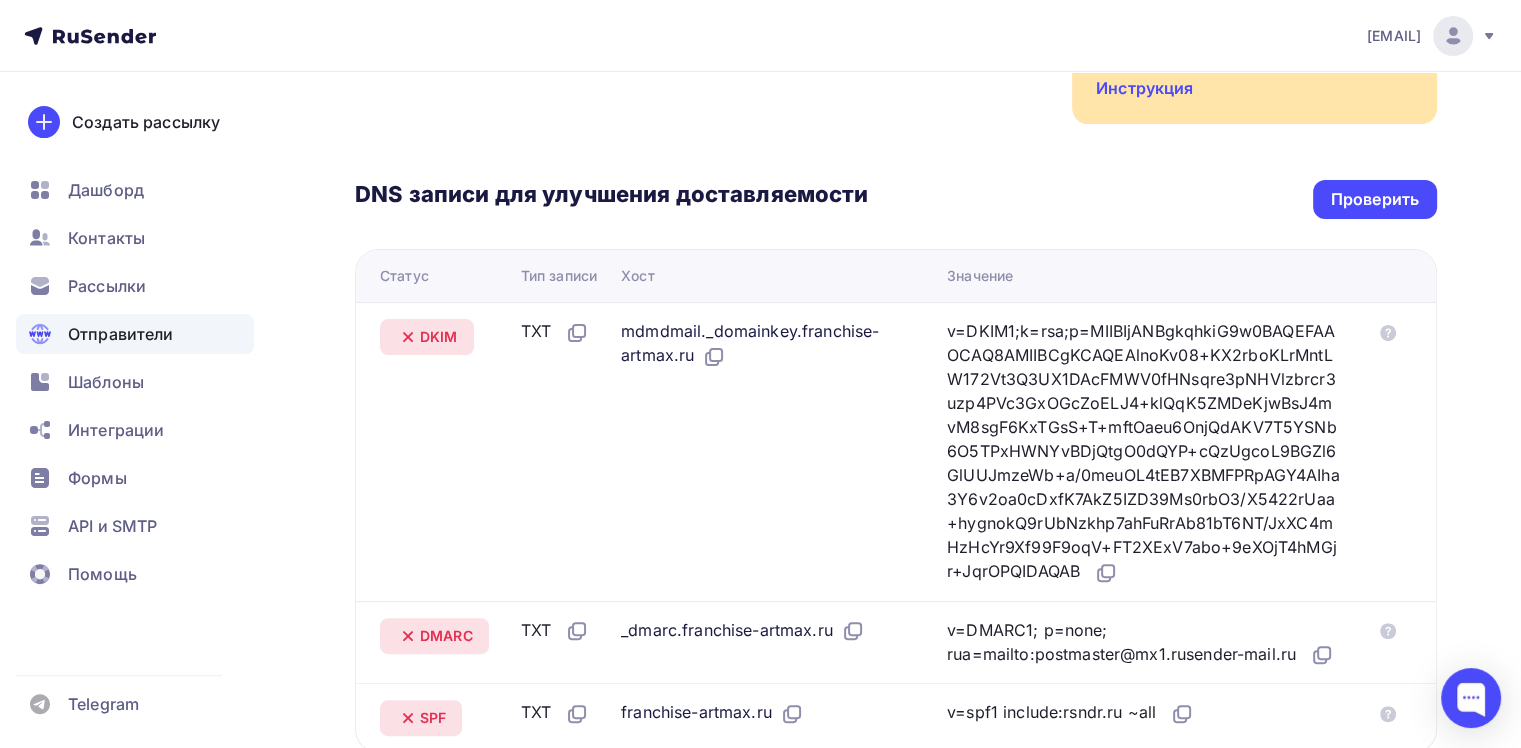 scroll, scrollTop: 780, scrollLeft: 0, axis: vertical 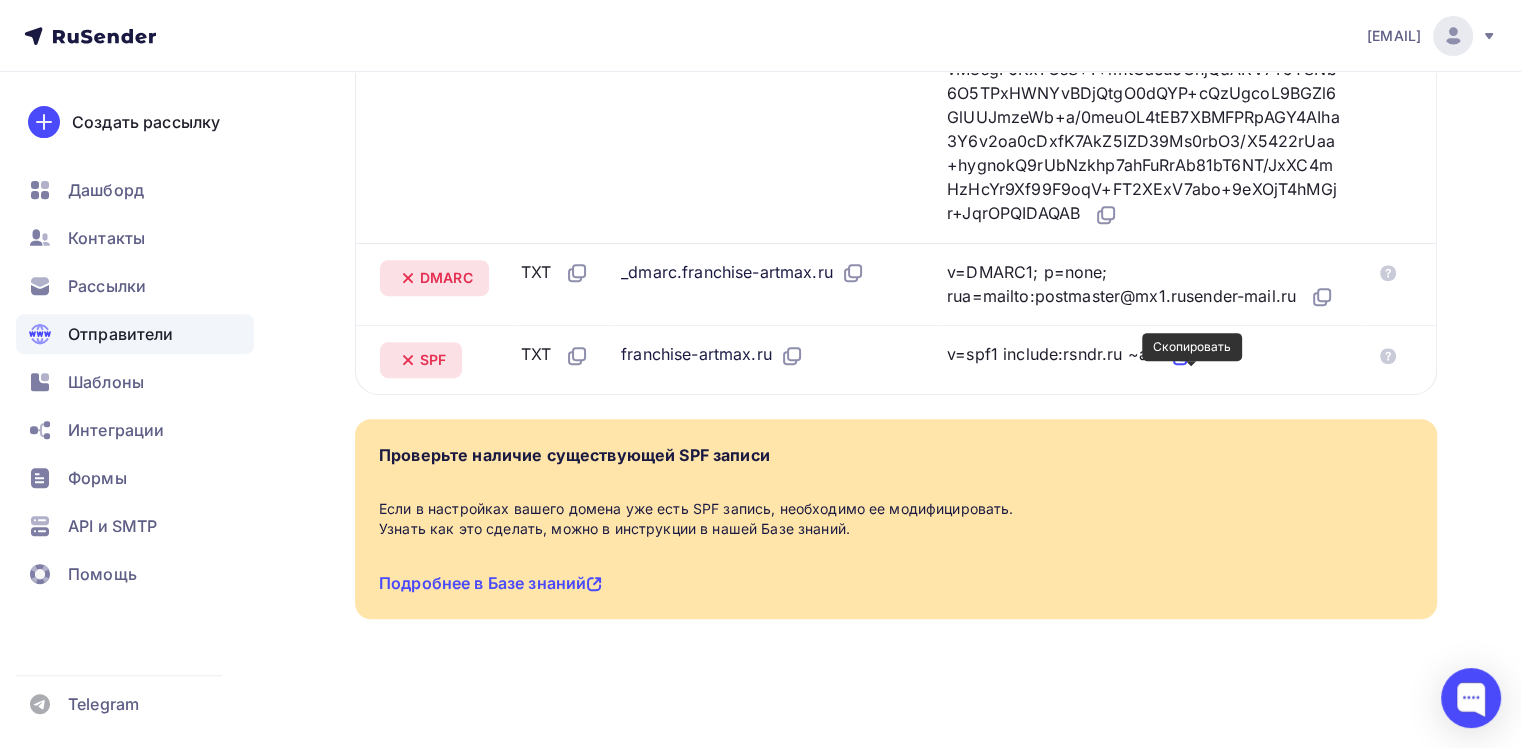 click 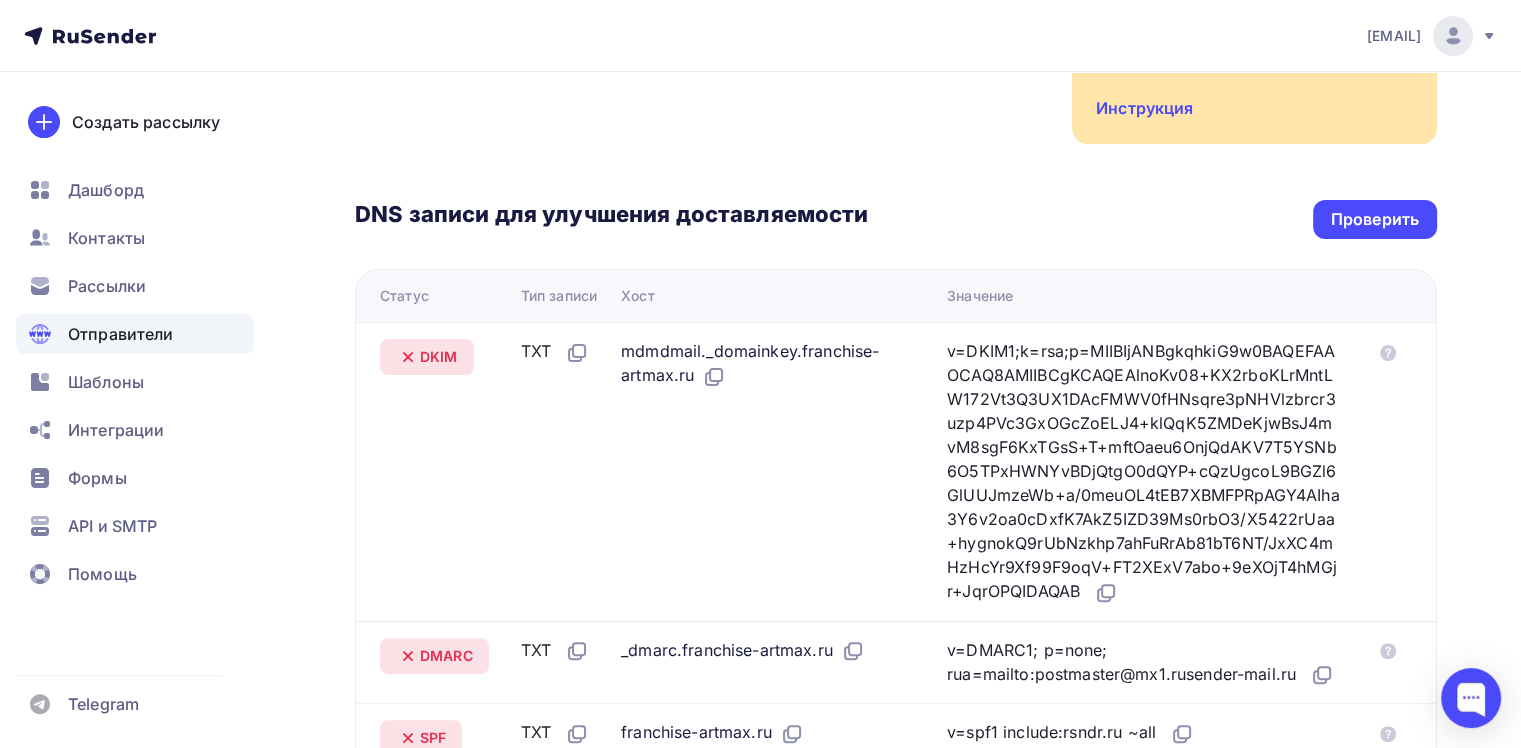 scroll, scrollTop: 480, scrollLeft: 0, axis: vertical 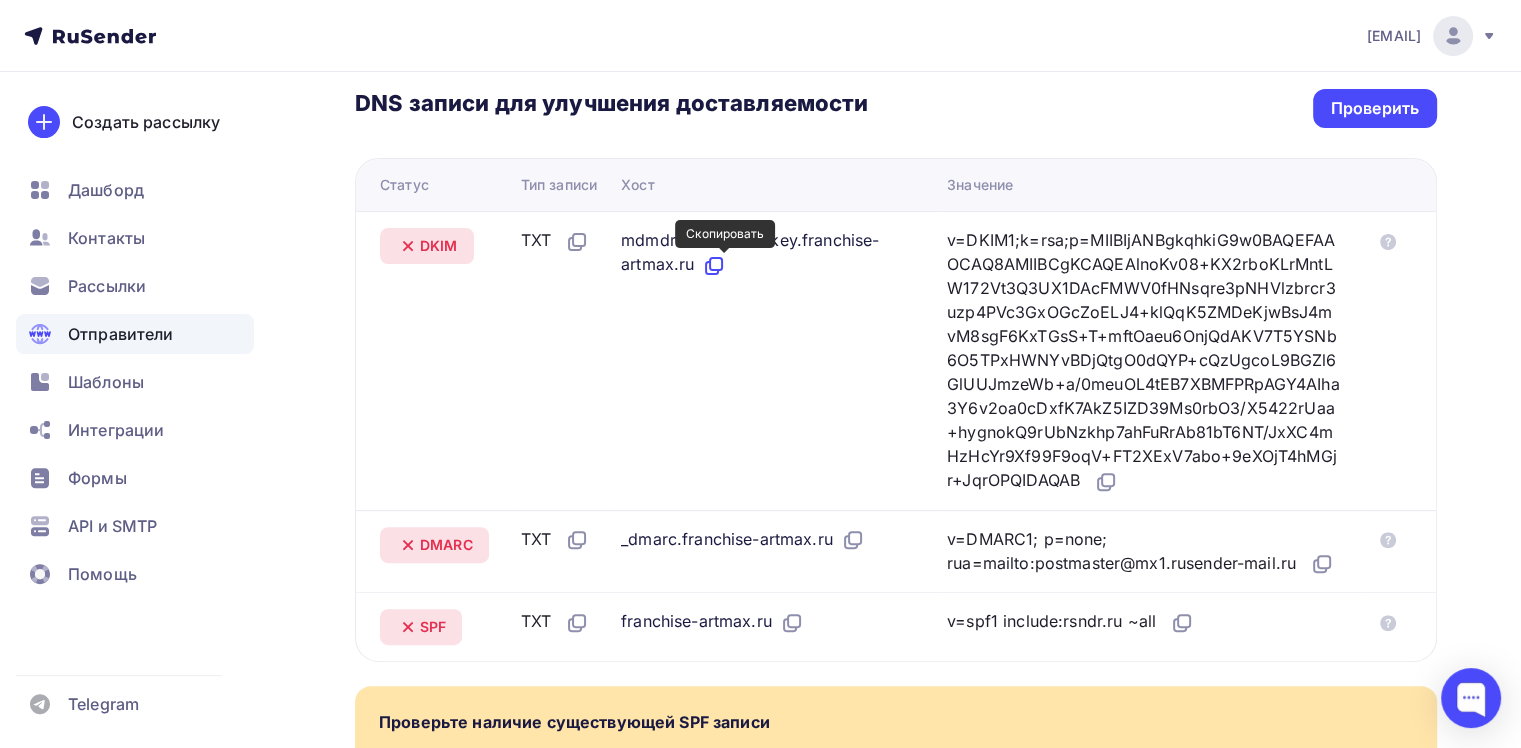 click 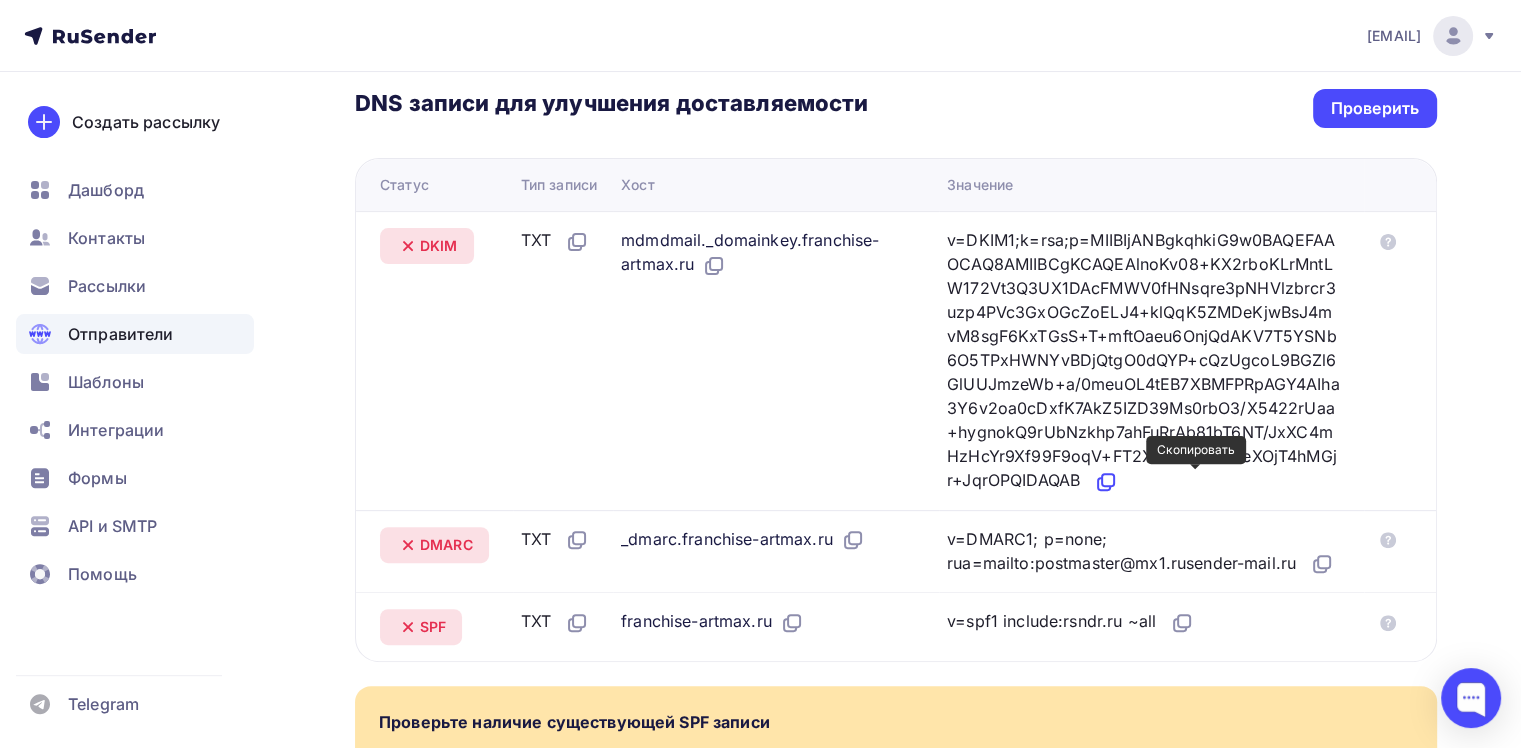 click 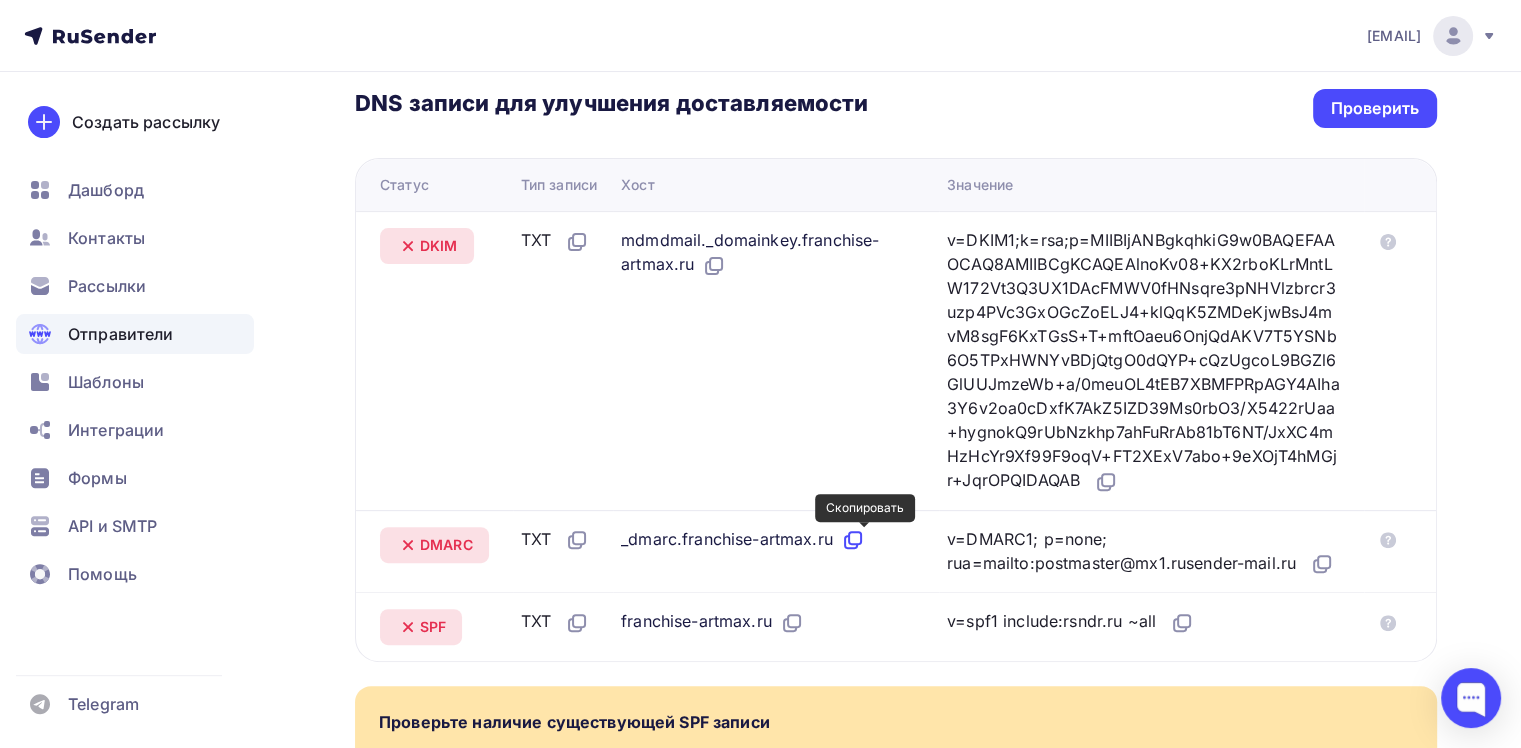 click 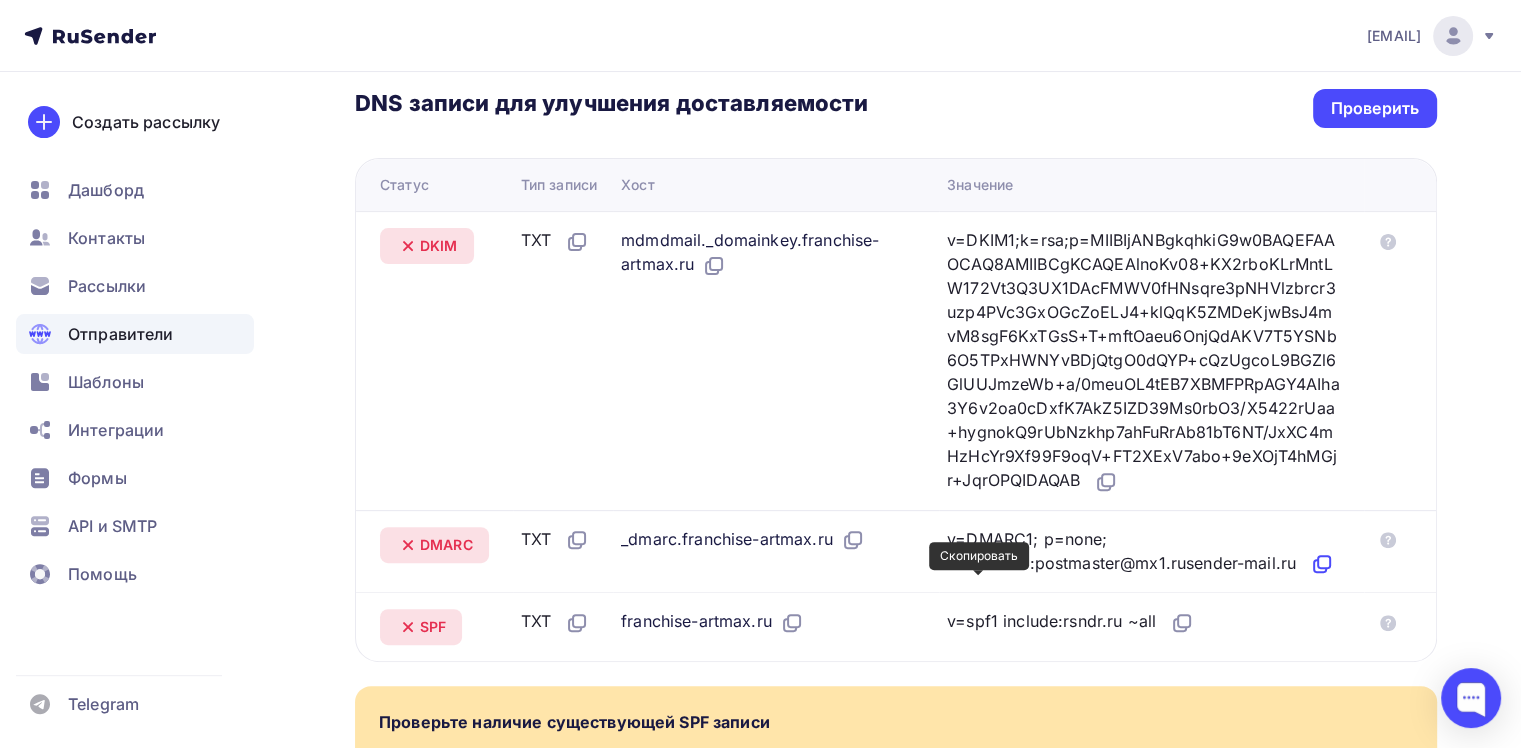 click 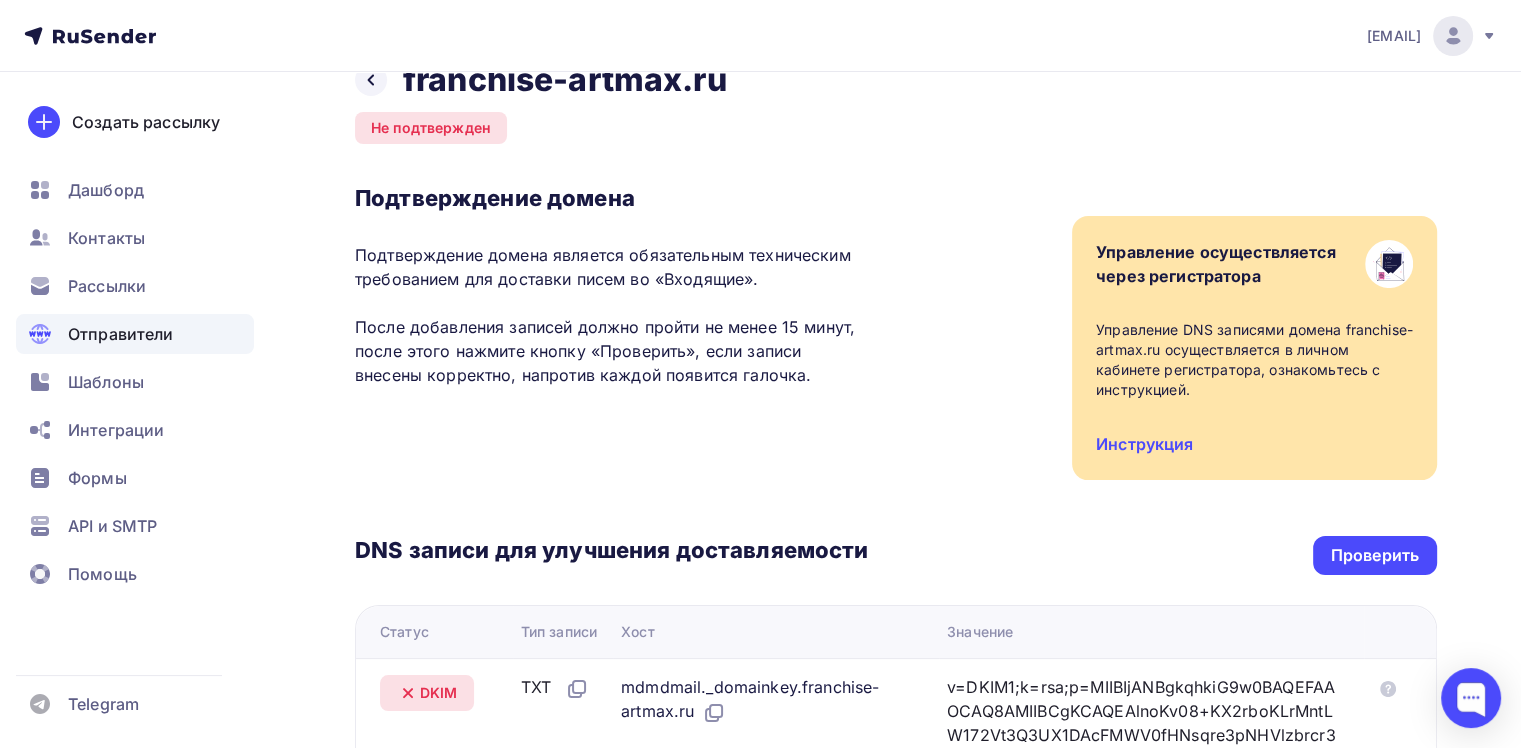 scroll, scrollTop: 0, scrollLeft: 0, axis: both 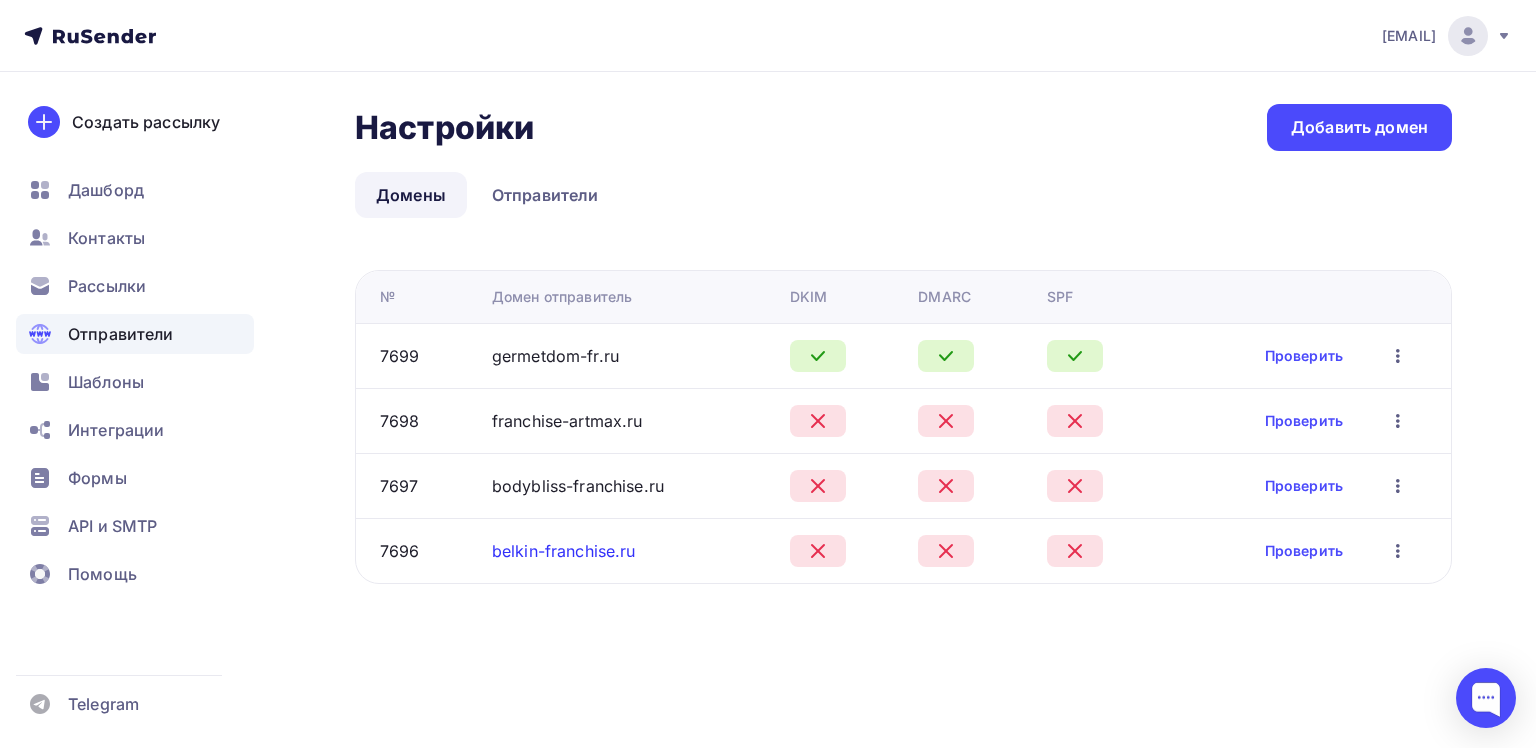 click on "belkin-franchise.ru" at bounding box center (564, 551) 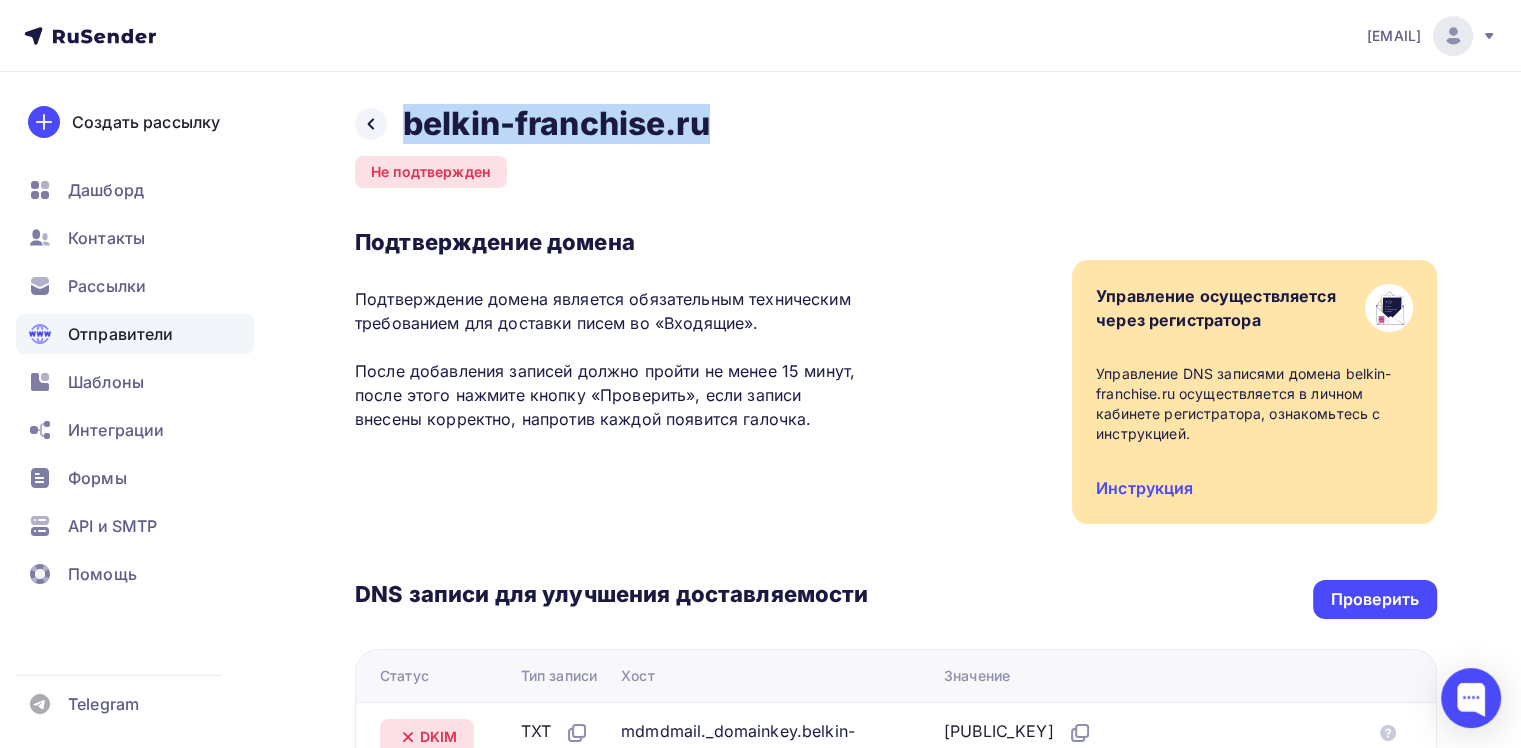 drag, startPoint x: 676, startPoint y: 130, endPoint x: 392, endPoint y: 128, distance: 284.00705 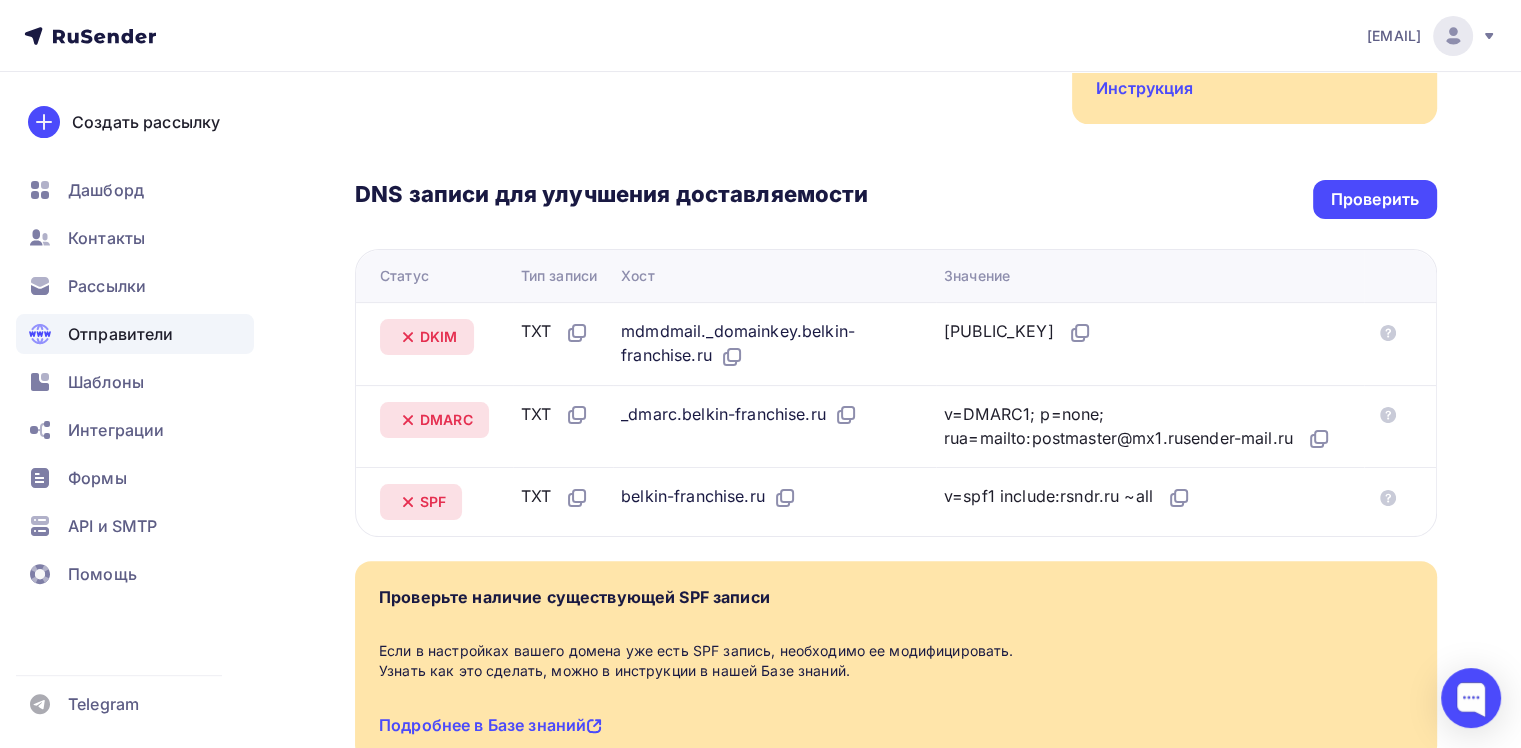 scroll, scrollTop: 700, scrollLeft: 0, axis: vertical 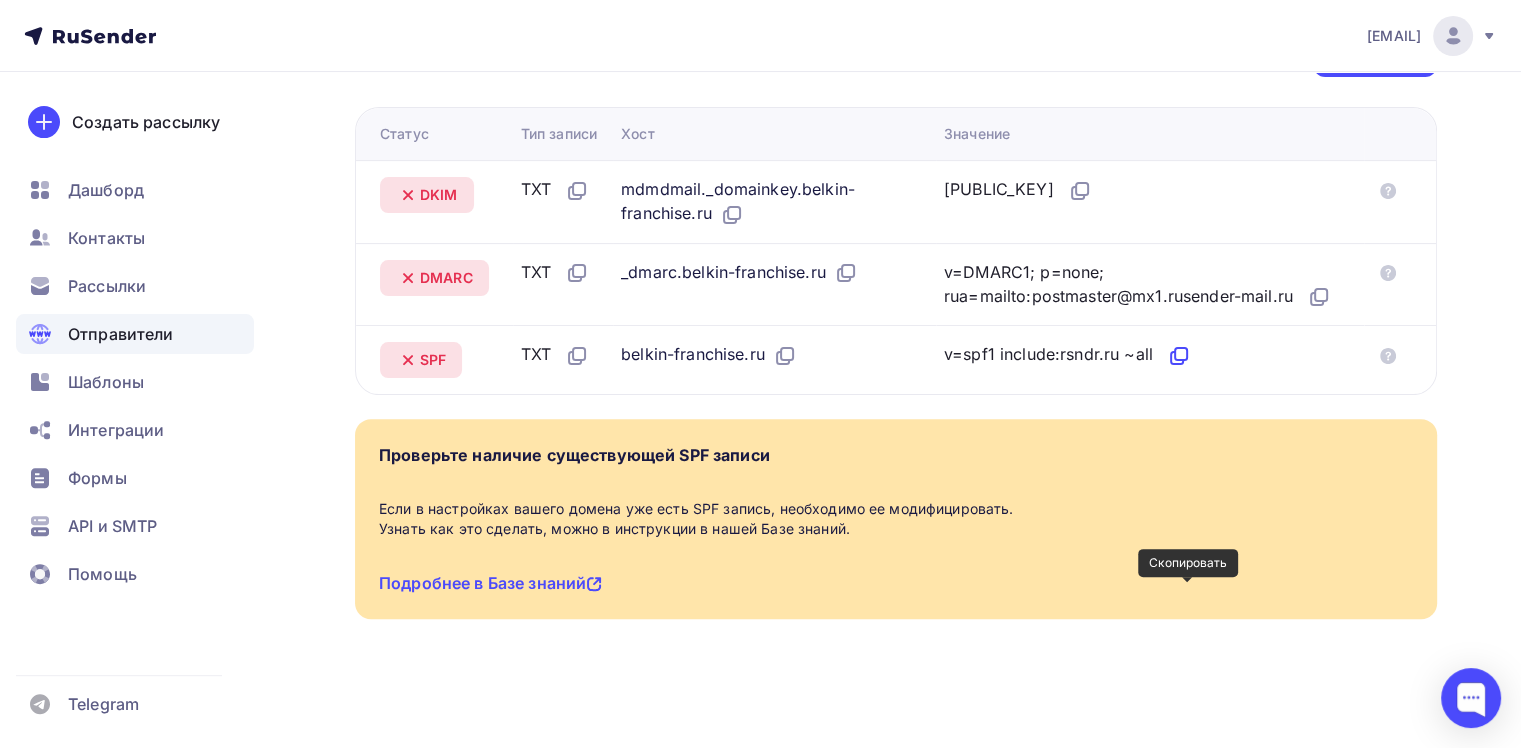 click 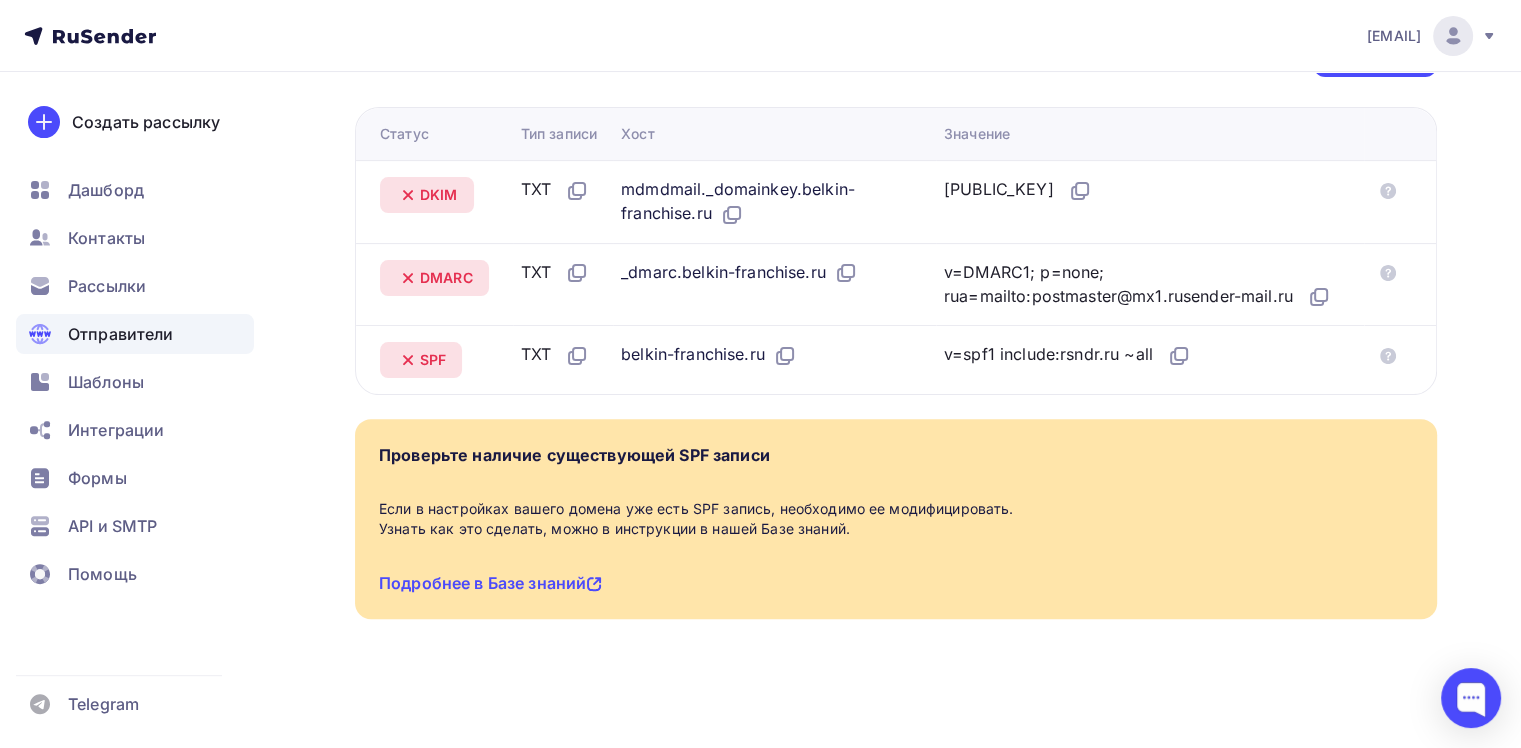 scroll, scrollTop: 400, scrollLeft: 0, axis: vertical 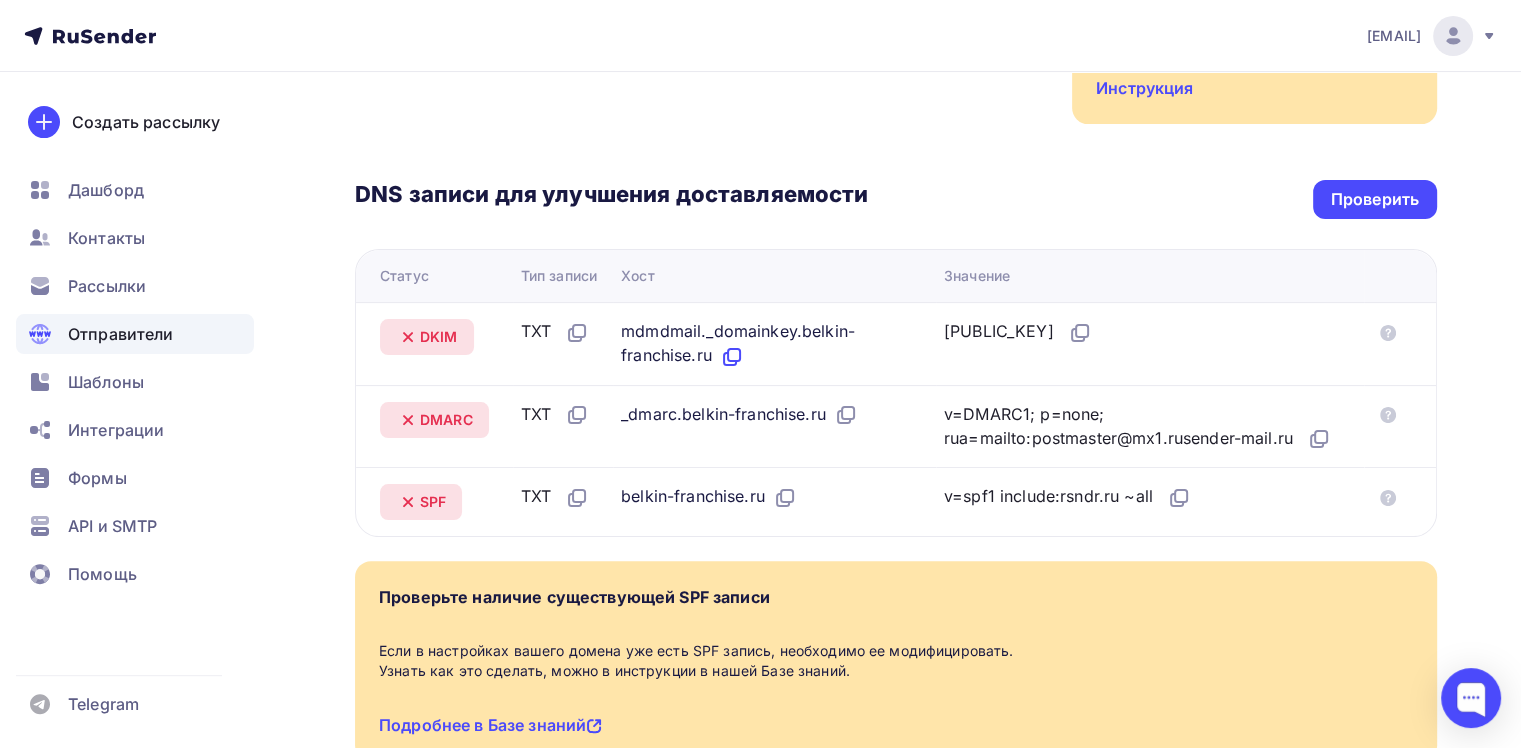 click 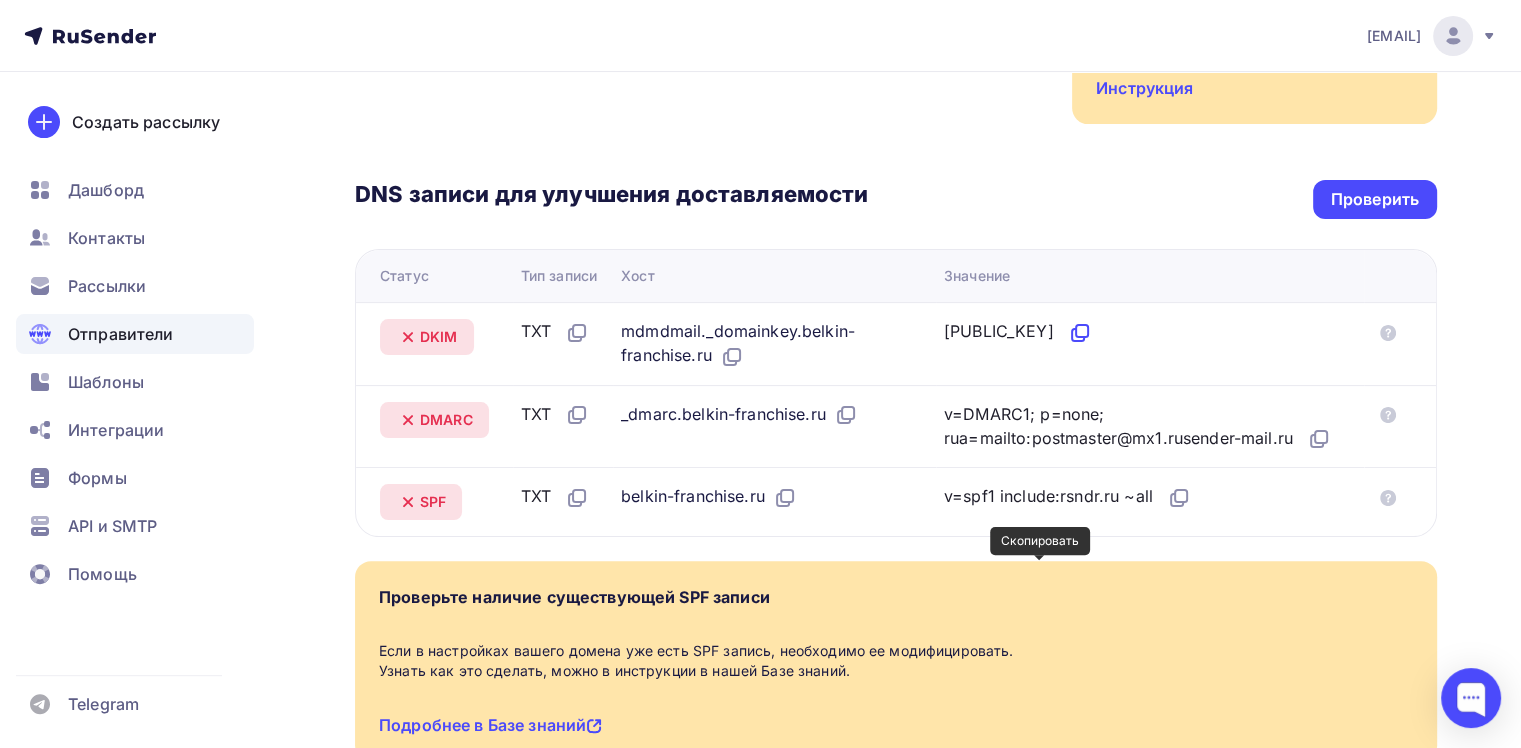 click 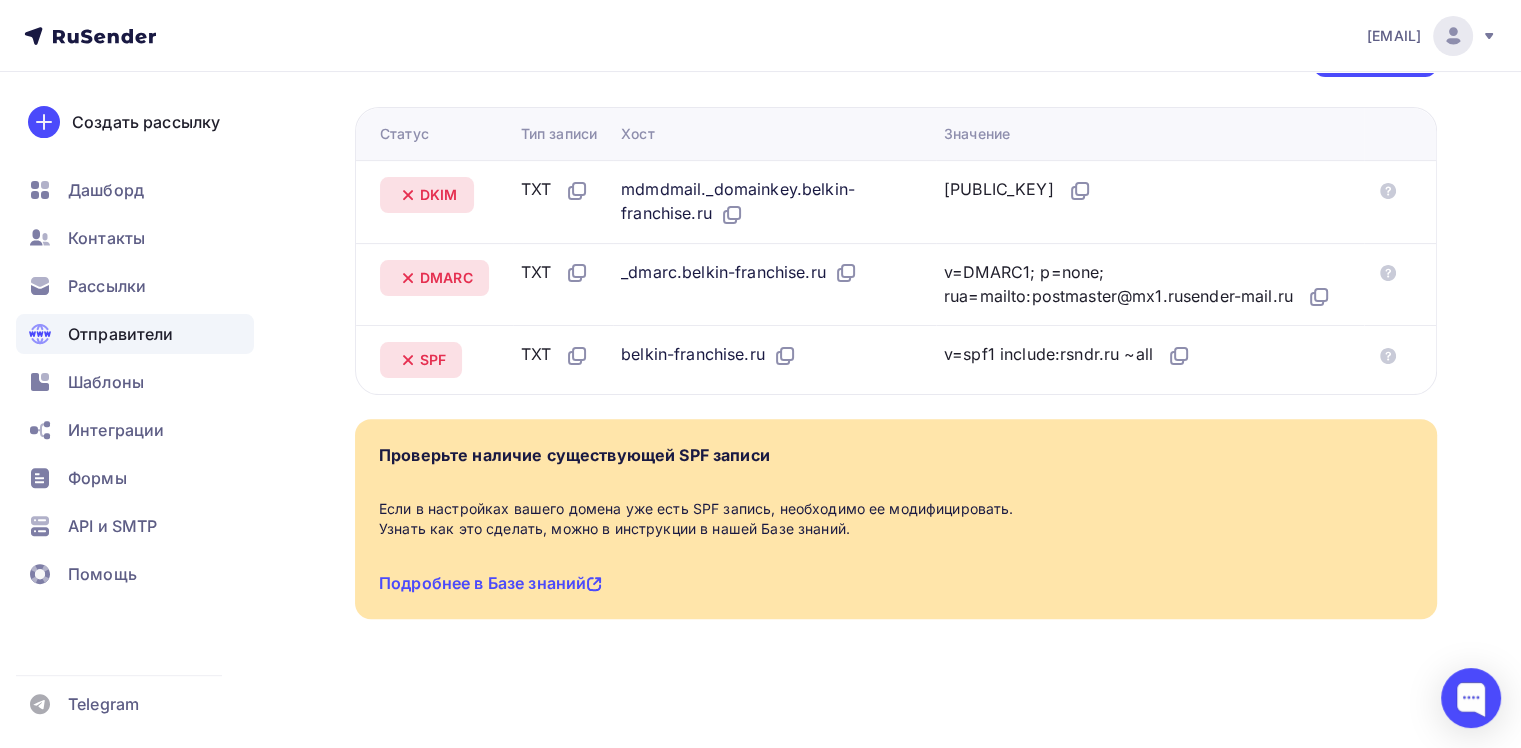 scroll, scrollTop: 700, scrollLeft: 0, axis: vertical 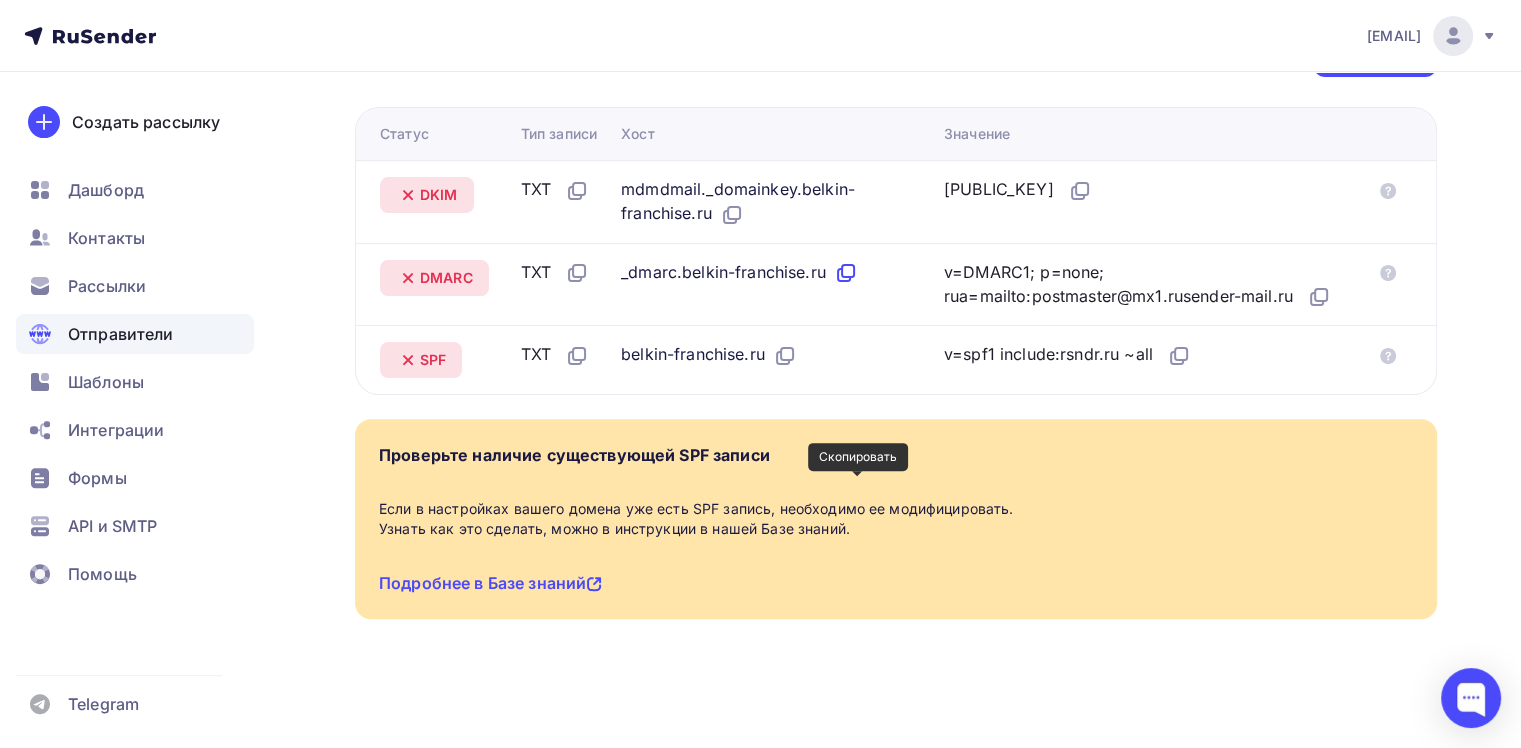 click 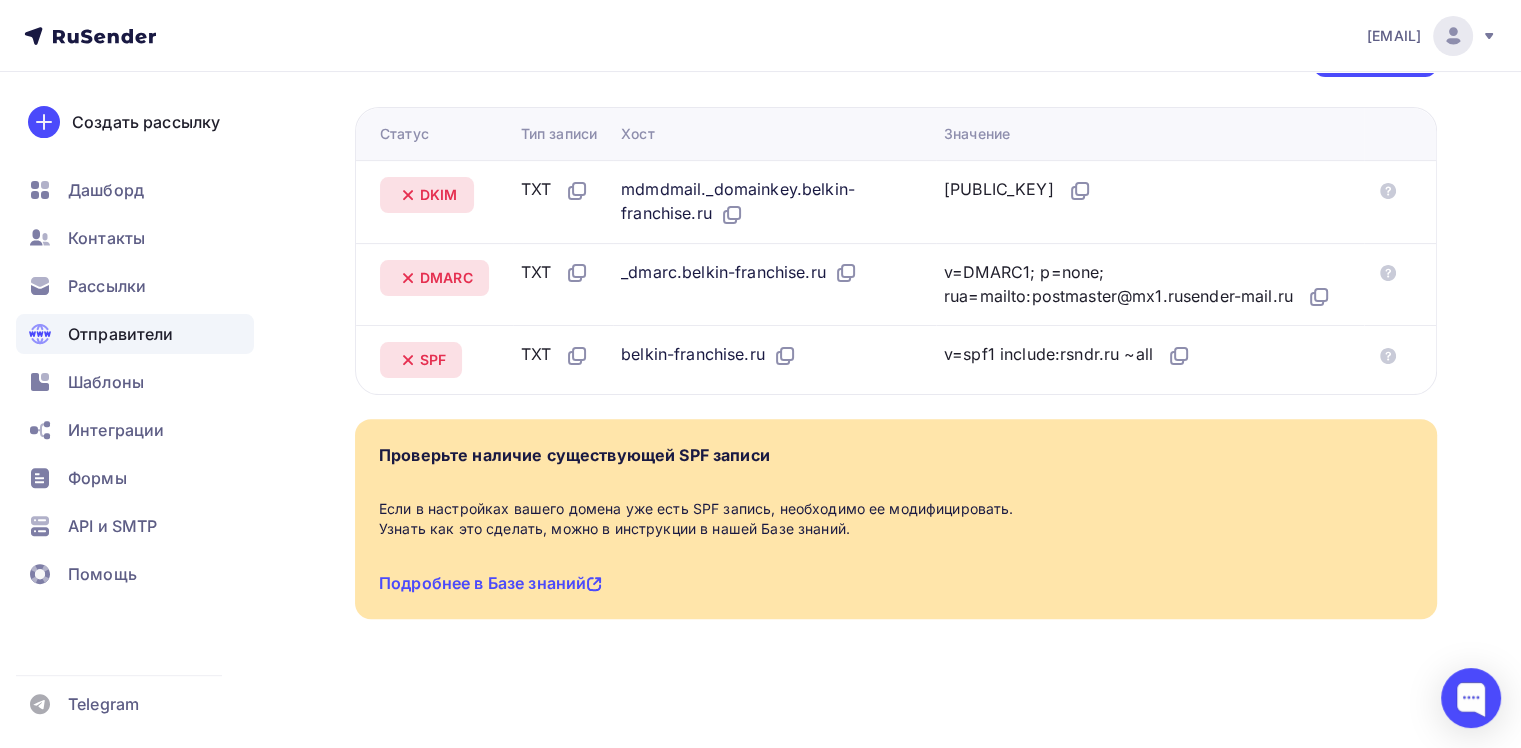 click on "v=DMARC1; p=none; rua=mailto:postmaster@mx1.rusender-mail.ru" at bounding box center [1142, 285] 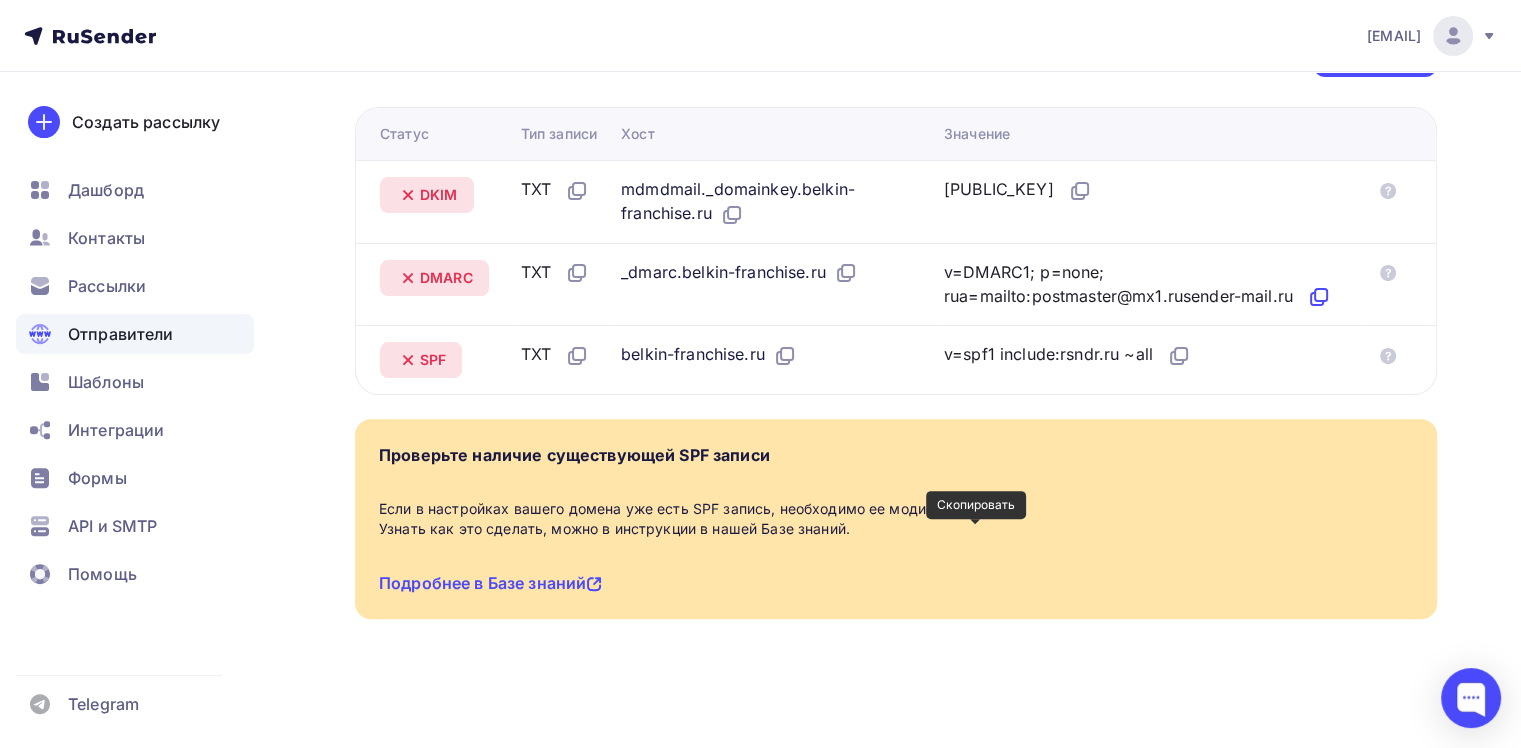click 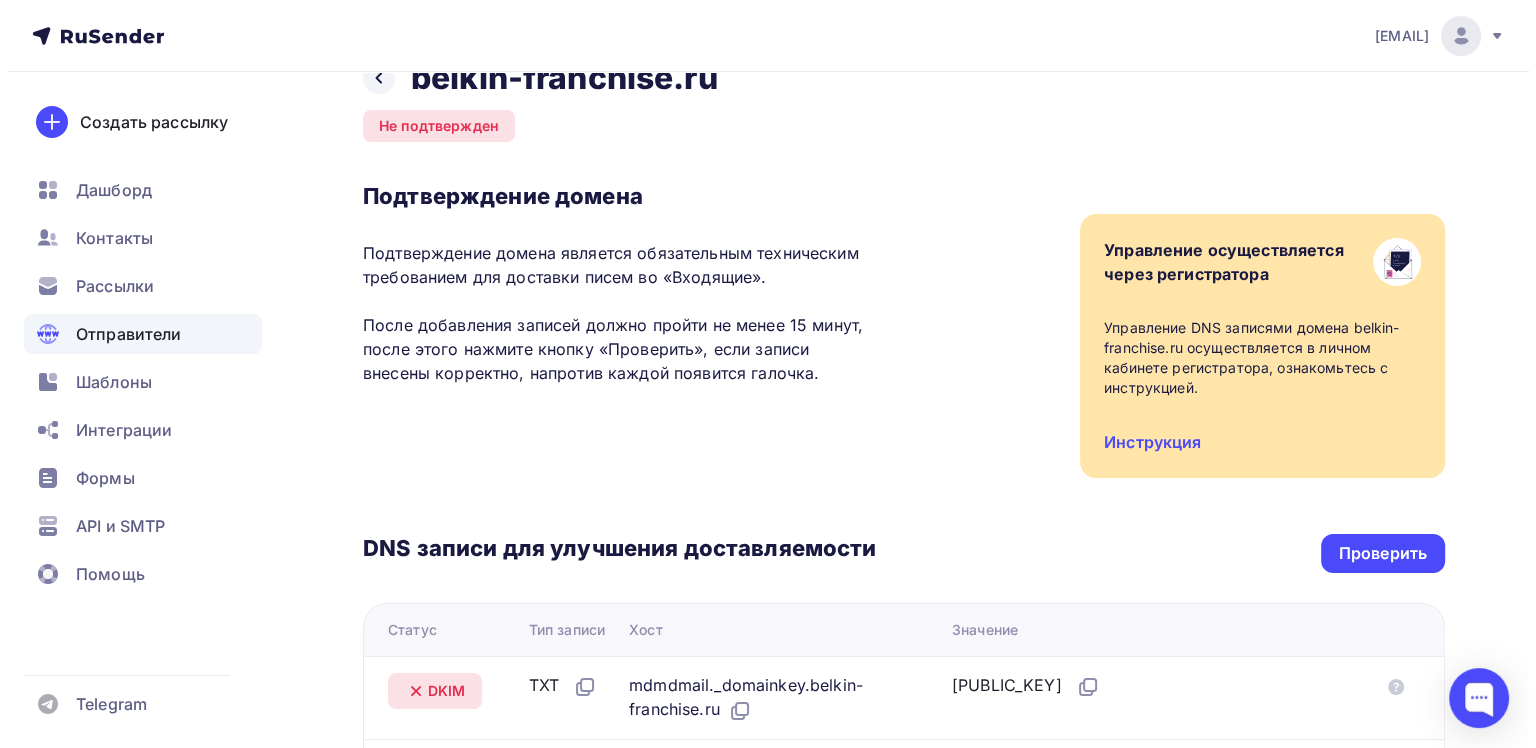 scroll, scrollTop: 0, scrollLeft: 0, axis: both 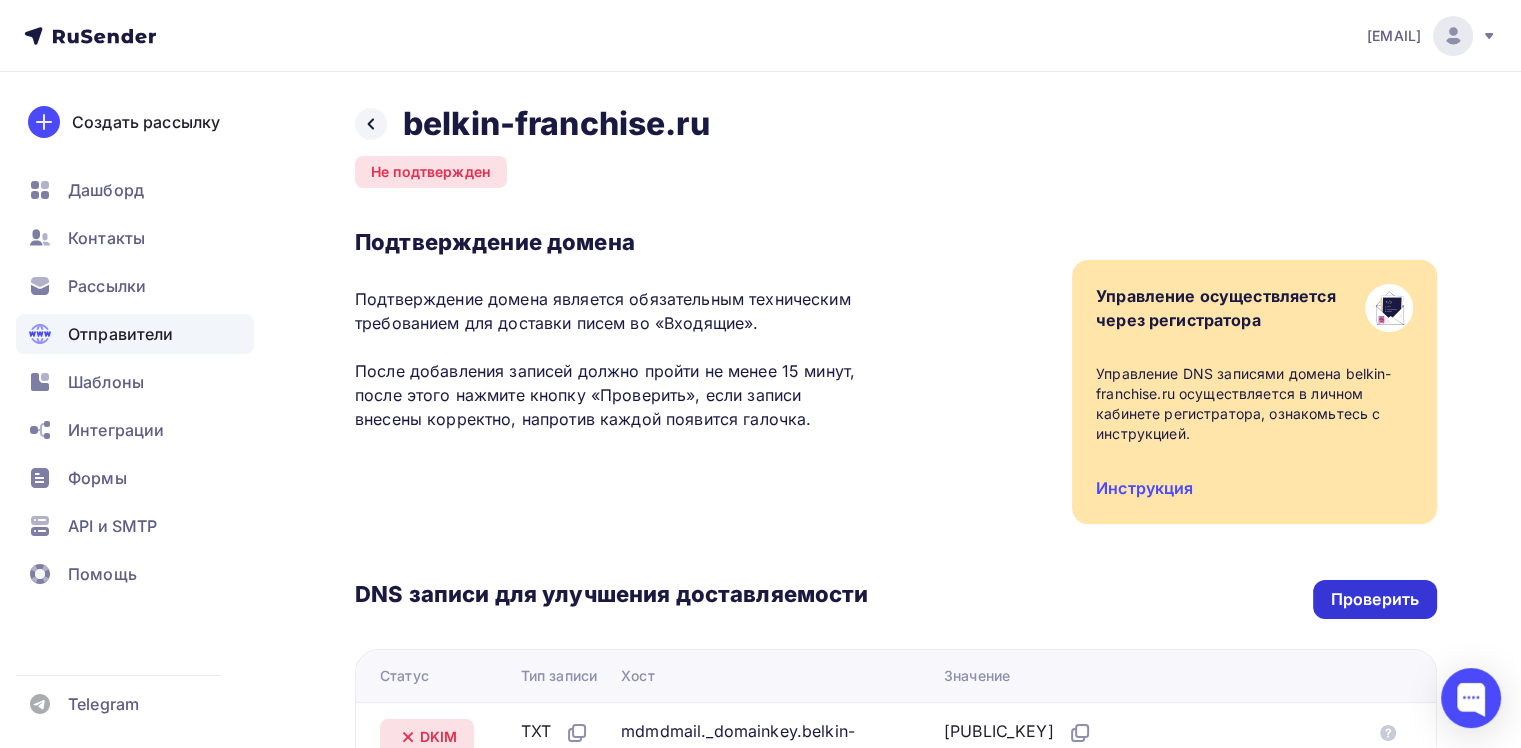 click on "Проверить" at bounding box center (1375, 599) 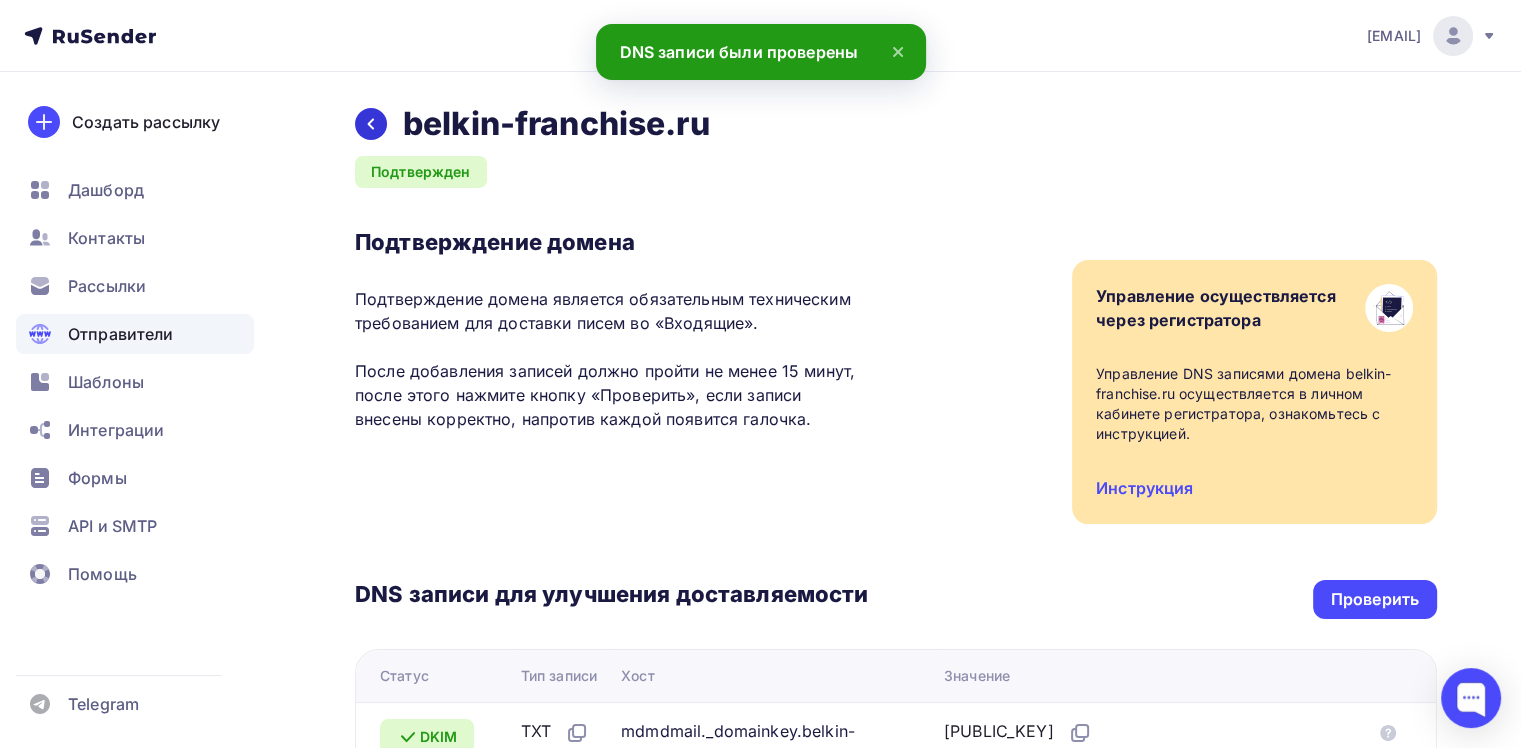 click 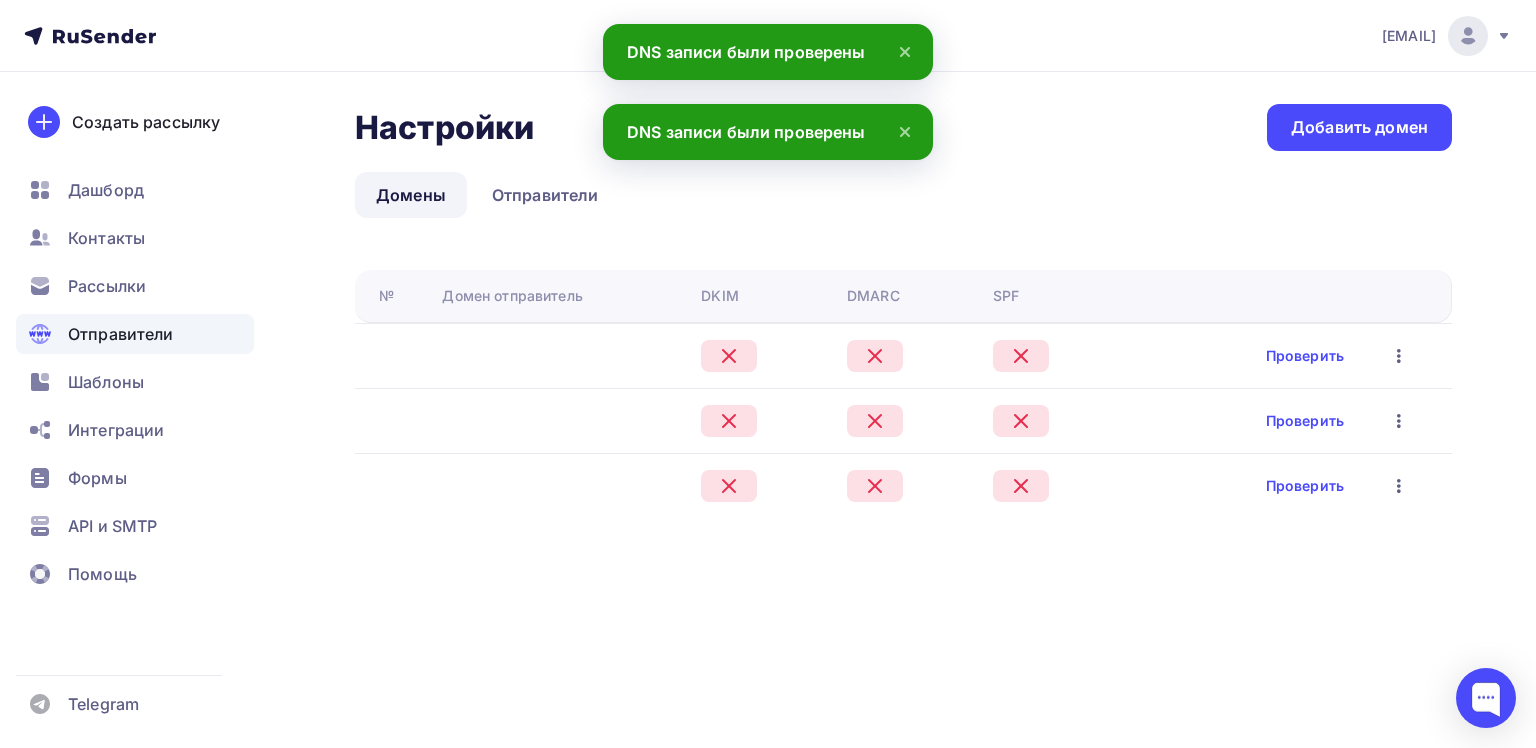 click on "Домены   Отправители" at bounding box center (903, 195) 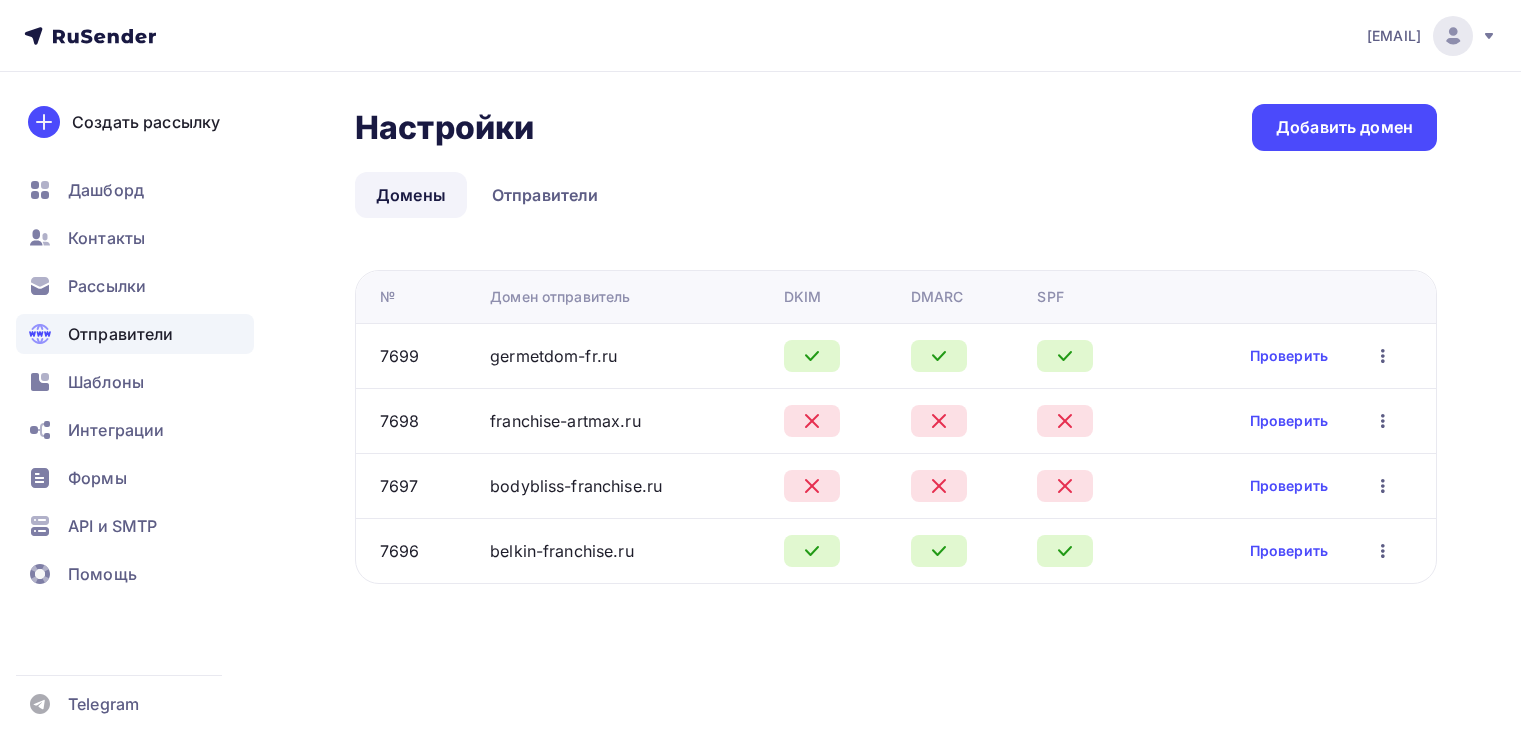 scroll, scrollTop: 0, scrollLeft: 0, axis: both 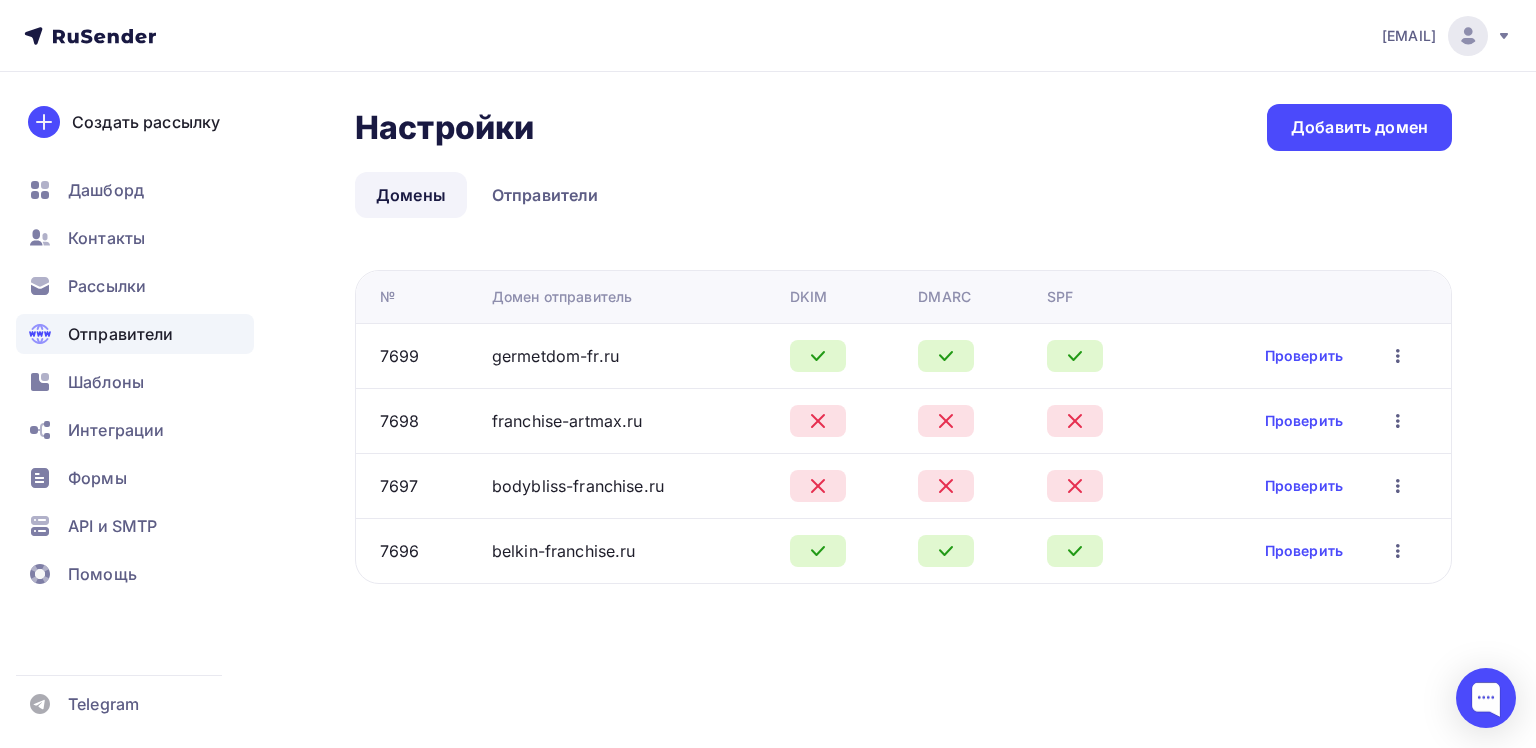 drag, startPoint x: 658, startPoint y: 419, endPoint x: 463, endPoint y: 417, distance: 195.01025 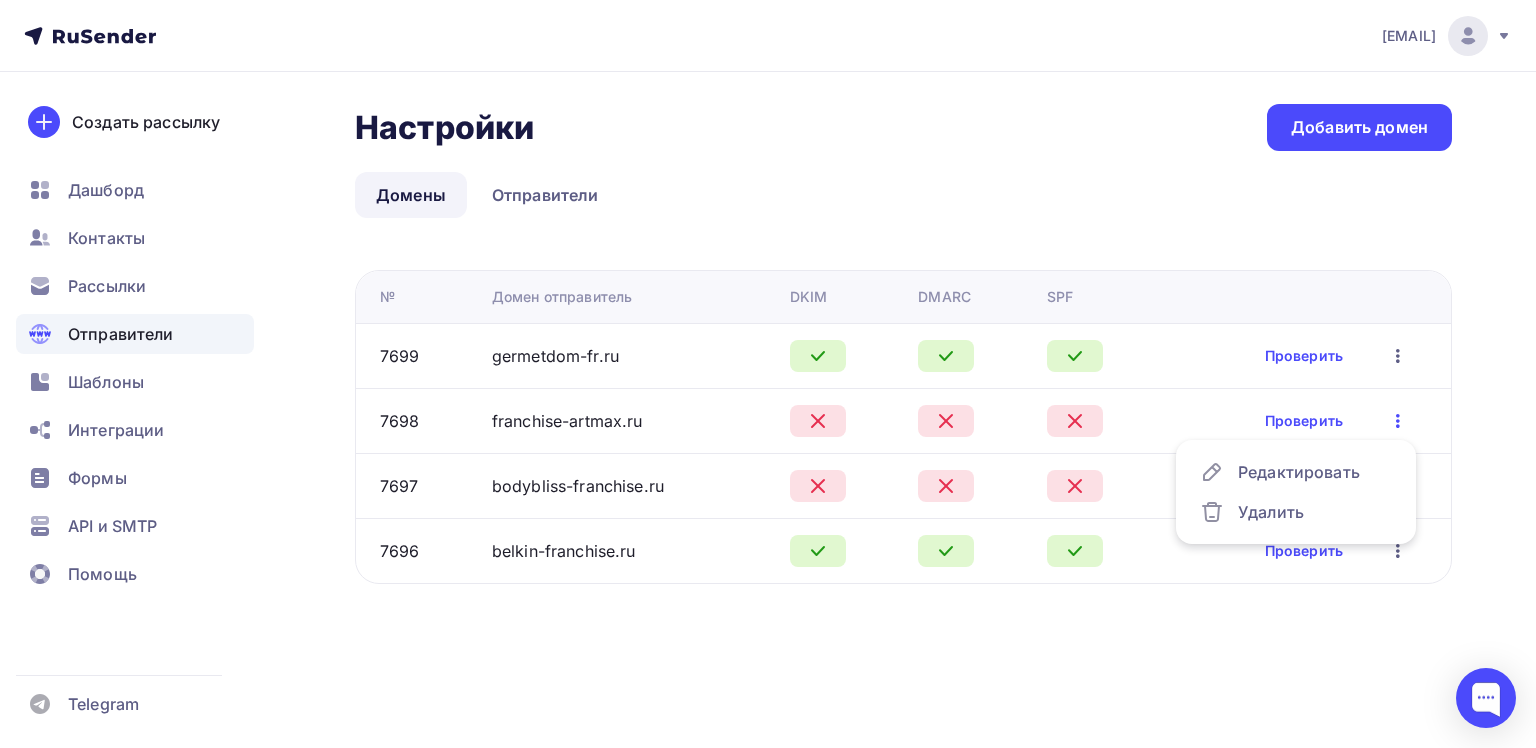 click on "Настройки   Настройки
Добавить домен" at bounding box center (903, 127) 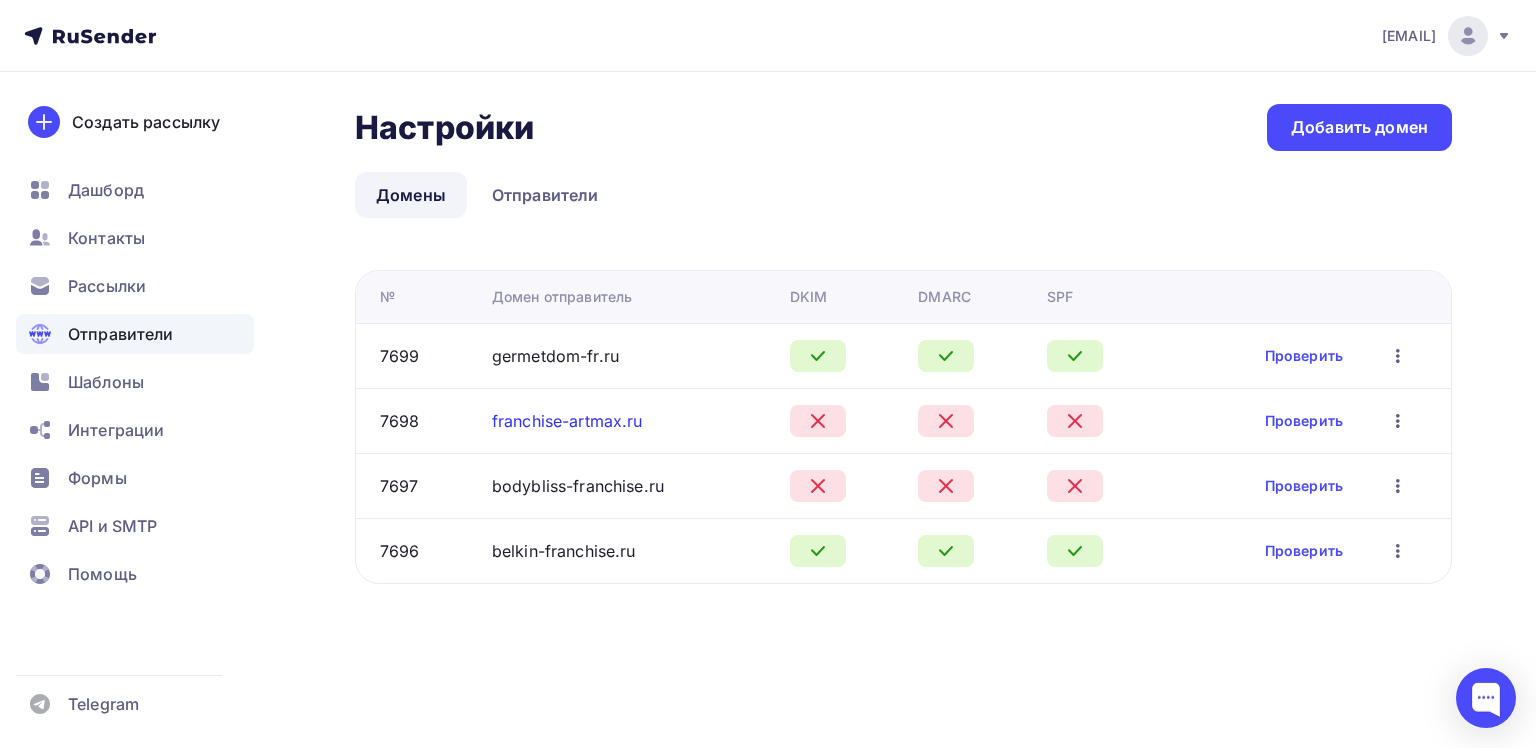 click on "franchise-artmax.ru" at bounding box center [567, 421] 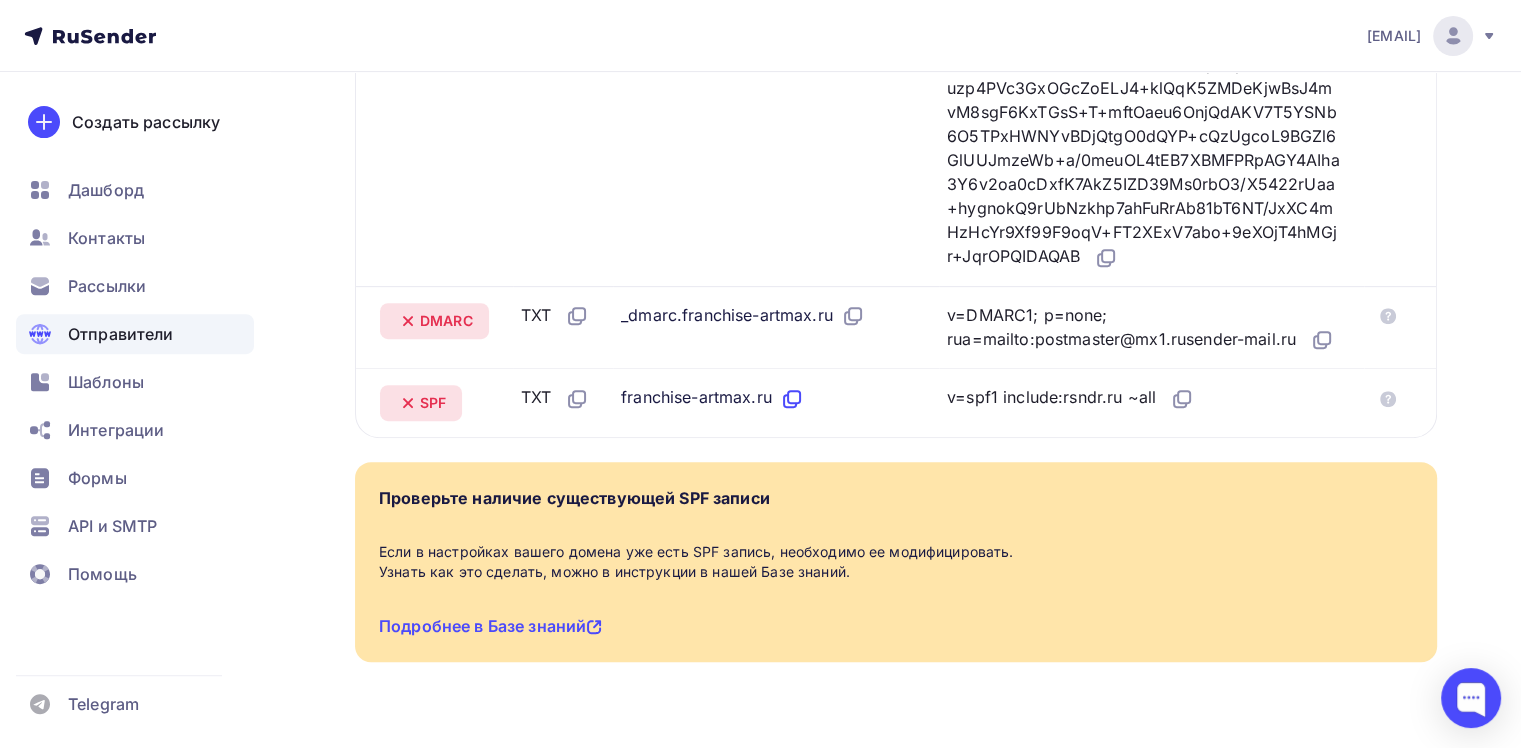 scroll, scrollTop: 680, scrollLeft: 0, axis: vertical 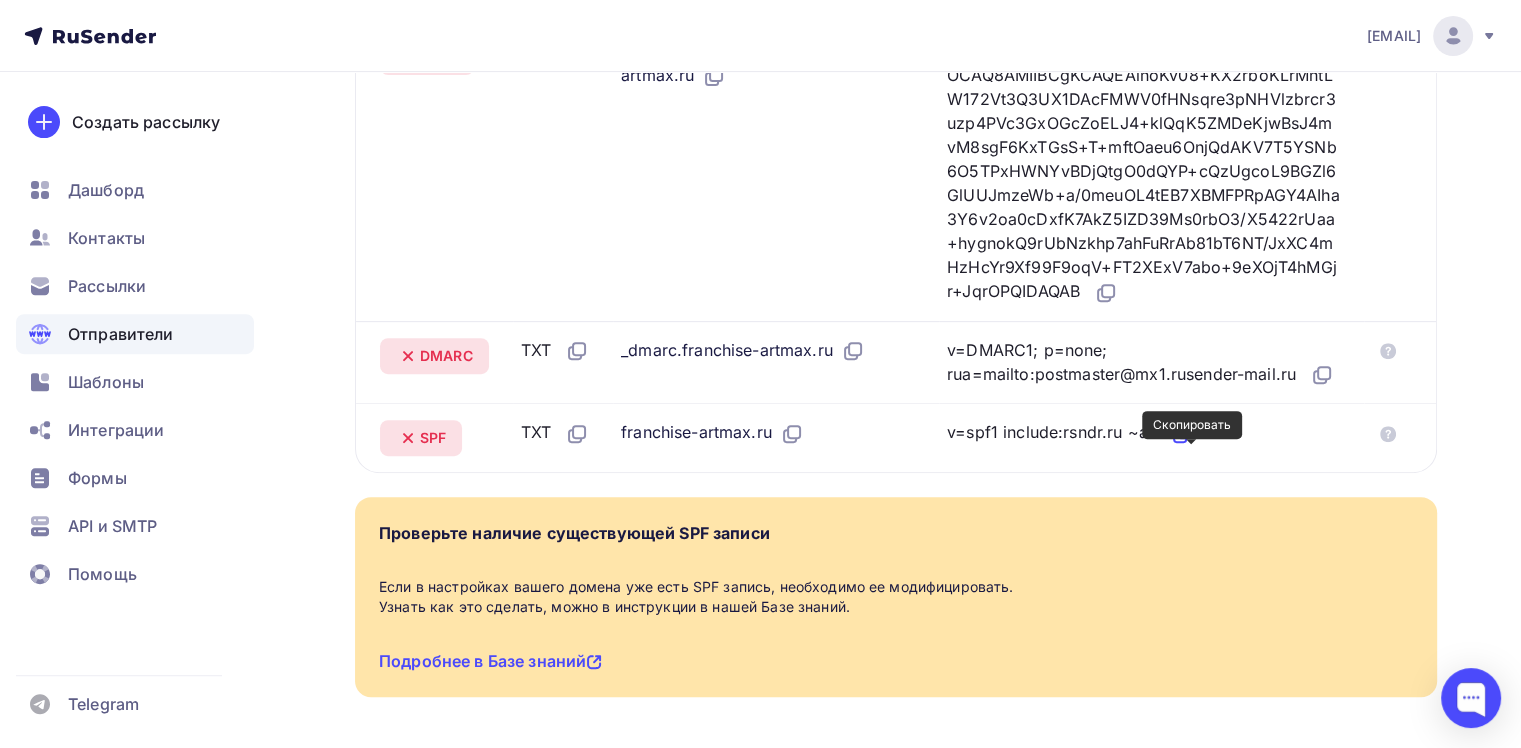 click 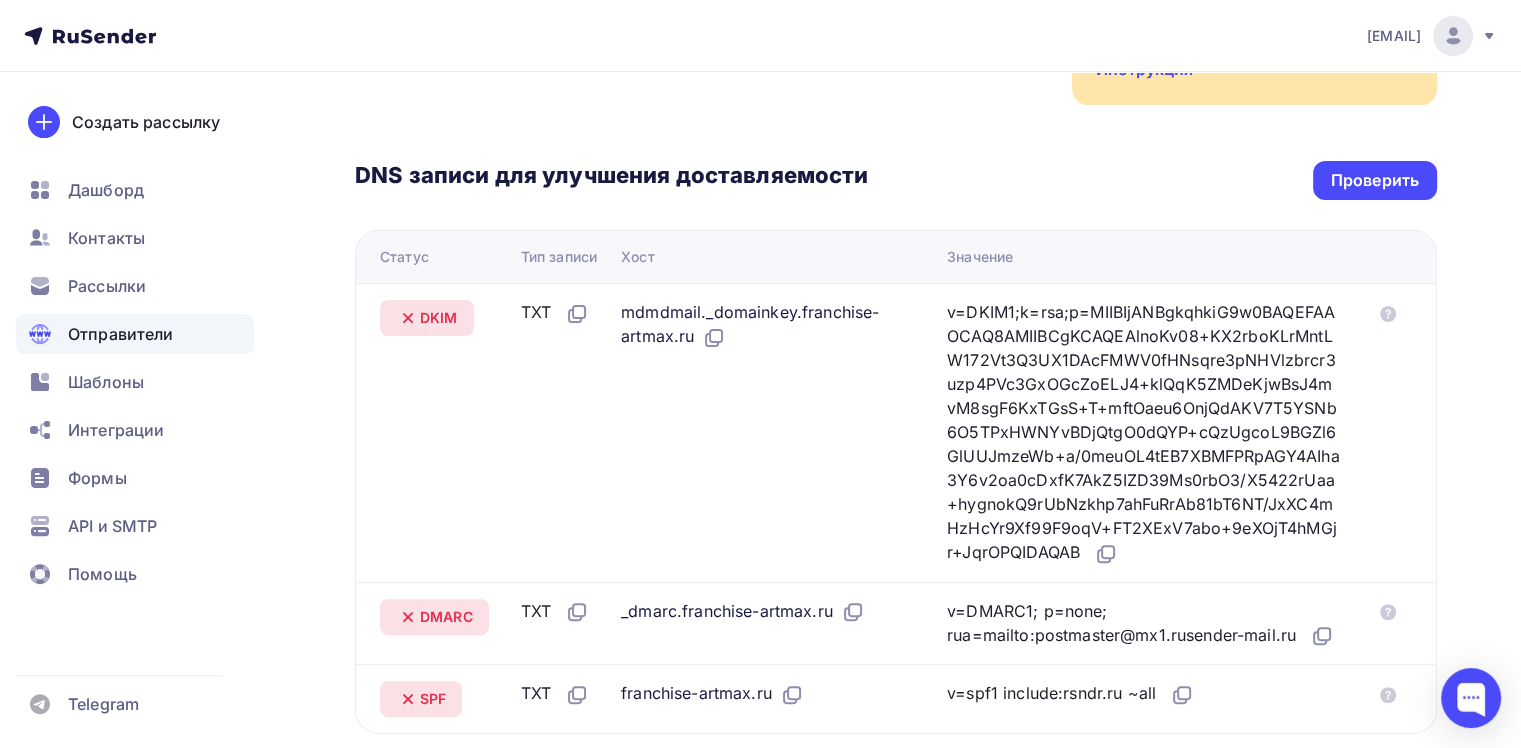 scroll, scrollTop: 0, scrollLeft: 0, axis: both 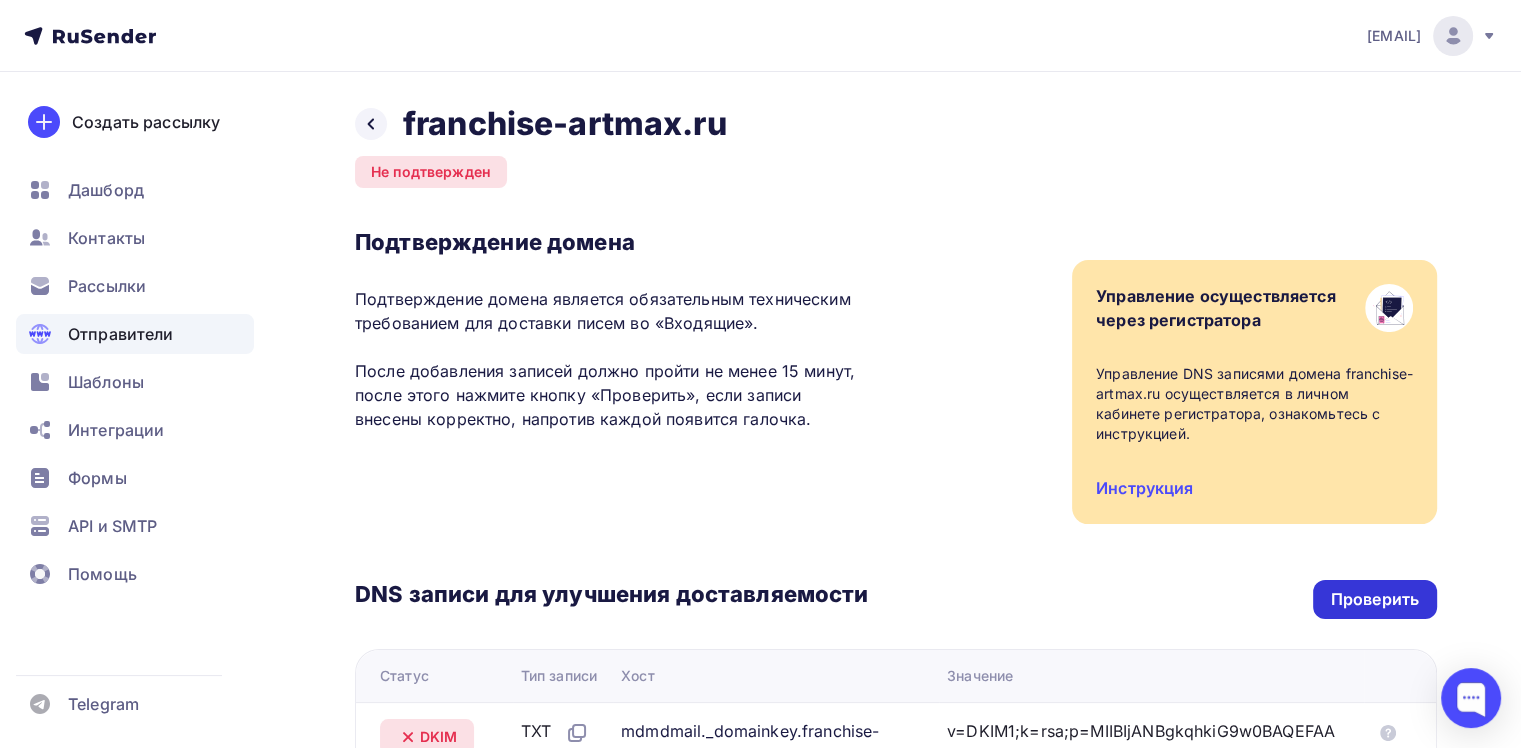 click on "Проверить" at bounding box center (1375, 599) 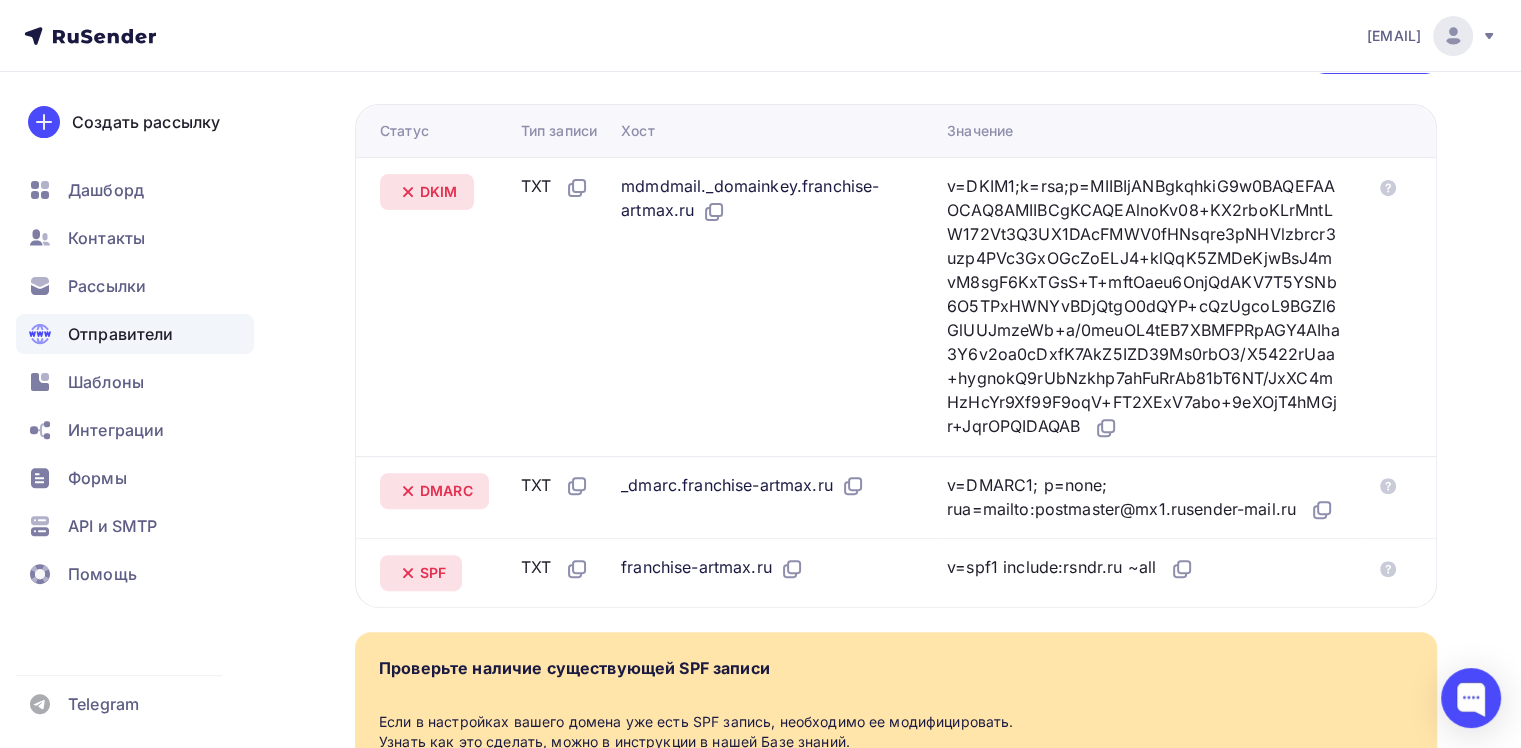 scroll, scrollTop: 500, scrollLeft: 0, axis: vertical 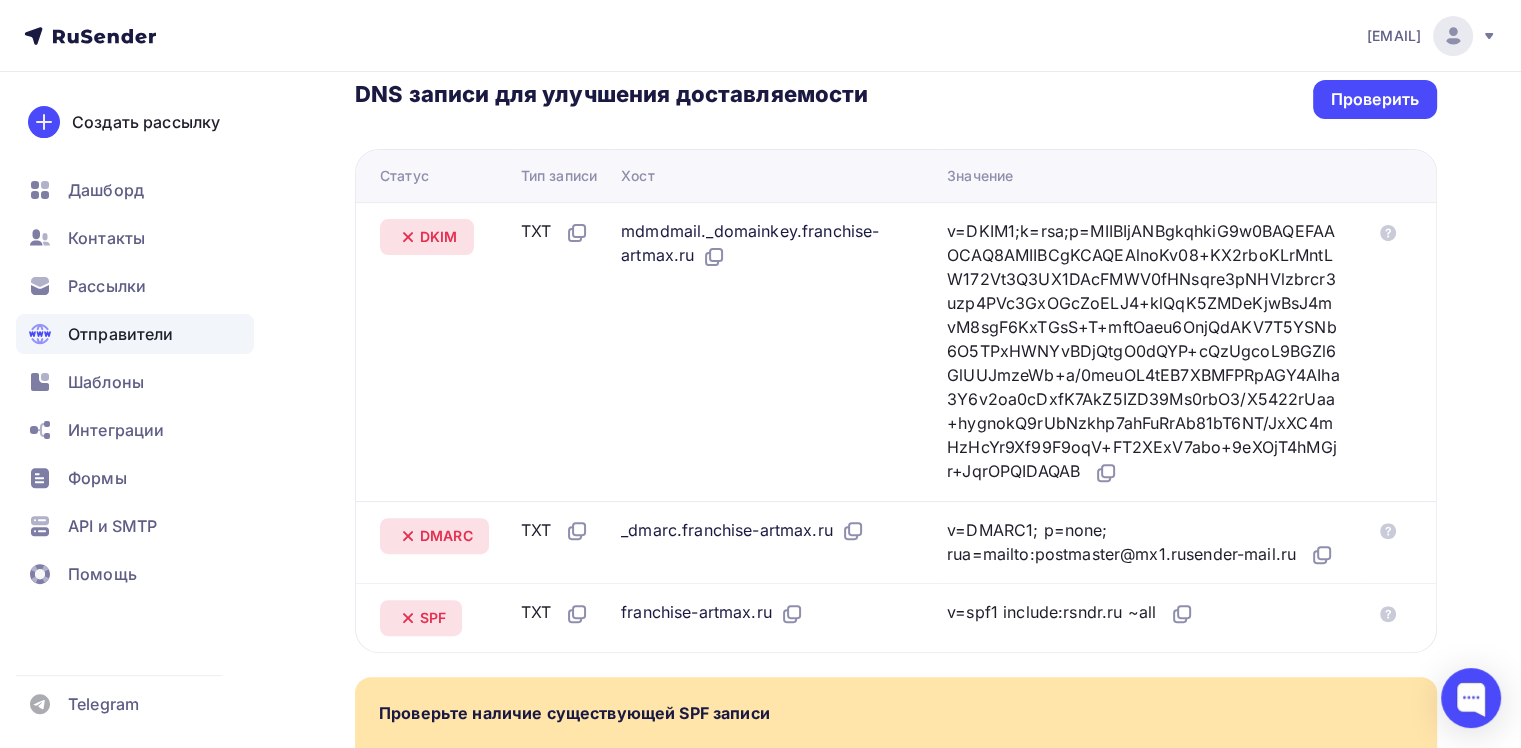drag, startPoint x: 585, startPoint y: 232, endPoint x: 743, endPoint y: 293, distance: 169.36647 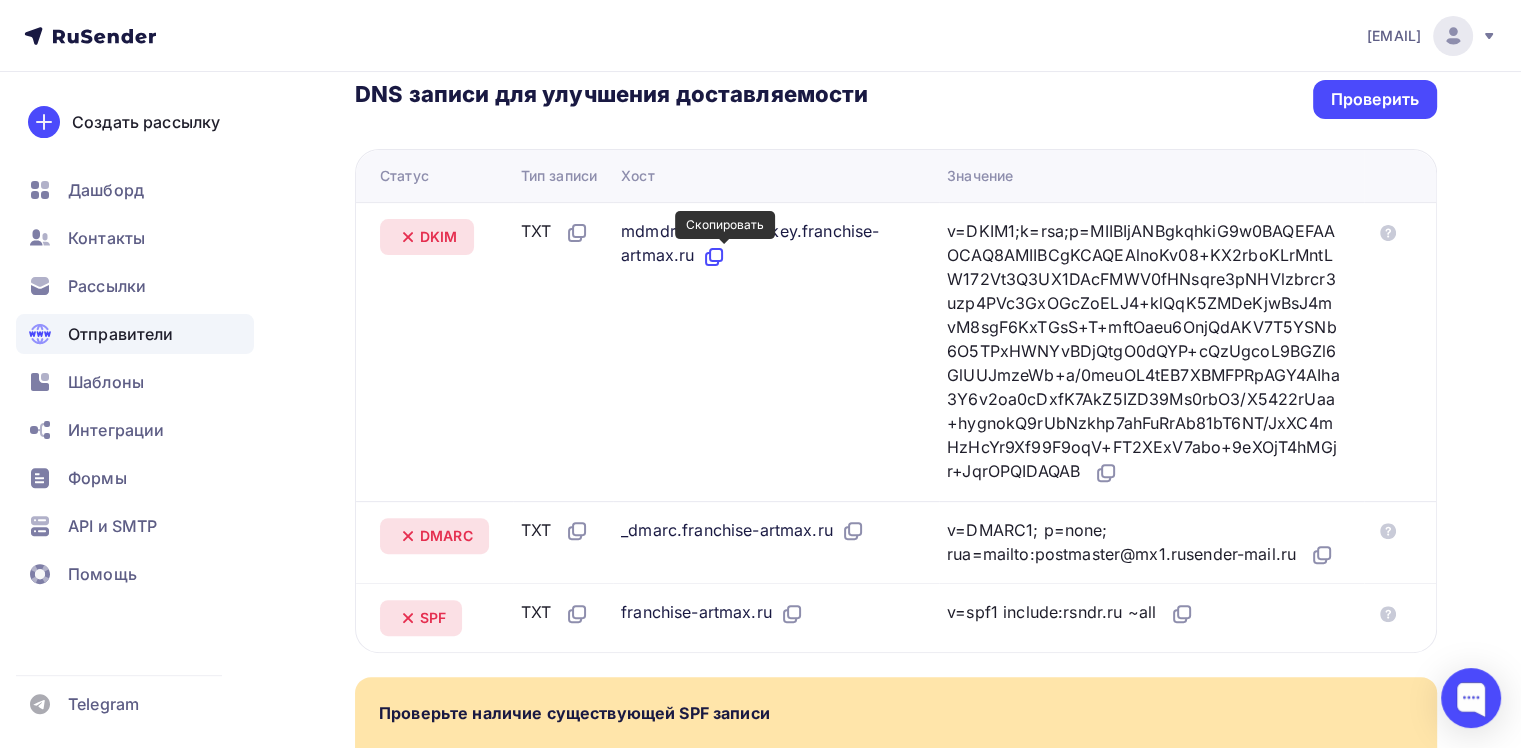click 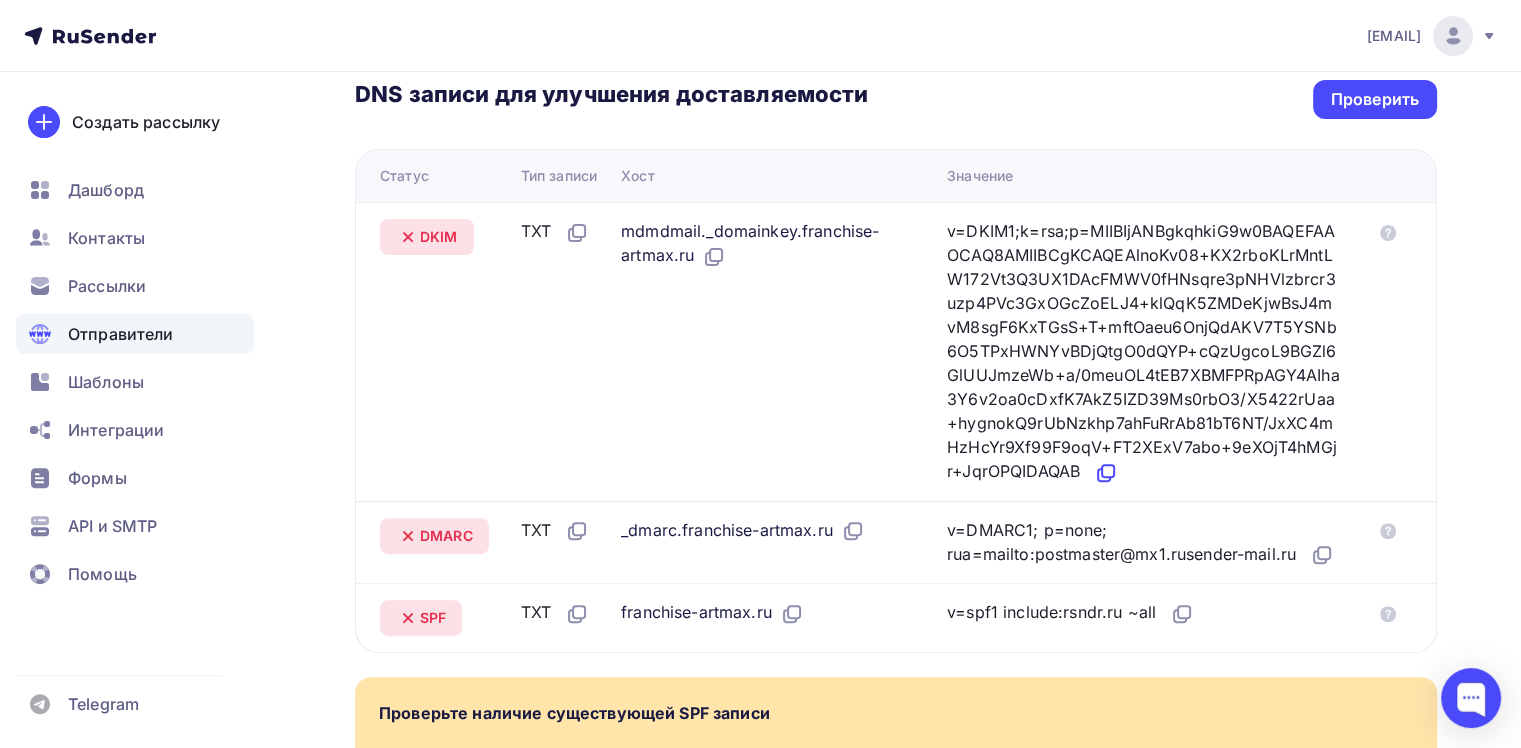 click 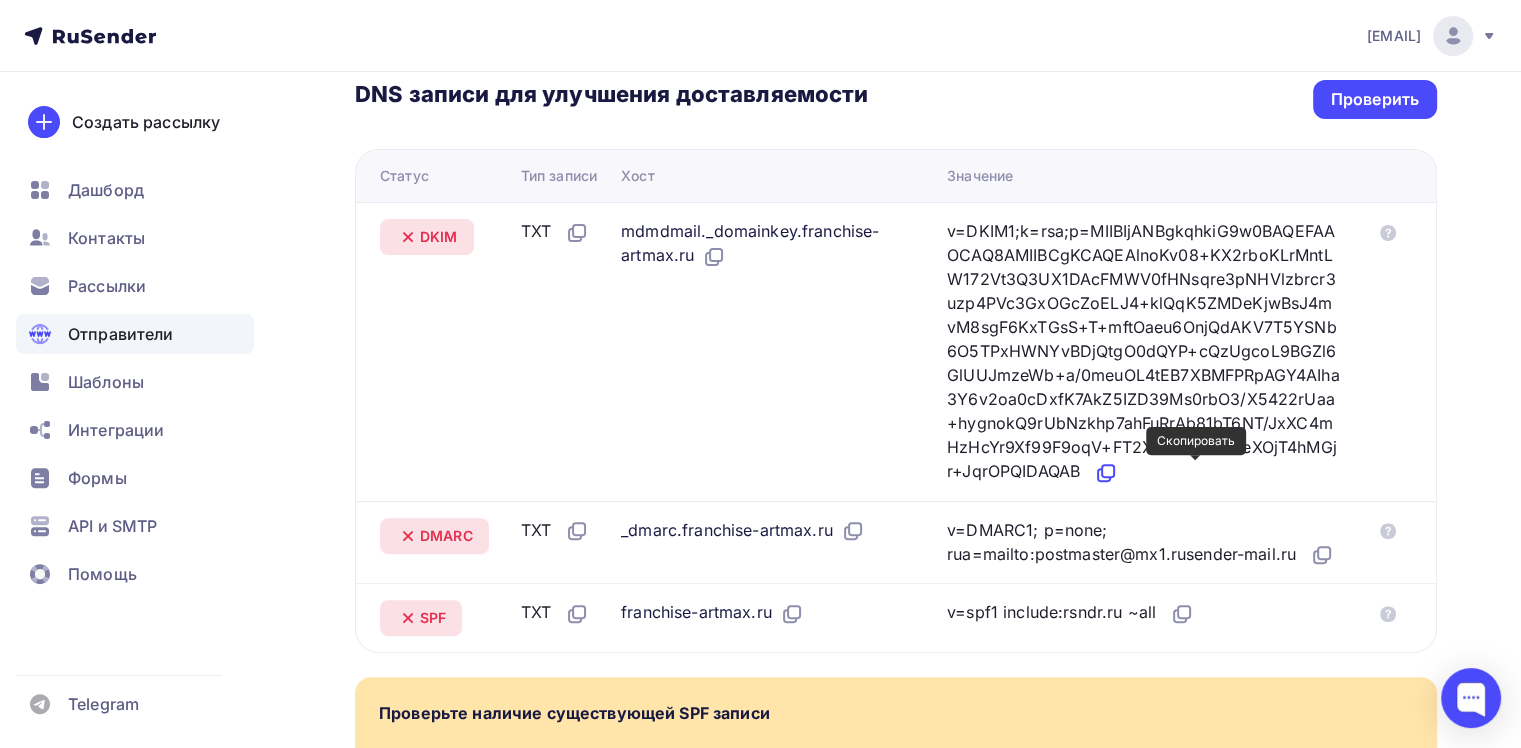 click 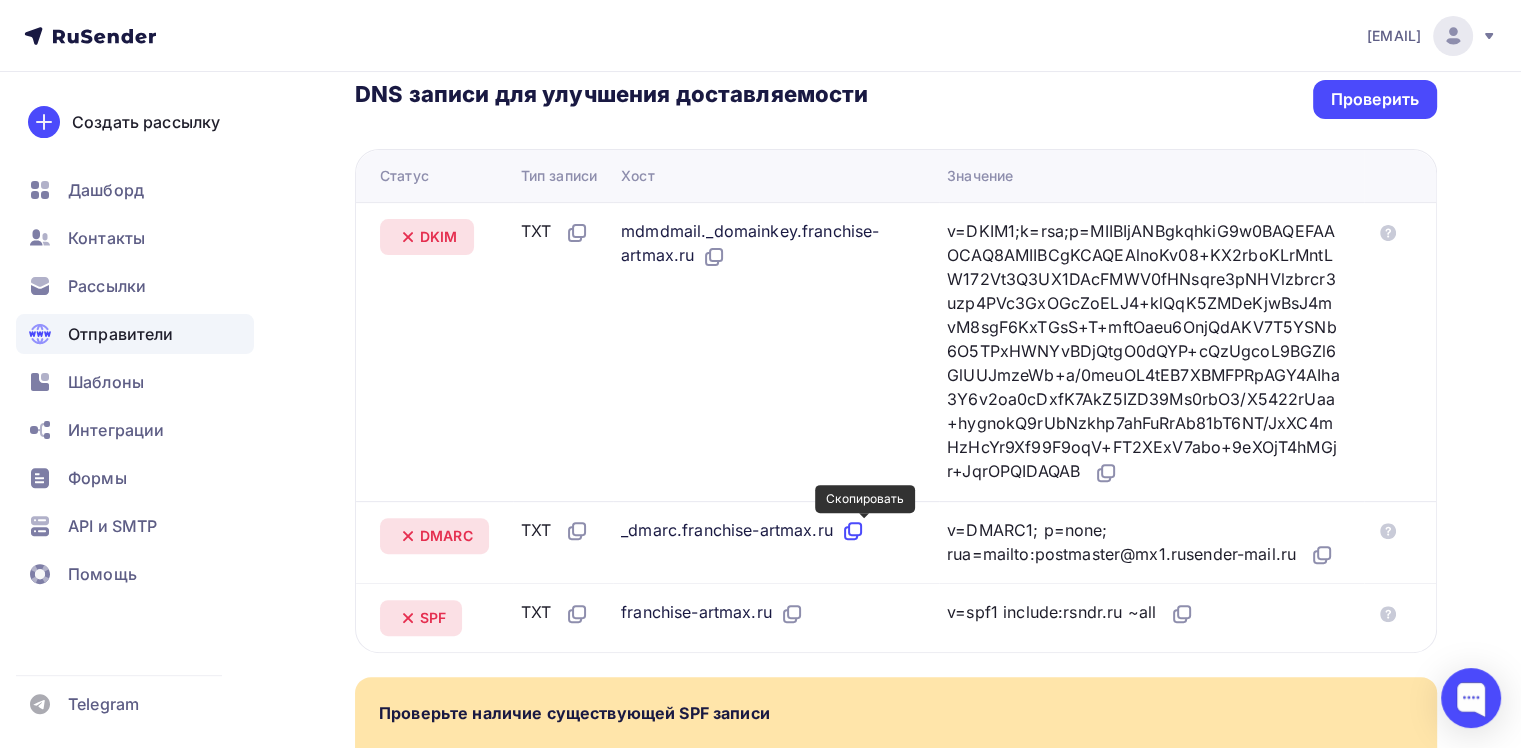 click 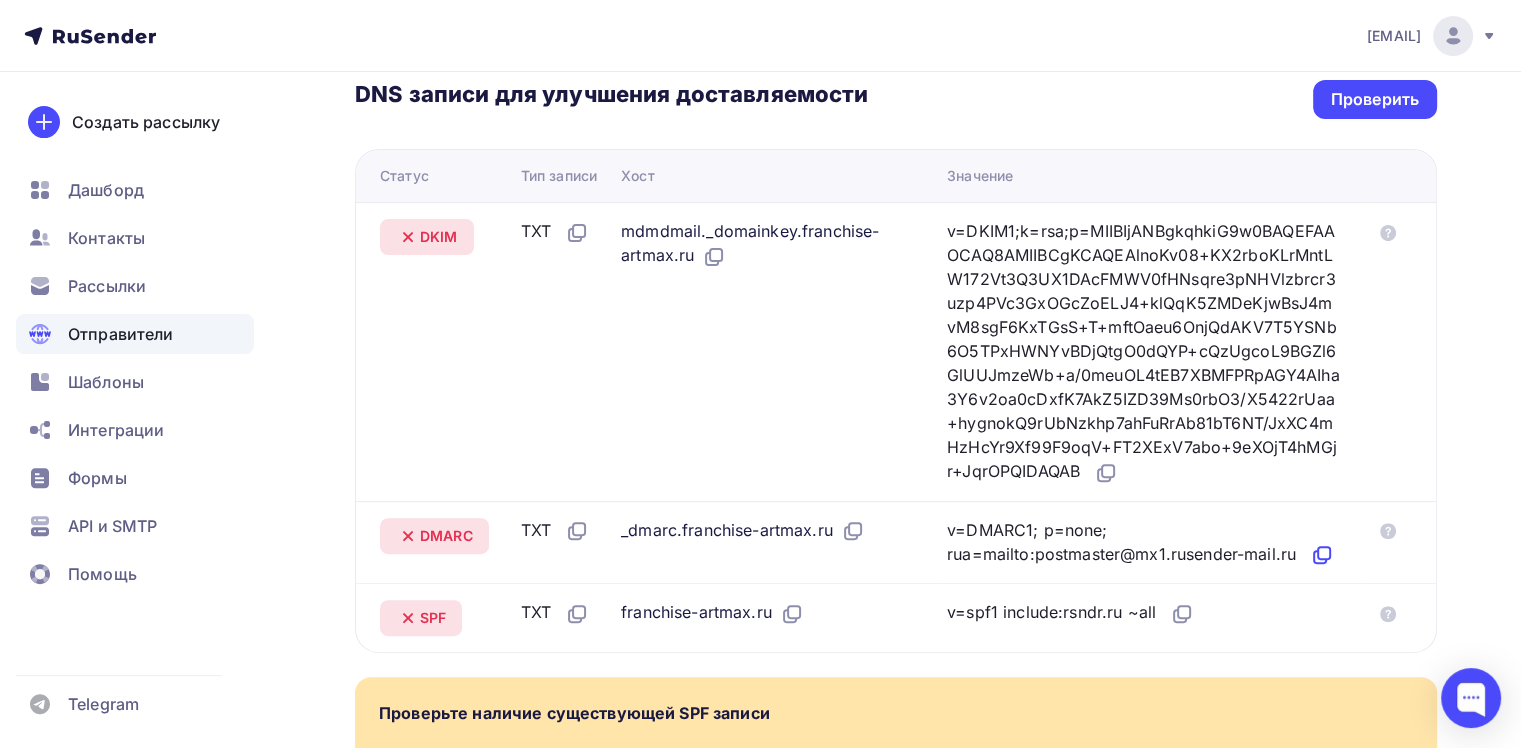 click 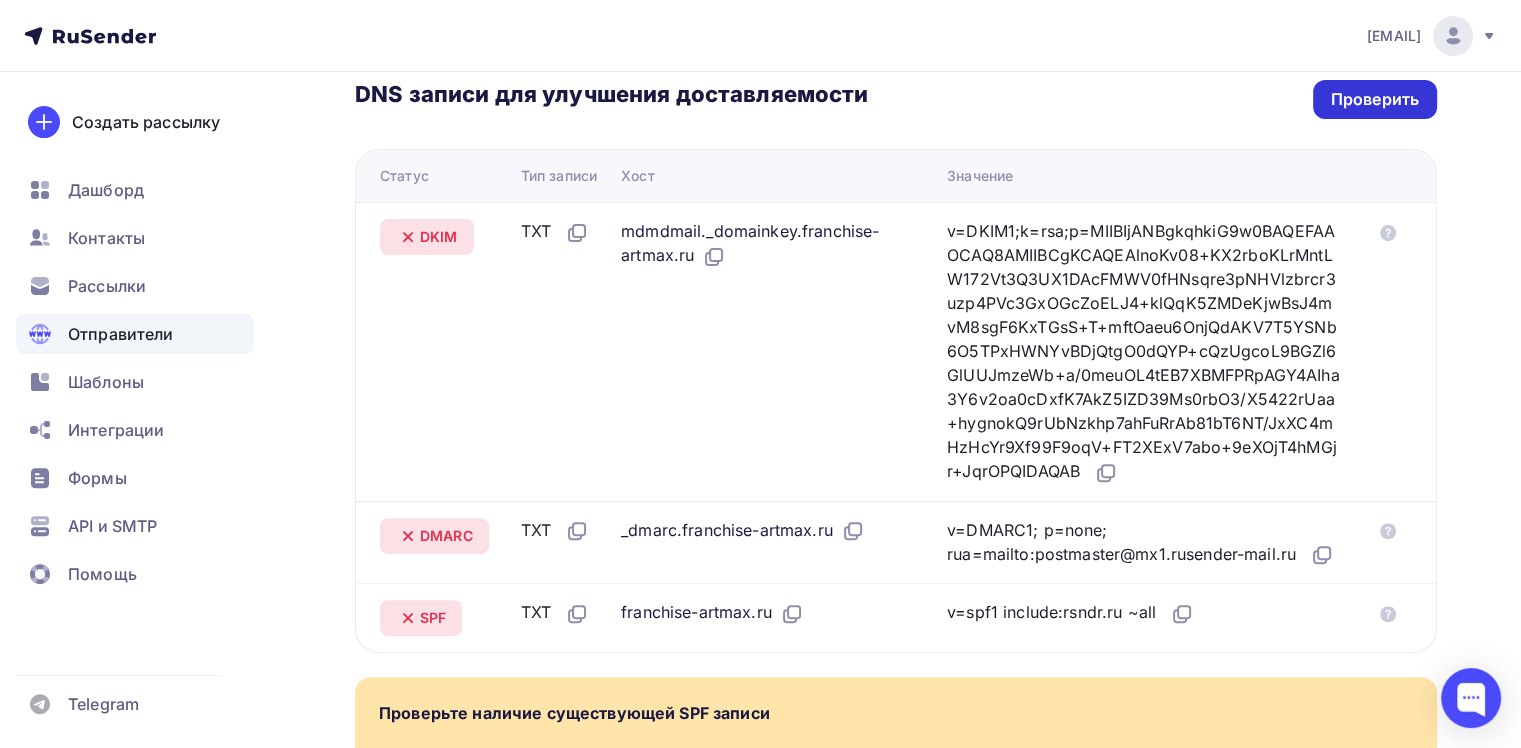 click on "Проверить" at bounding box center [1375, 99] 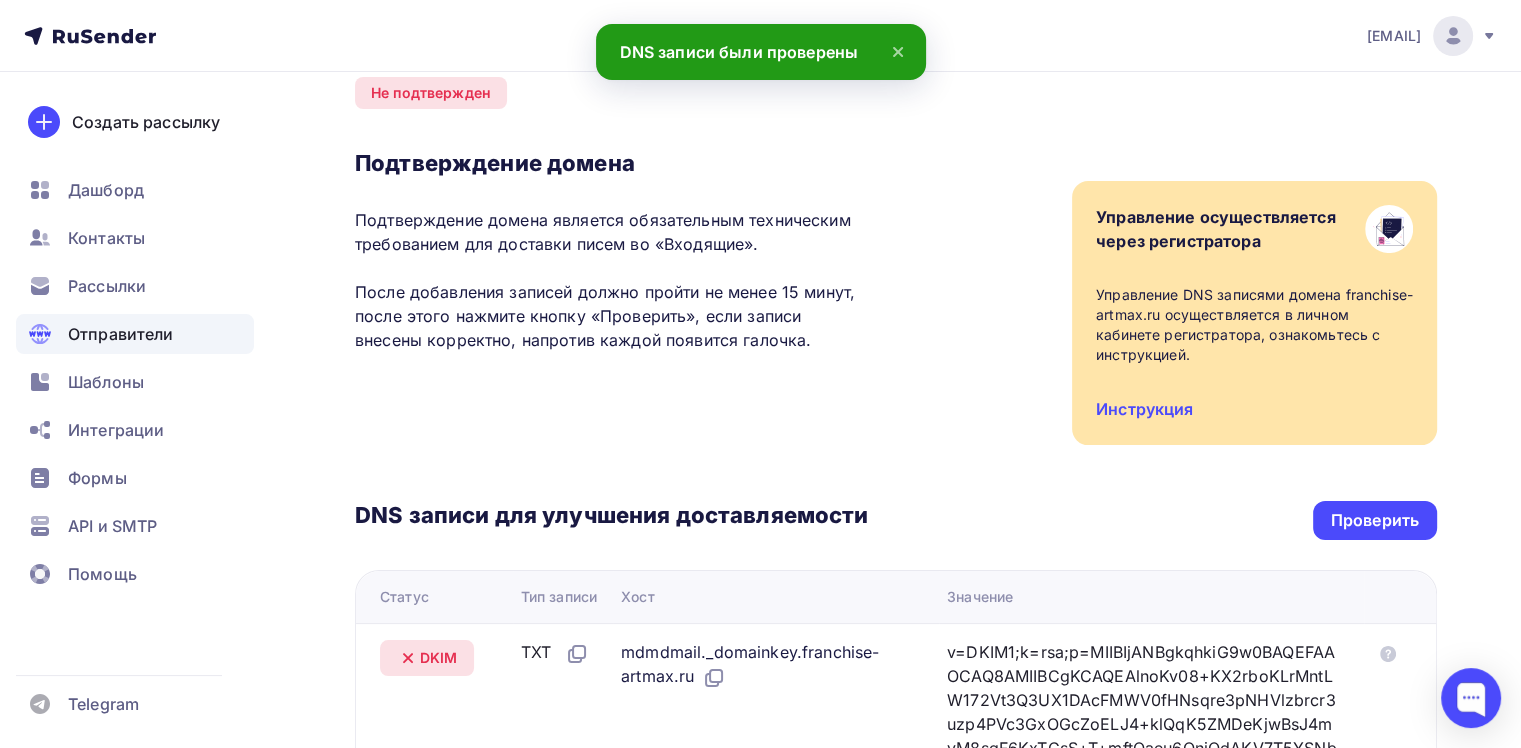 scroll, scrollTop: 0, scrollLeft: 0, axis: both 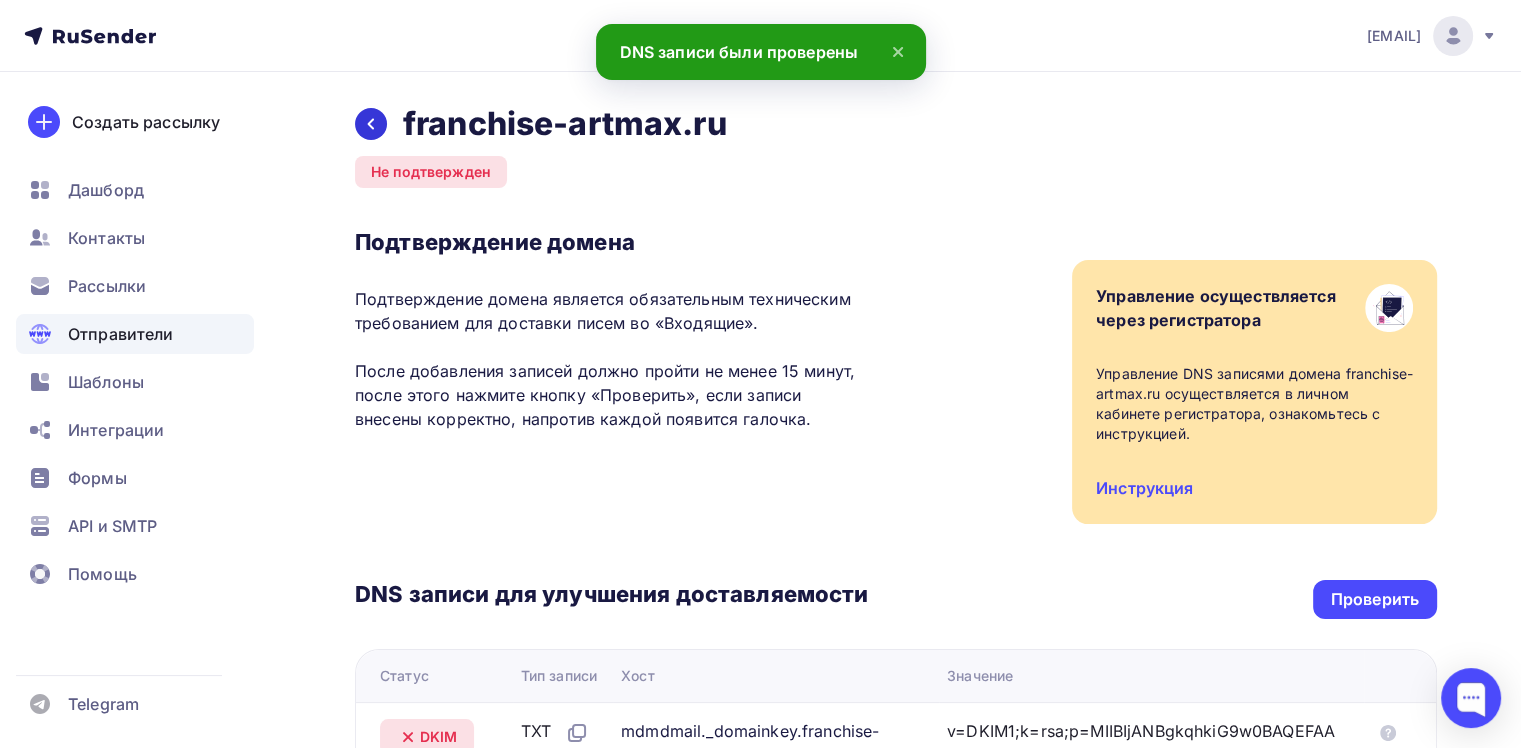 click 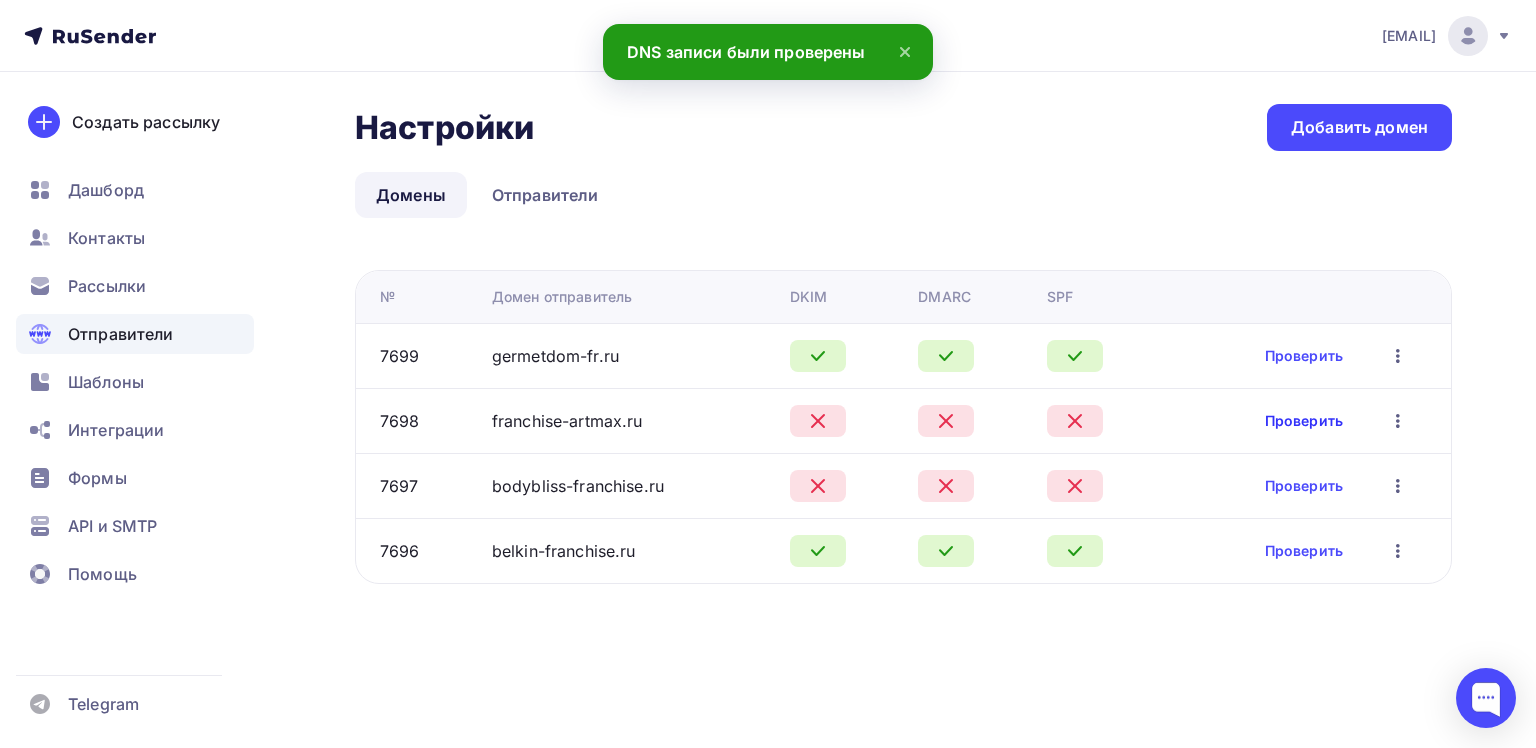 click on "Проверить" at bounding box center [1304, 421] 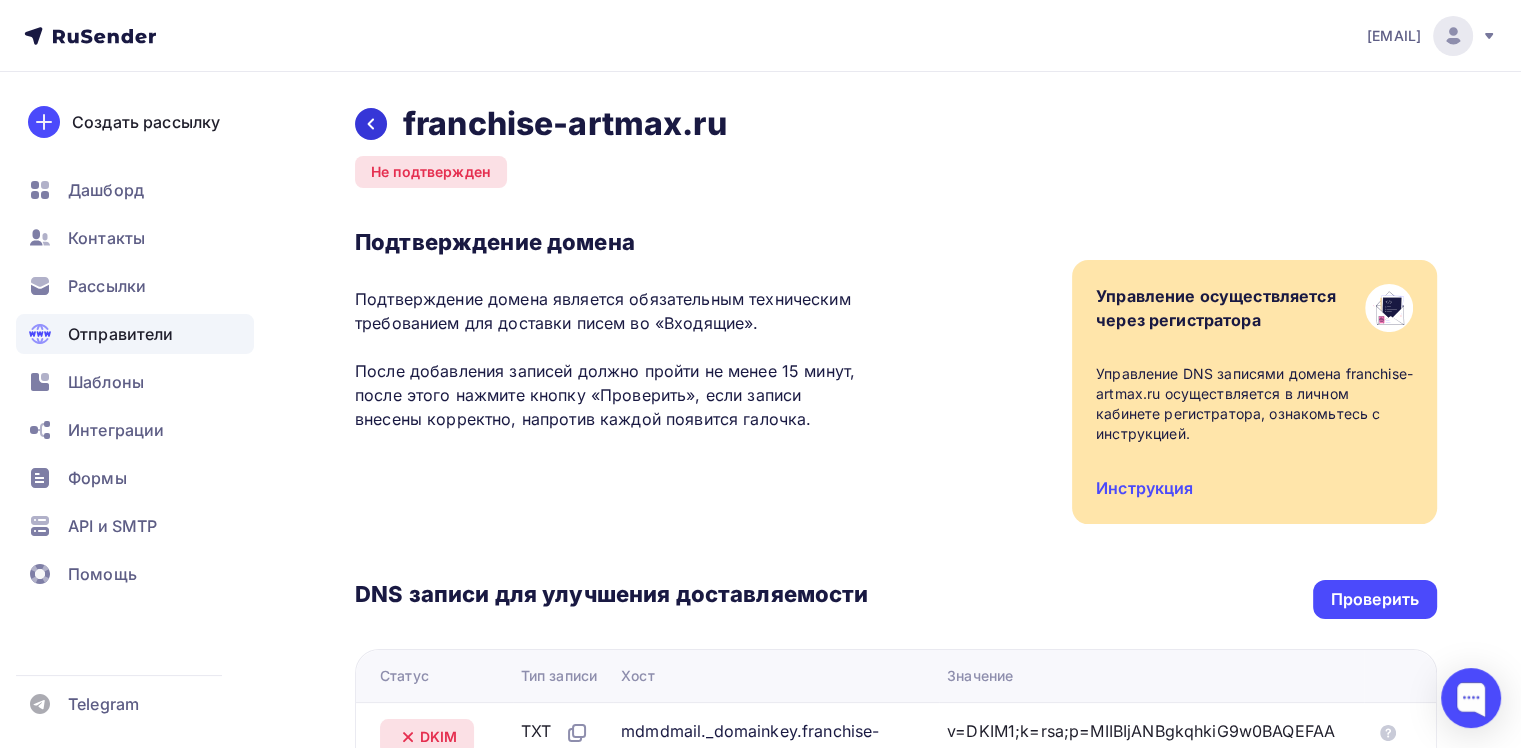 click 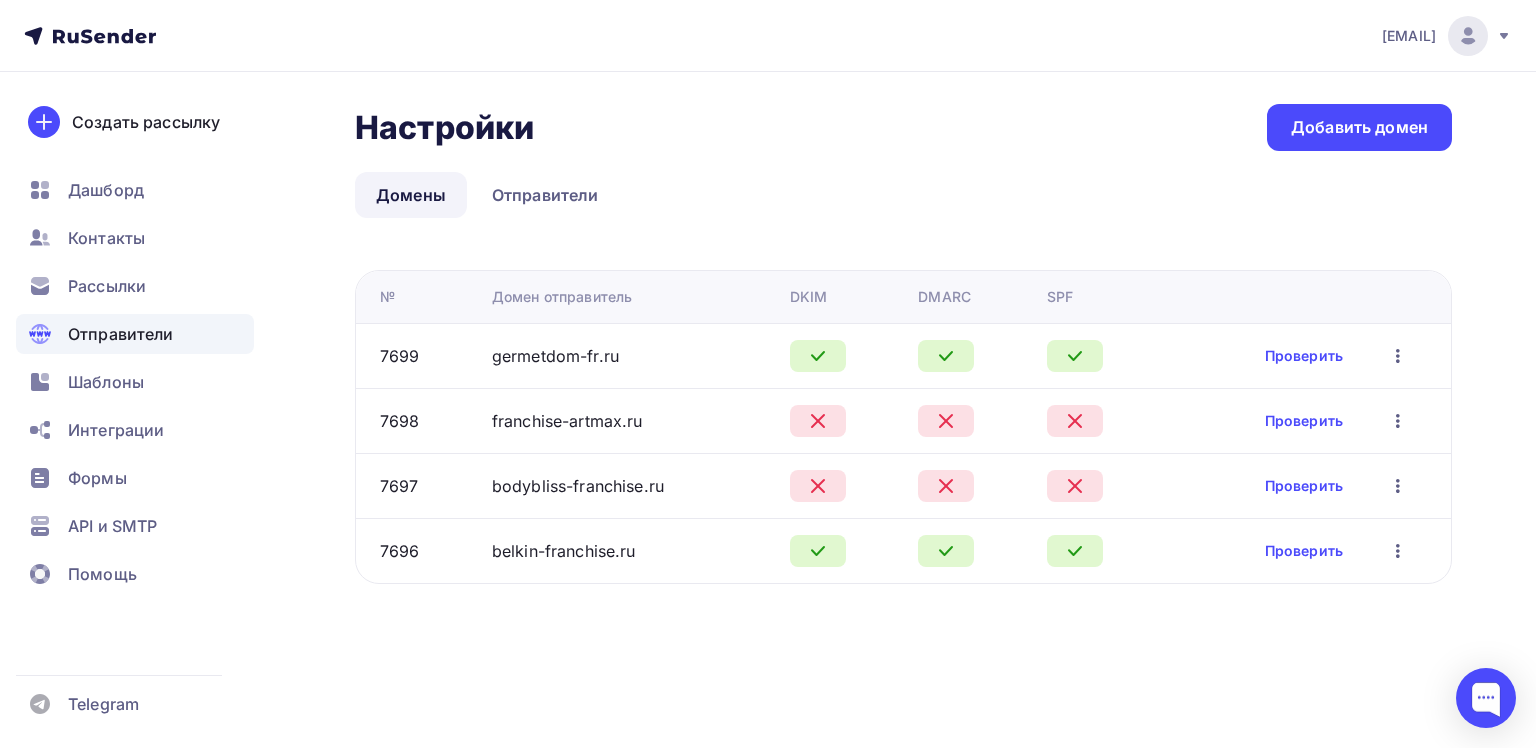 click 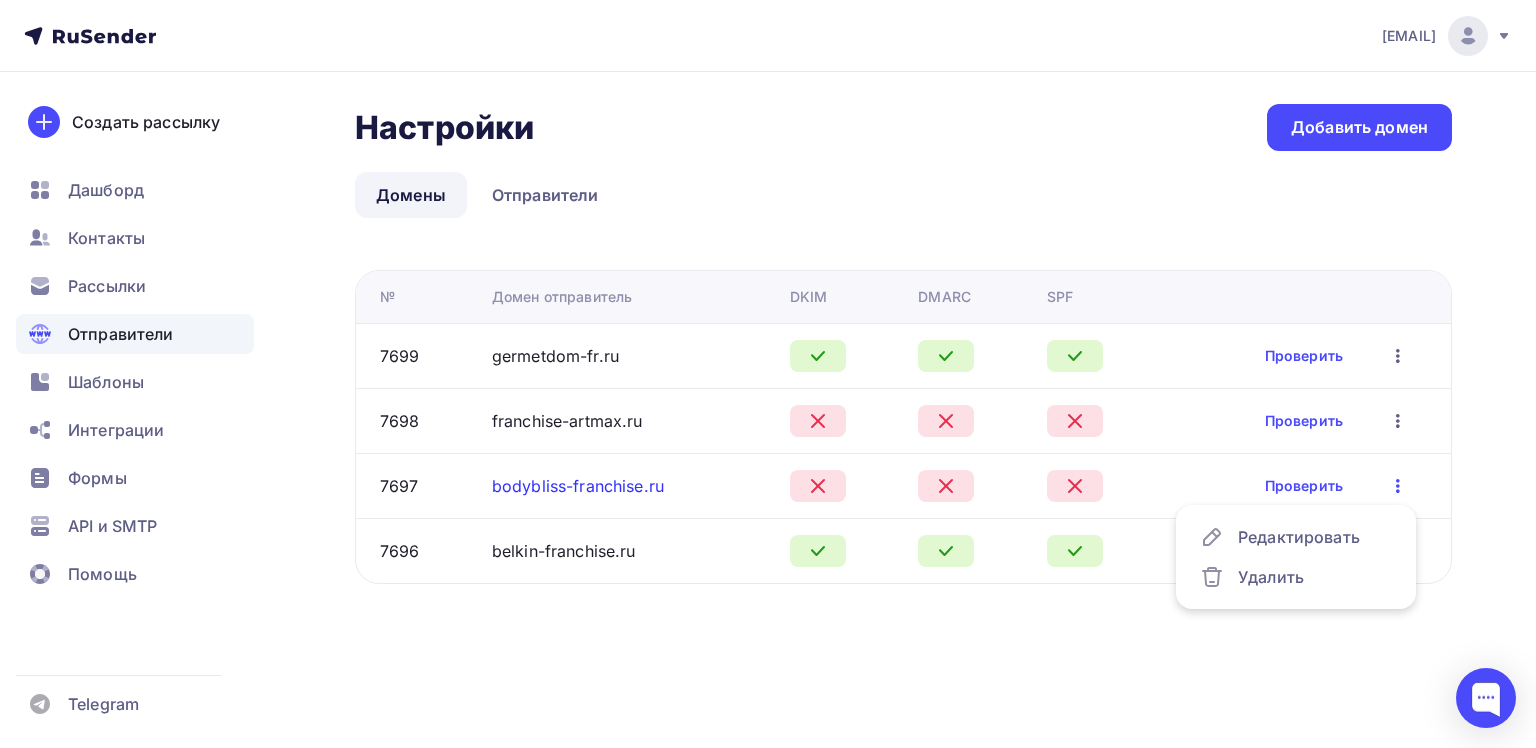 click on "bodybliss-franchise.ru" at bounding box center [578, 486] 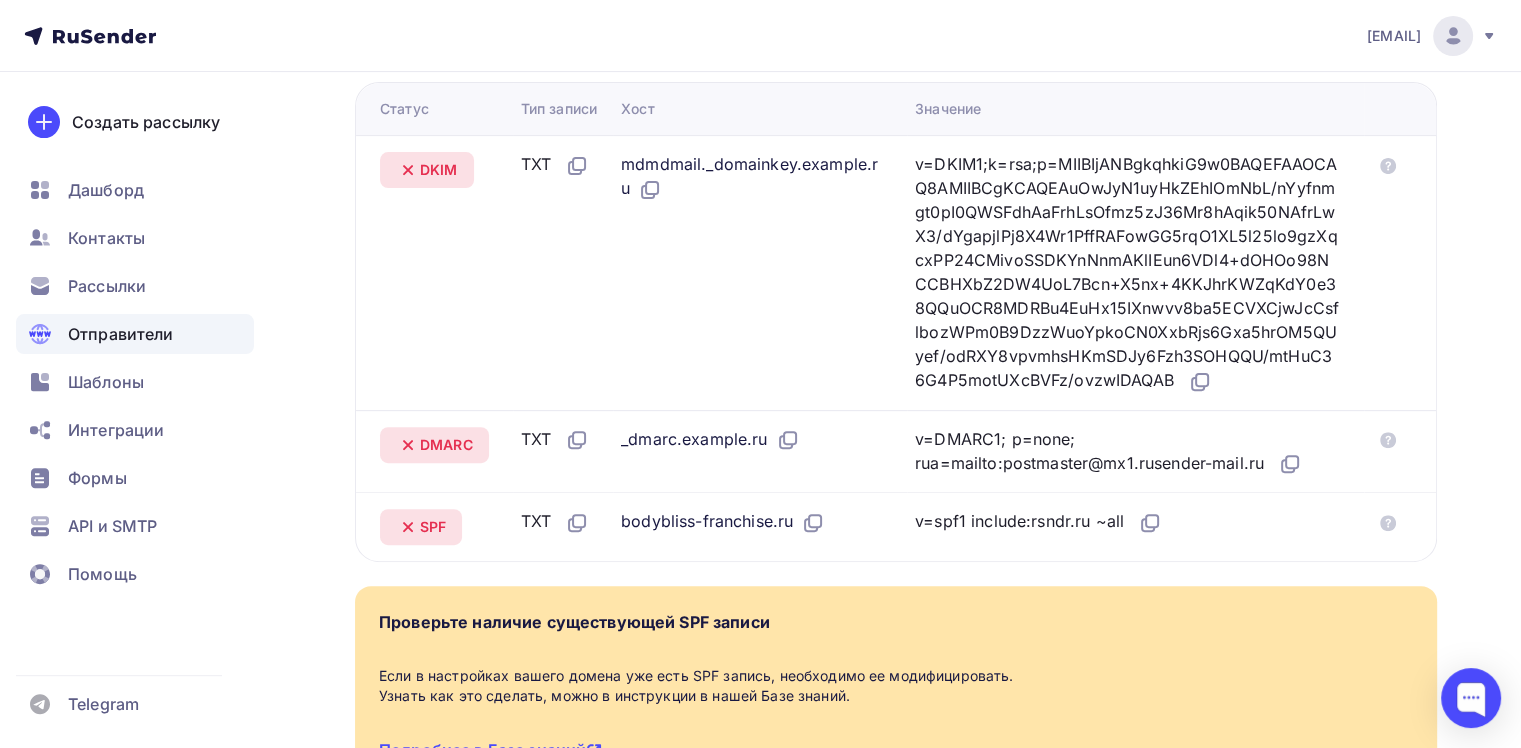 scroll, scrollTop: 600, scrollLeft: 0, axis: vertical 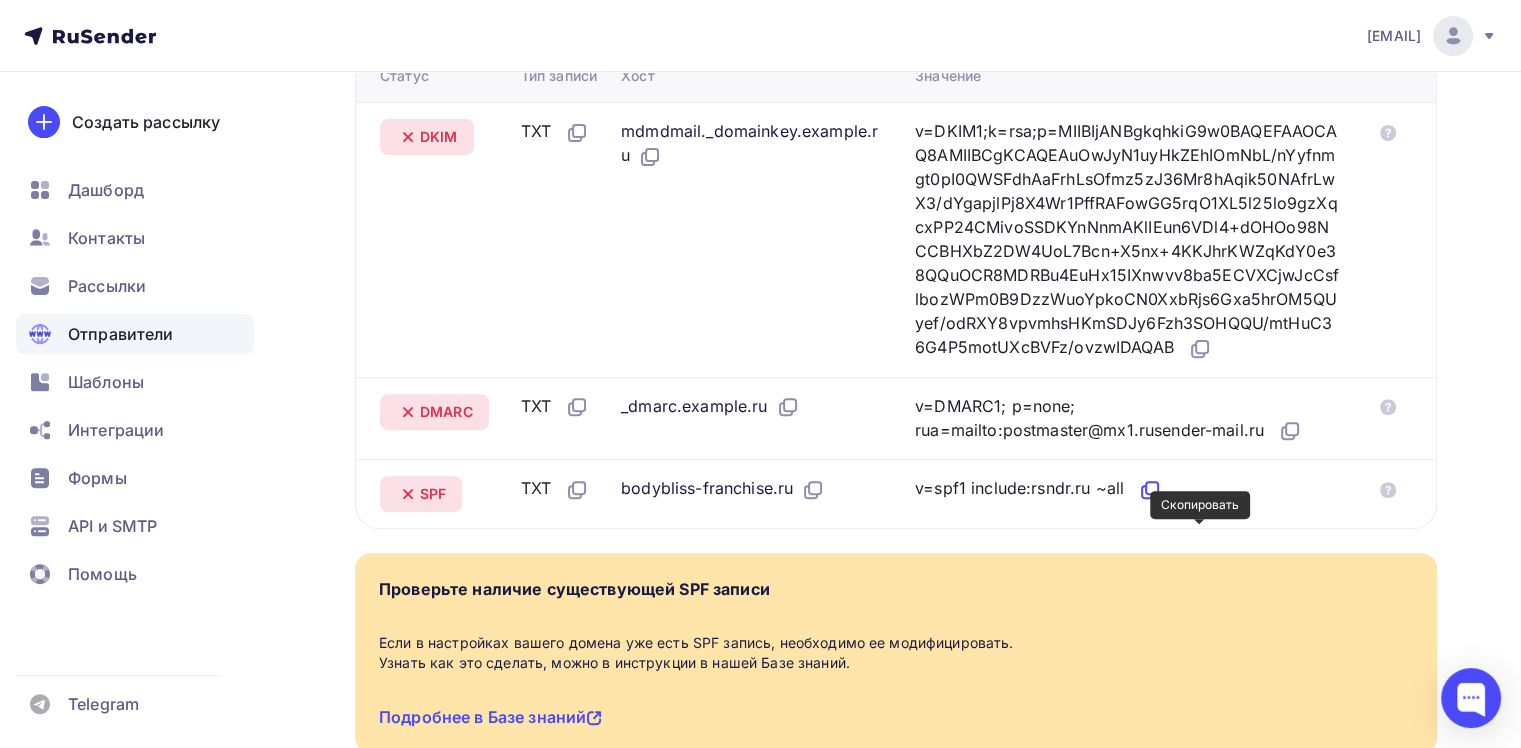 click 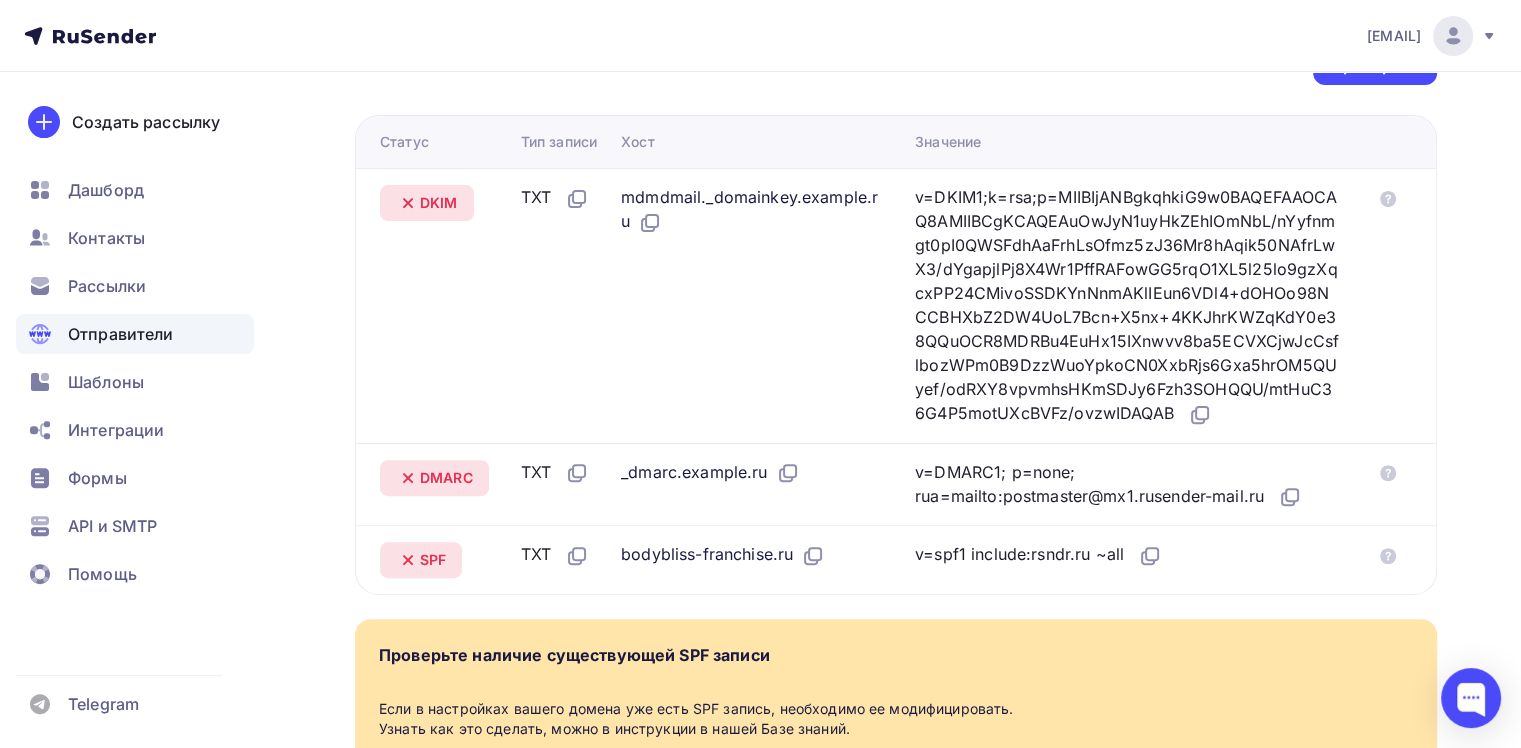 scroll, scrollTop: 500, scrollLeft: 0, axis: vertical 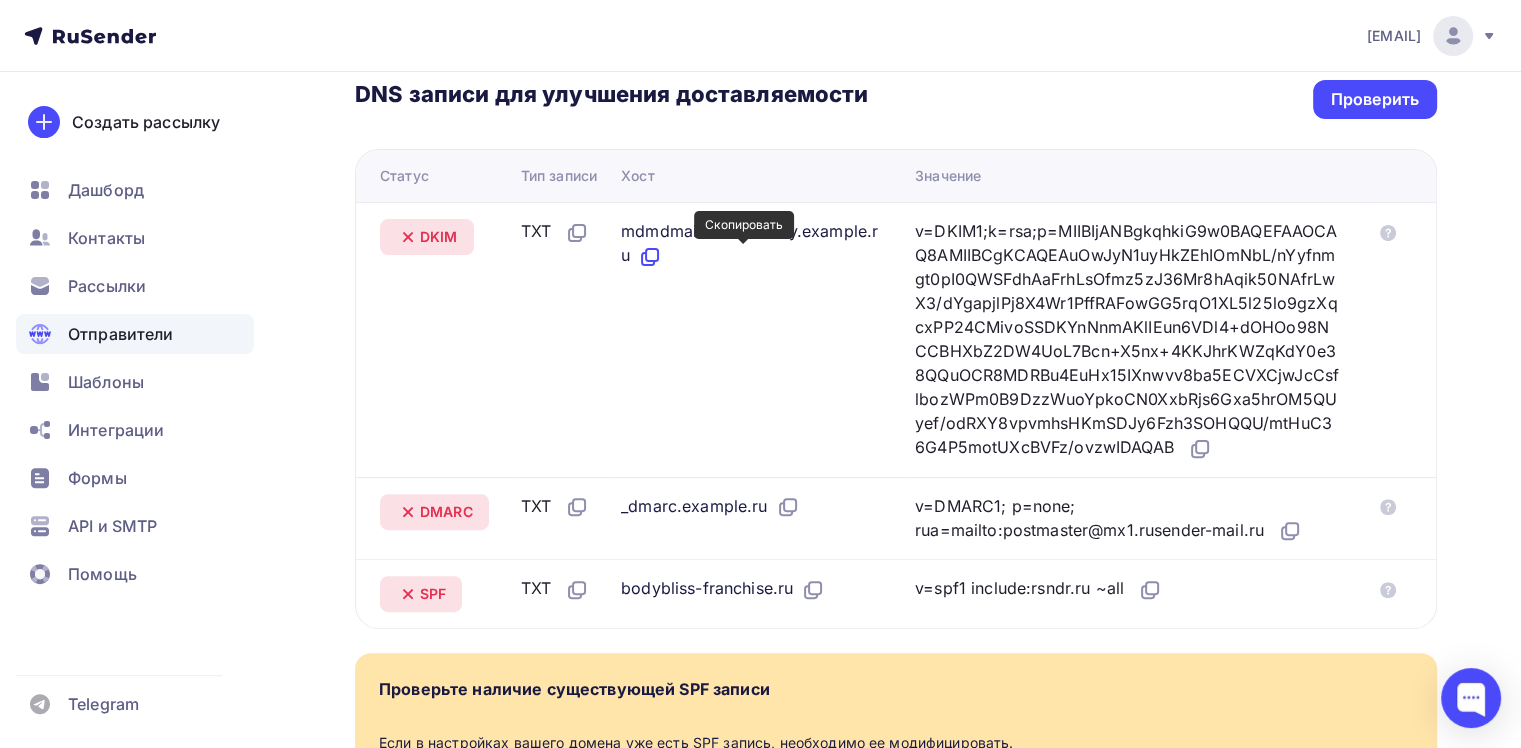 click 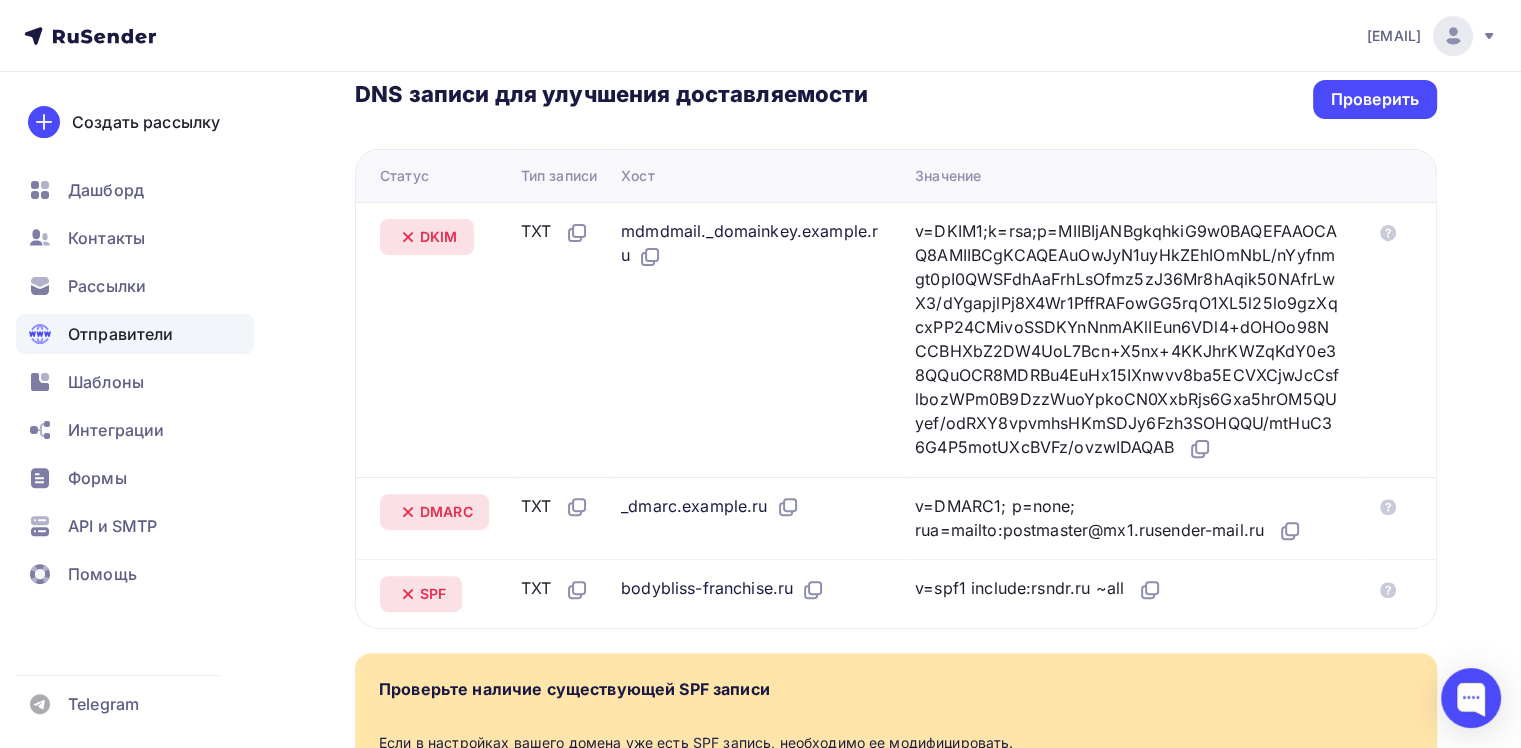 click on "v=DKIM1;k=rsa;p=MIIBIjANBgkqhkiG9w0BAQEFAAOCAQ8AMIIBCgKCAQEAuOwJyN1uyHkZEhIOmNbL/nYyfnmgt0pI0QWSFdhAaFrhLsOfmz5zJ36Mr8hAqik50NAfrLwX3/dYgapjlPj8X4Wr1PffRAFowGG5rqO1XL5l25lo9gzXqcxPP24CMivoSSDKYnNnmAKlIEun6VDl4+dOHOo98NCCBHXbZ2DW4UoL7Bcn+X5nx+4KKJhrKWZqKdY0e38QQuOCR8MDRBu4EuHx15IXnwvv8ba5ECVXCjwJcCsflbozWPm0B9DzzWuoYpkoCN0XxbRjs6Gxa5hrOM5QUyef/odRXY8vpvmhsHKmSDJy6Fzh3SOHQQU/mtHuC36G4P5motUXcBVFz/ovzwIDAQAB" at bounding box center [1135, 339] 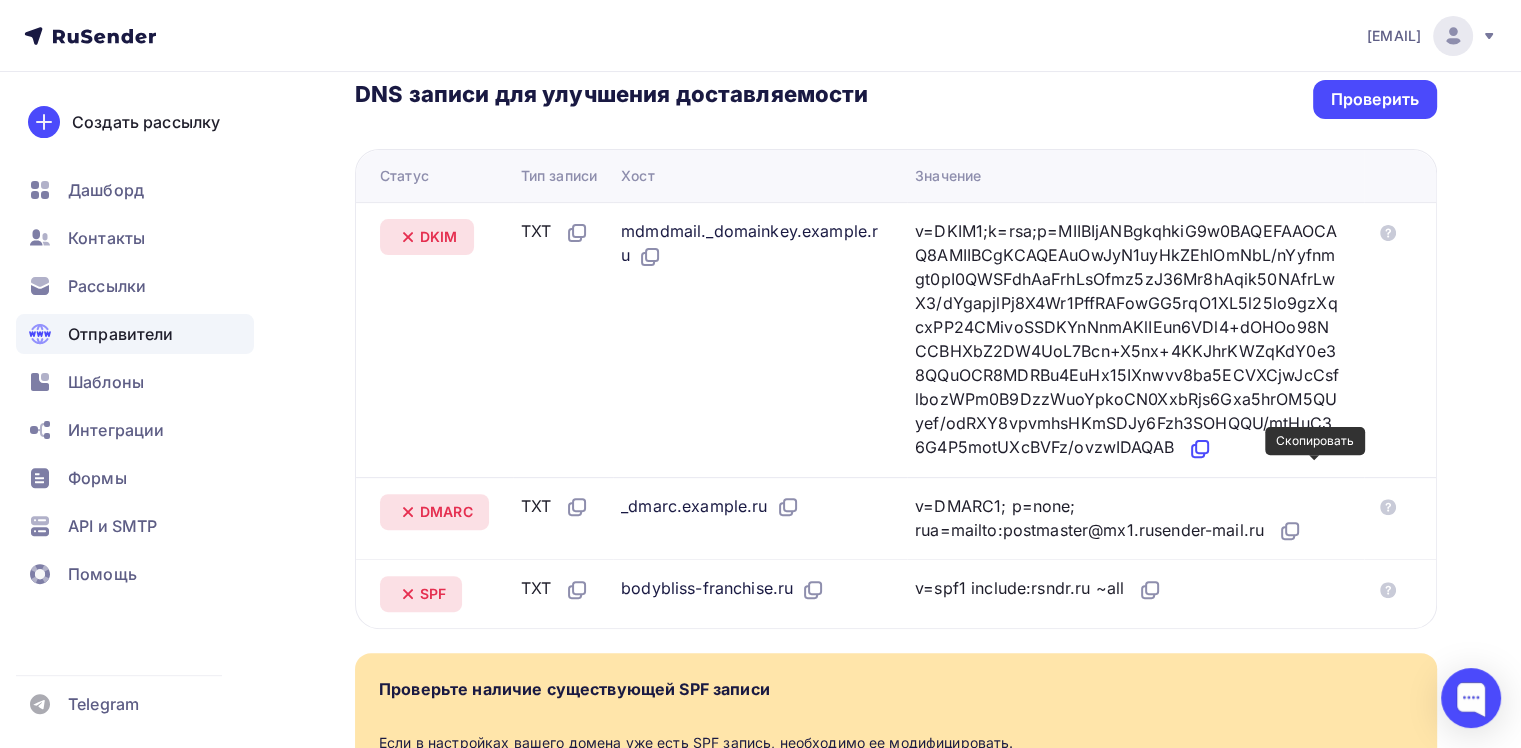 click 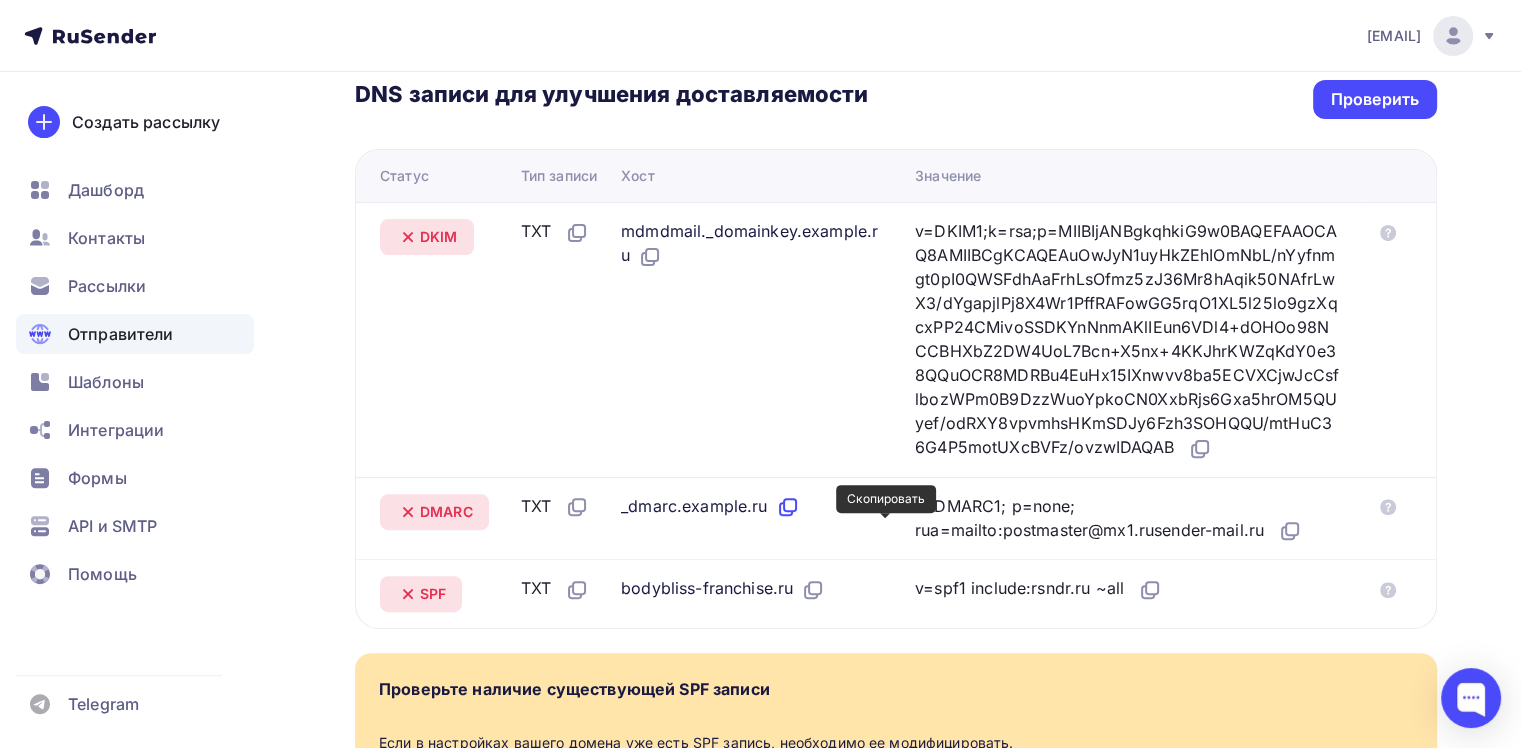 click 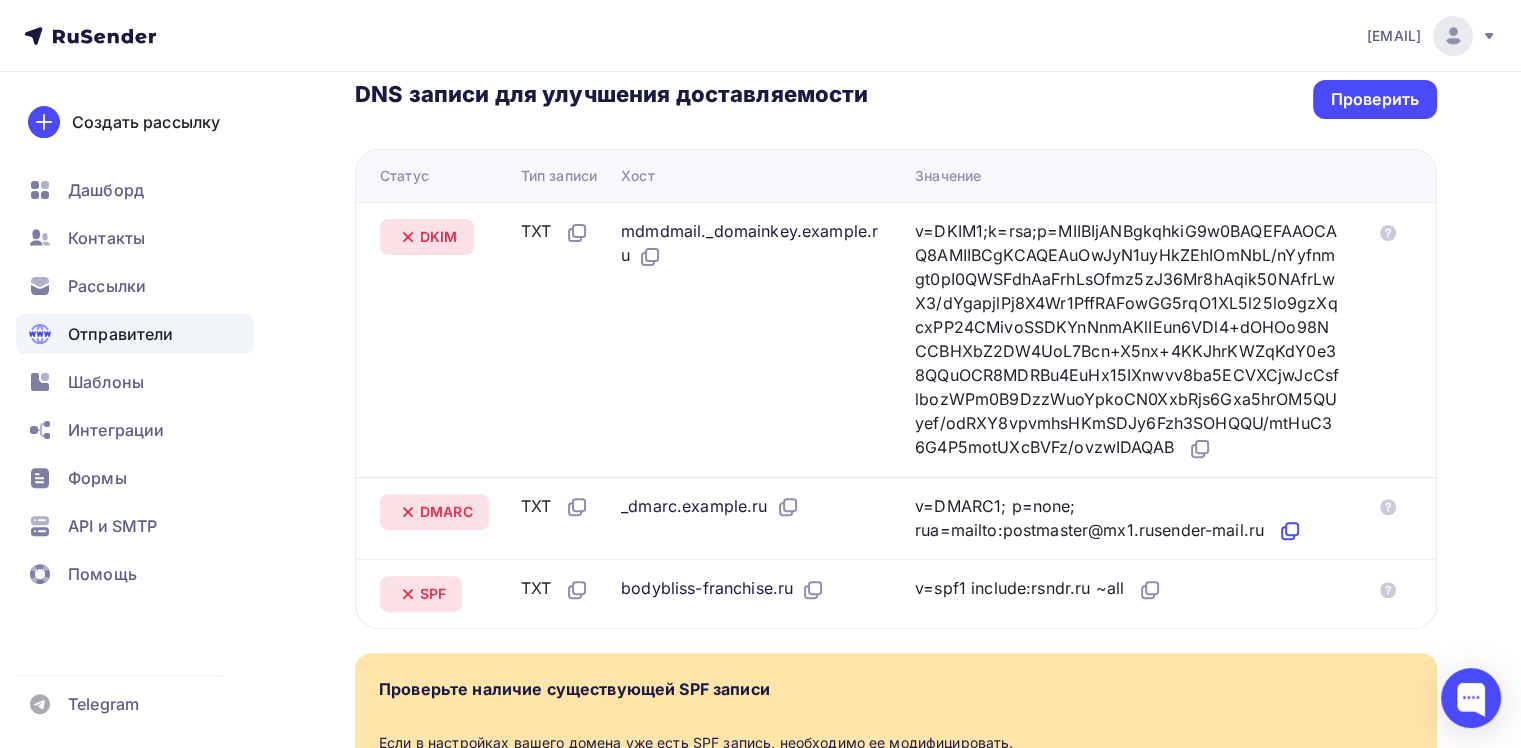 click 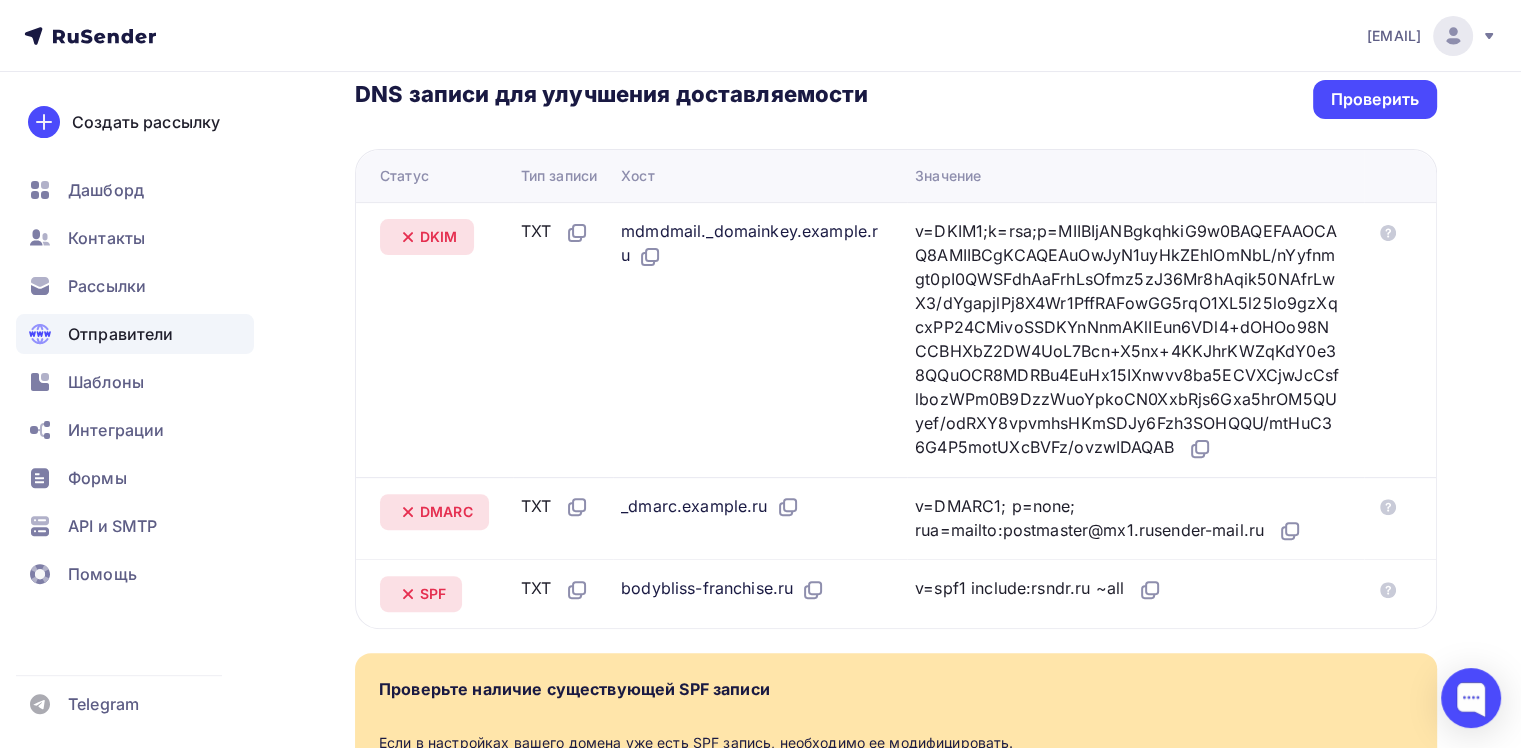 click 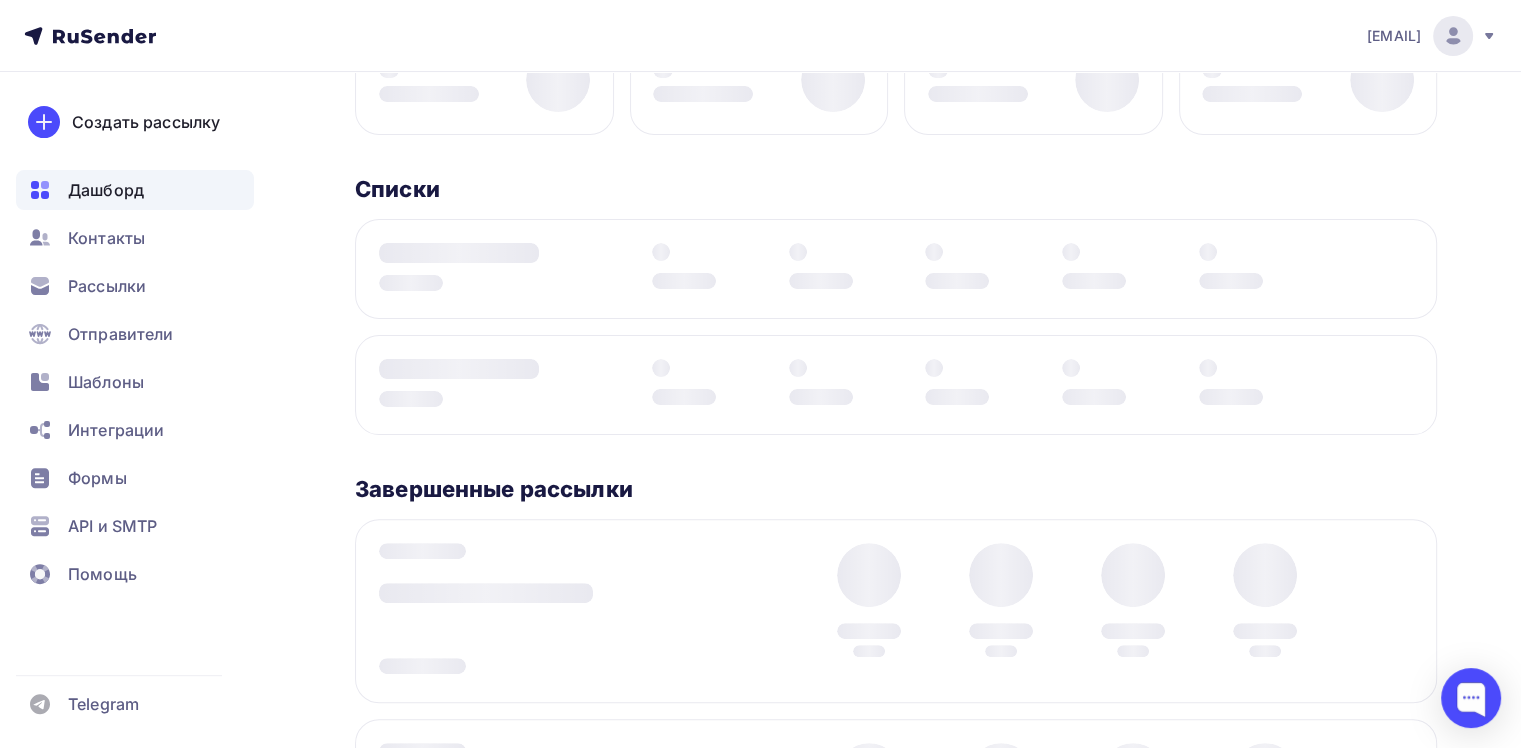 scroll, scrollTop: 0, scrollLeft: 0, axis: both 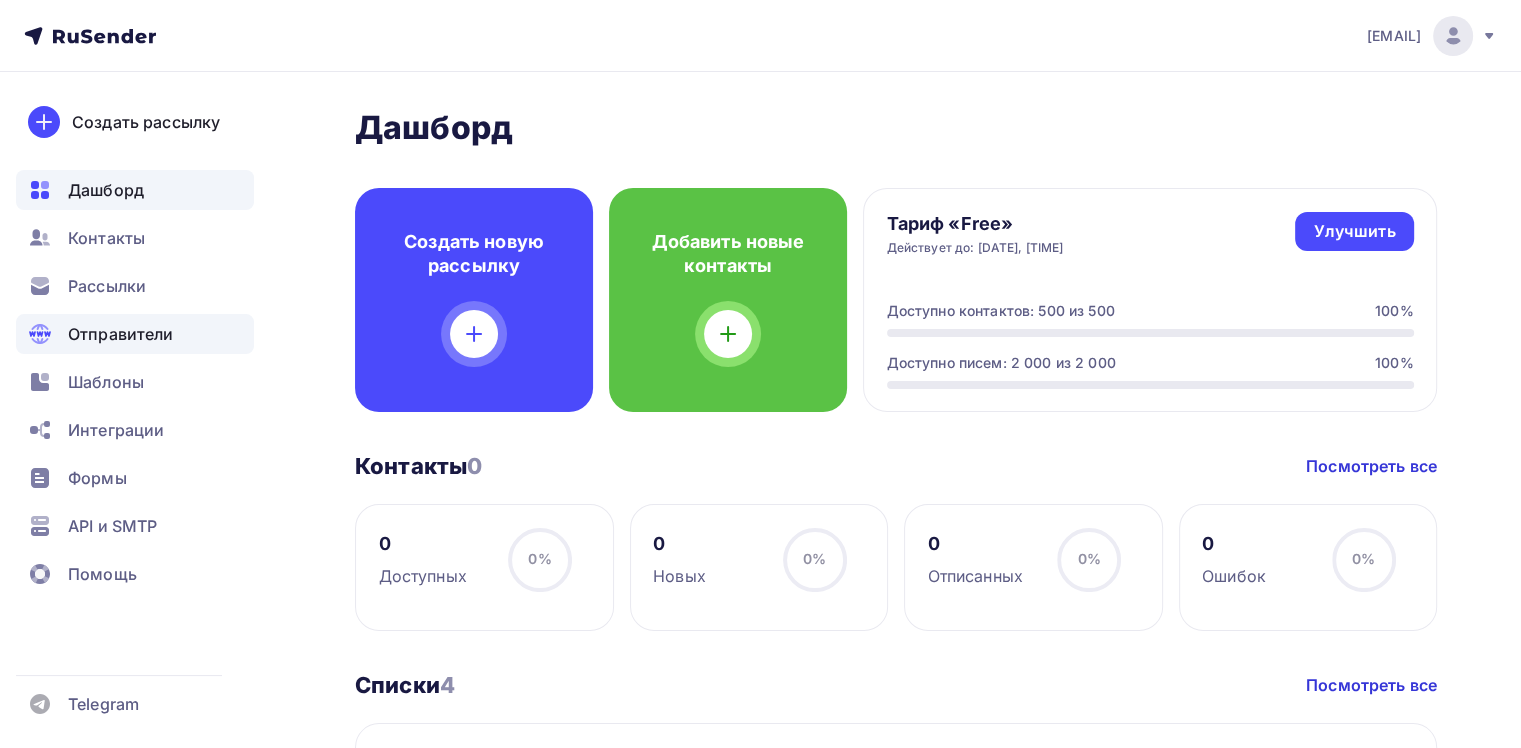 click on "Отправители" at bounding box center (121, 334) 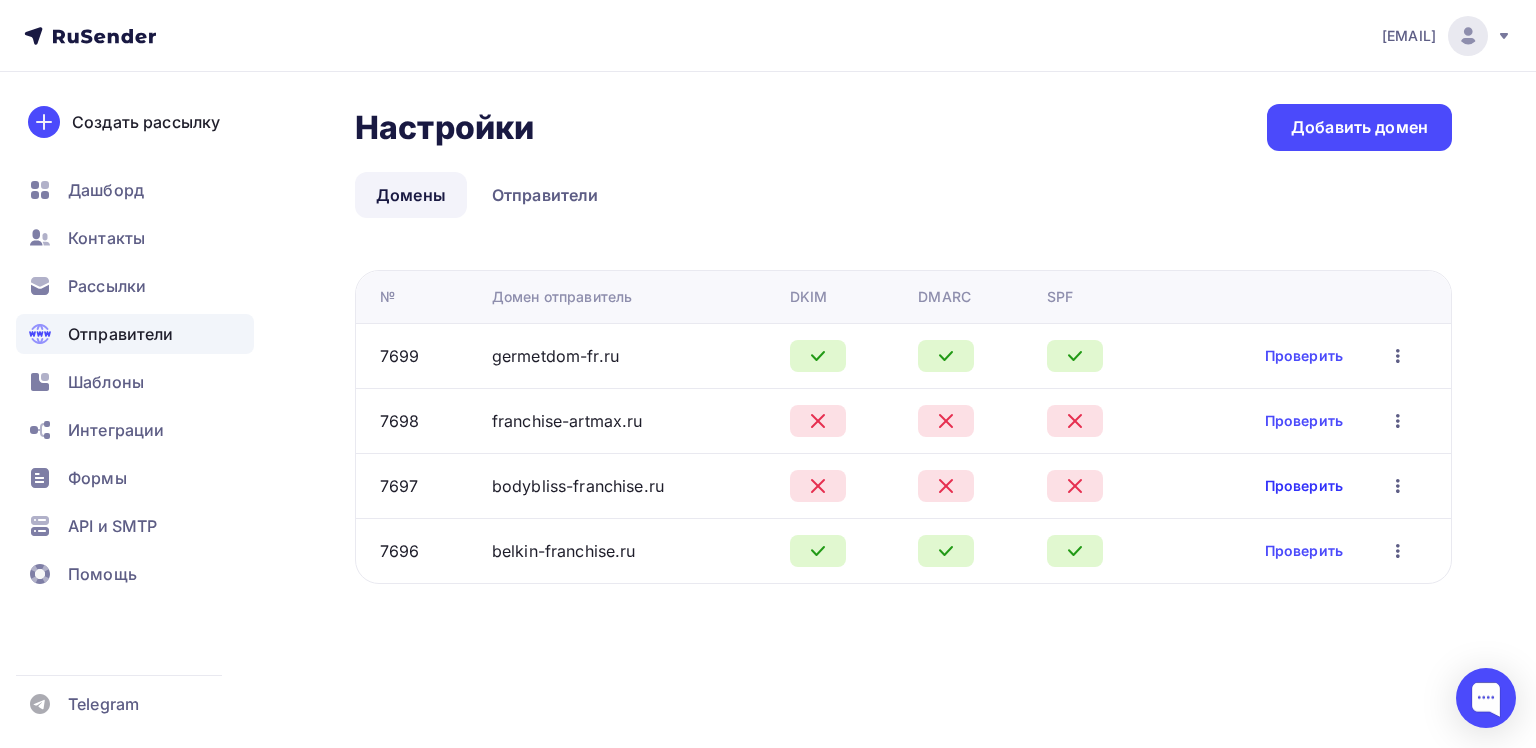 click on "Проверить" at bounding box center [1304, 486] 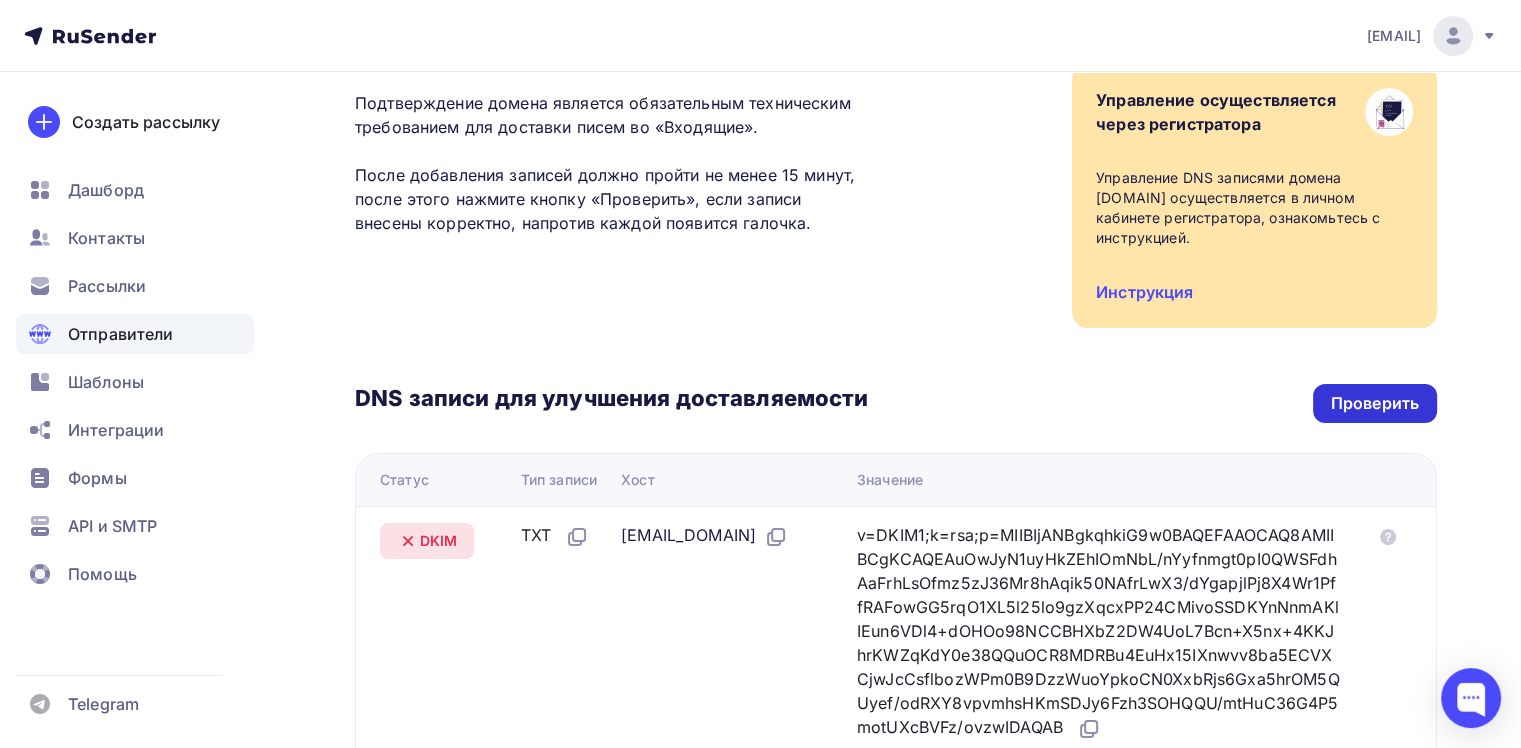 scroll, scrollTop: 200, scrollLeft: 0, axis: vertical 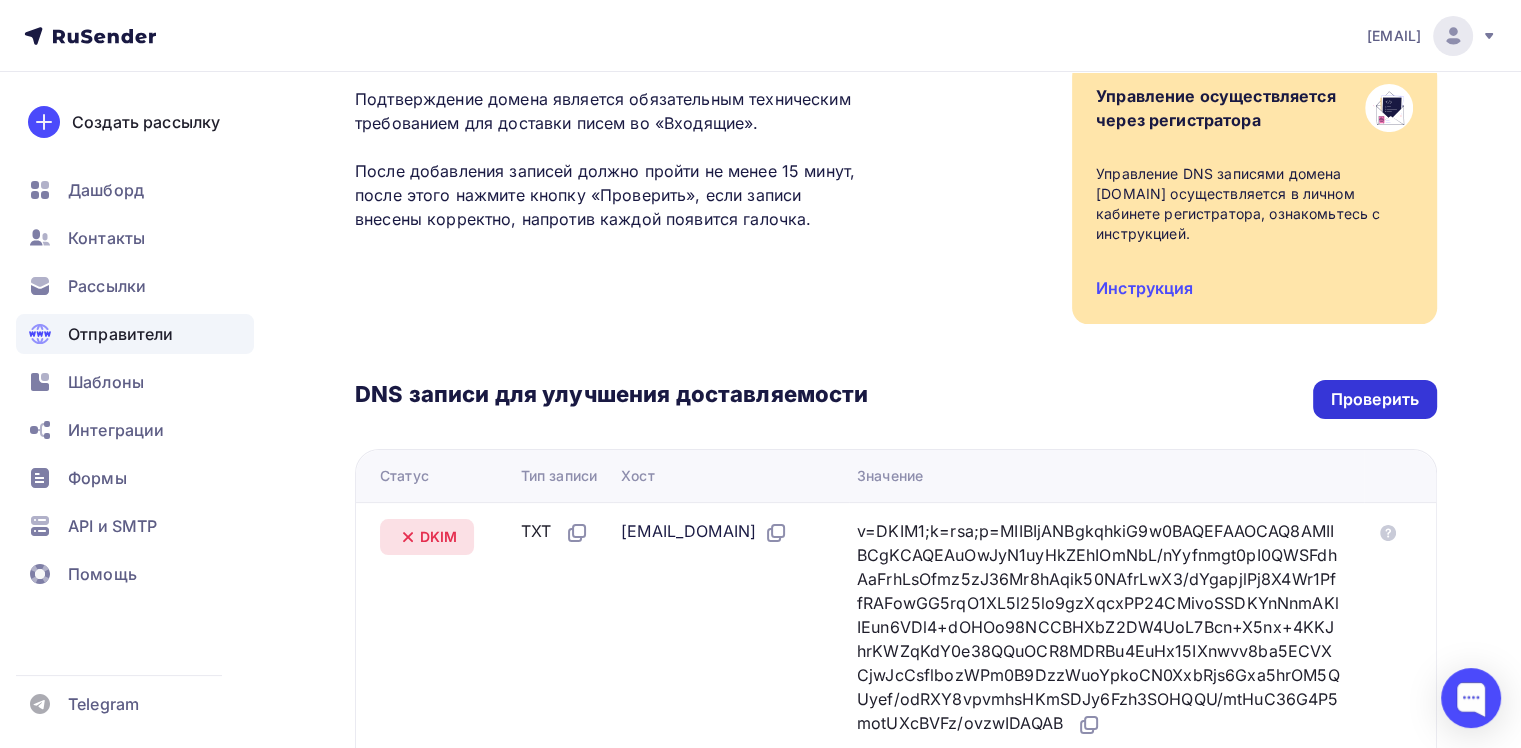 click on "Проверить" at bounding box center [1375, 399] 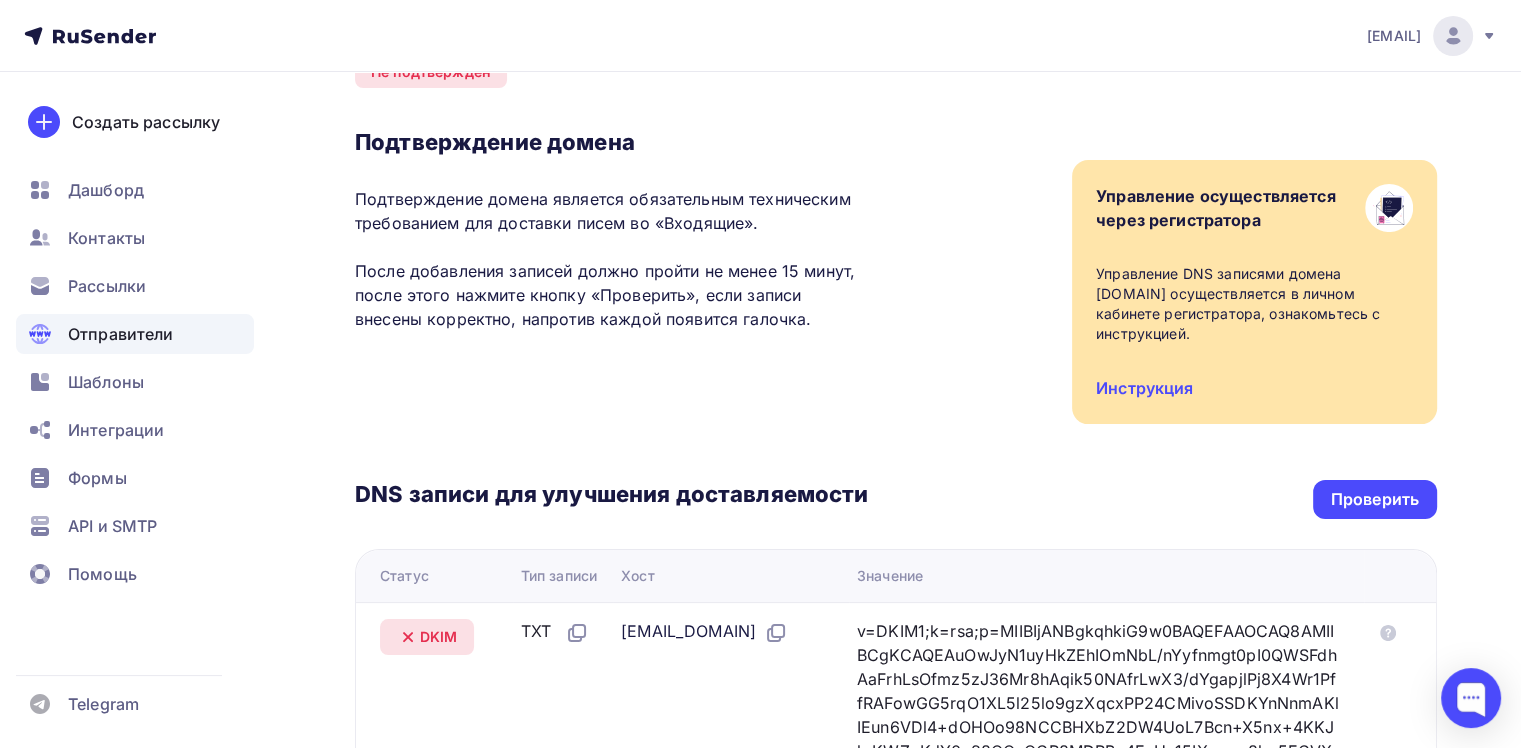 scroll, scrollTop: 0, scrollLeft: 0, axis: both 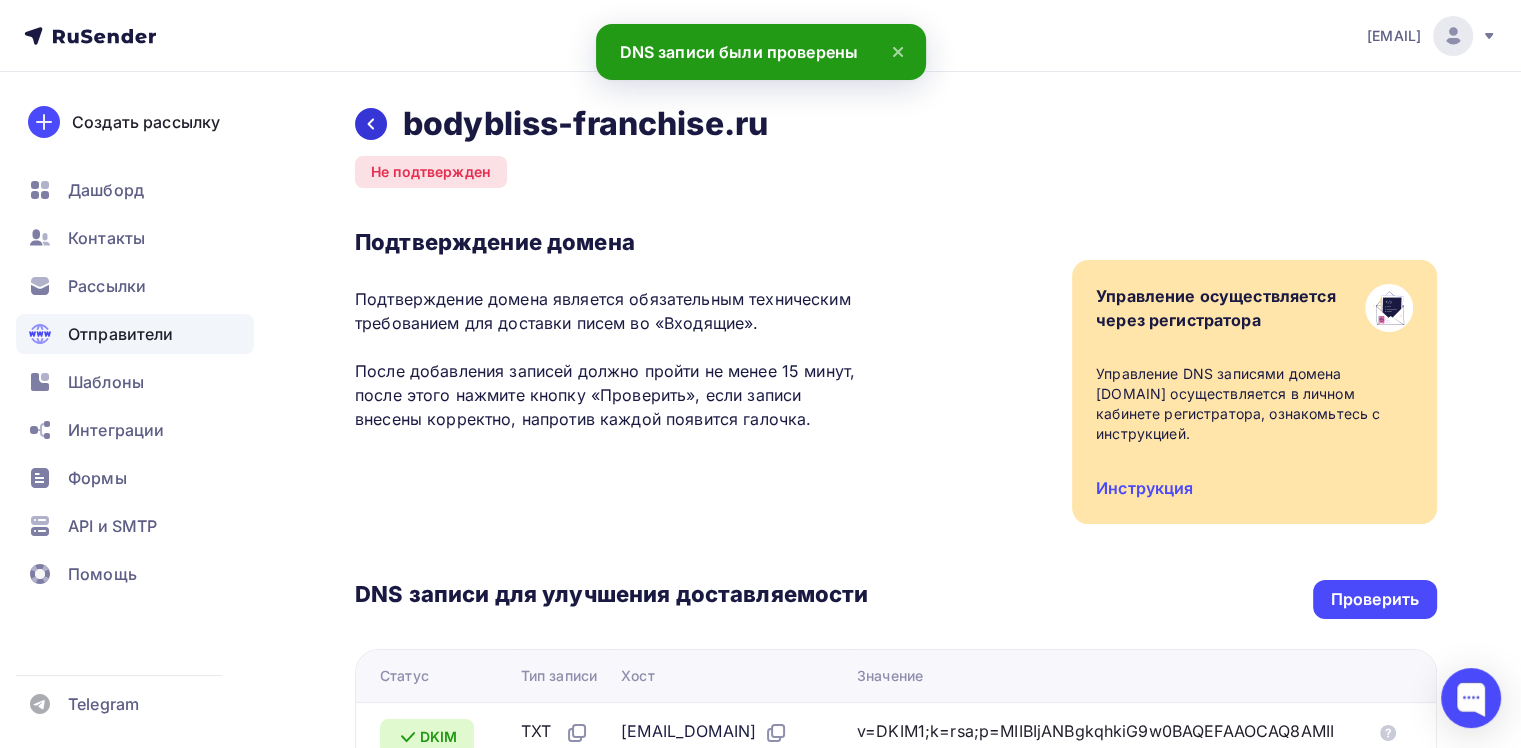 click 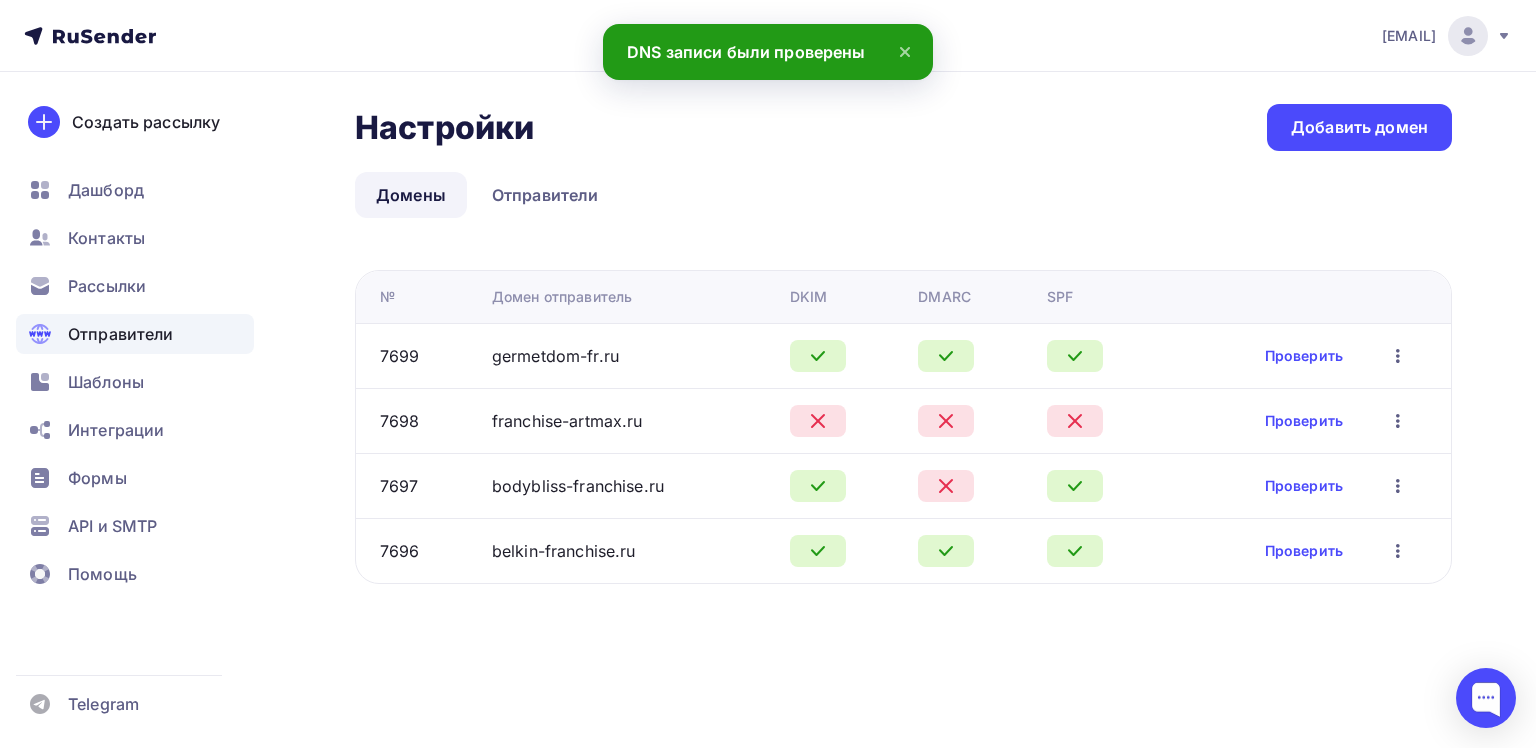 click on "Настройки   Настройки
Добавить домен
Домены   Отправители
Домены
Отправители
№
Домен отправитель
DKIM
DMARC
SPF
7699
germetdom-fr.ru
Проверить
Редактировать
Удалить
7698
franchise-artmax.ru
Проверить
Редактировать
Удалить" at bounding box center [768, 368] 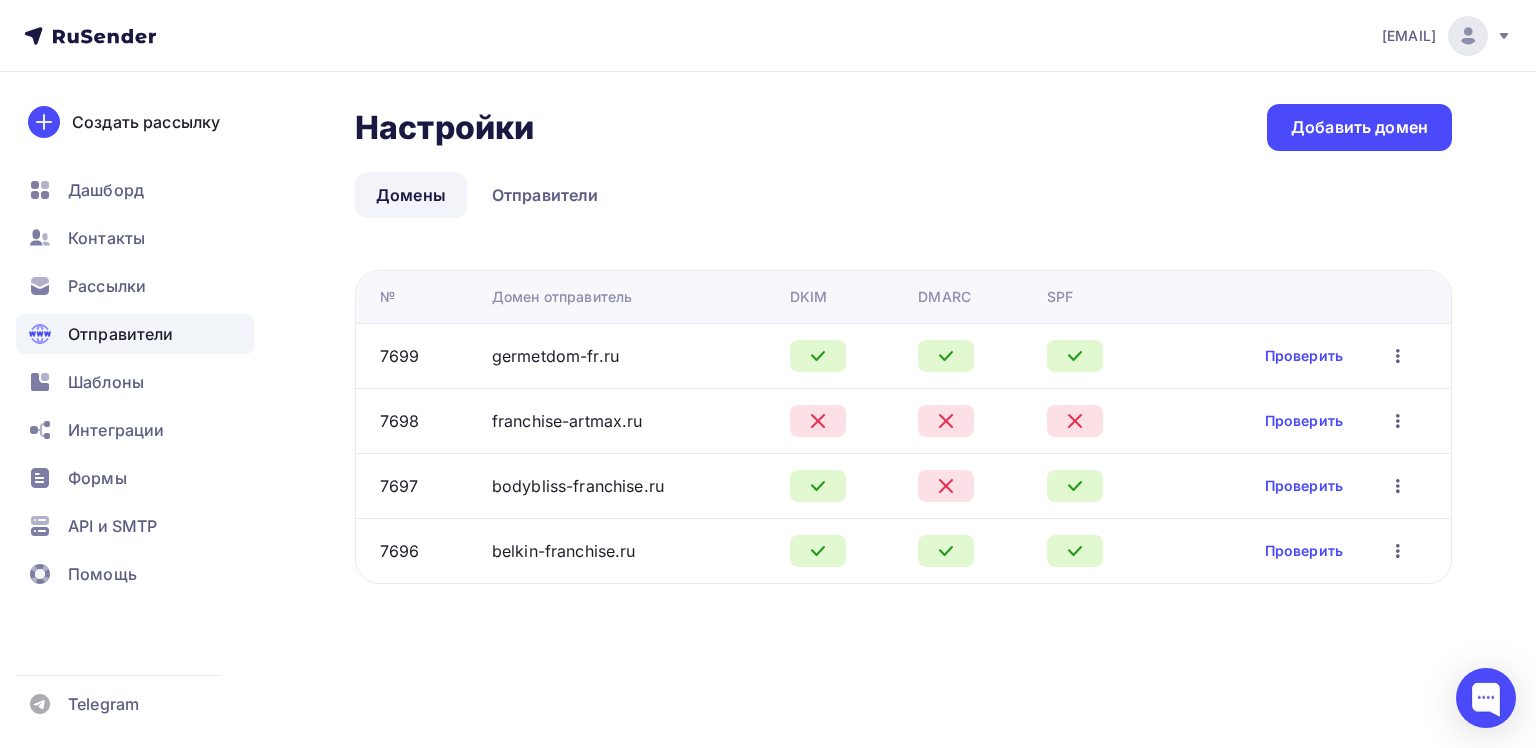 click 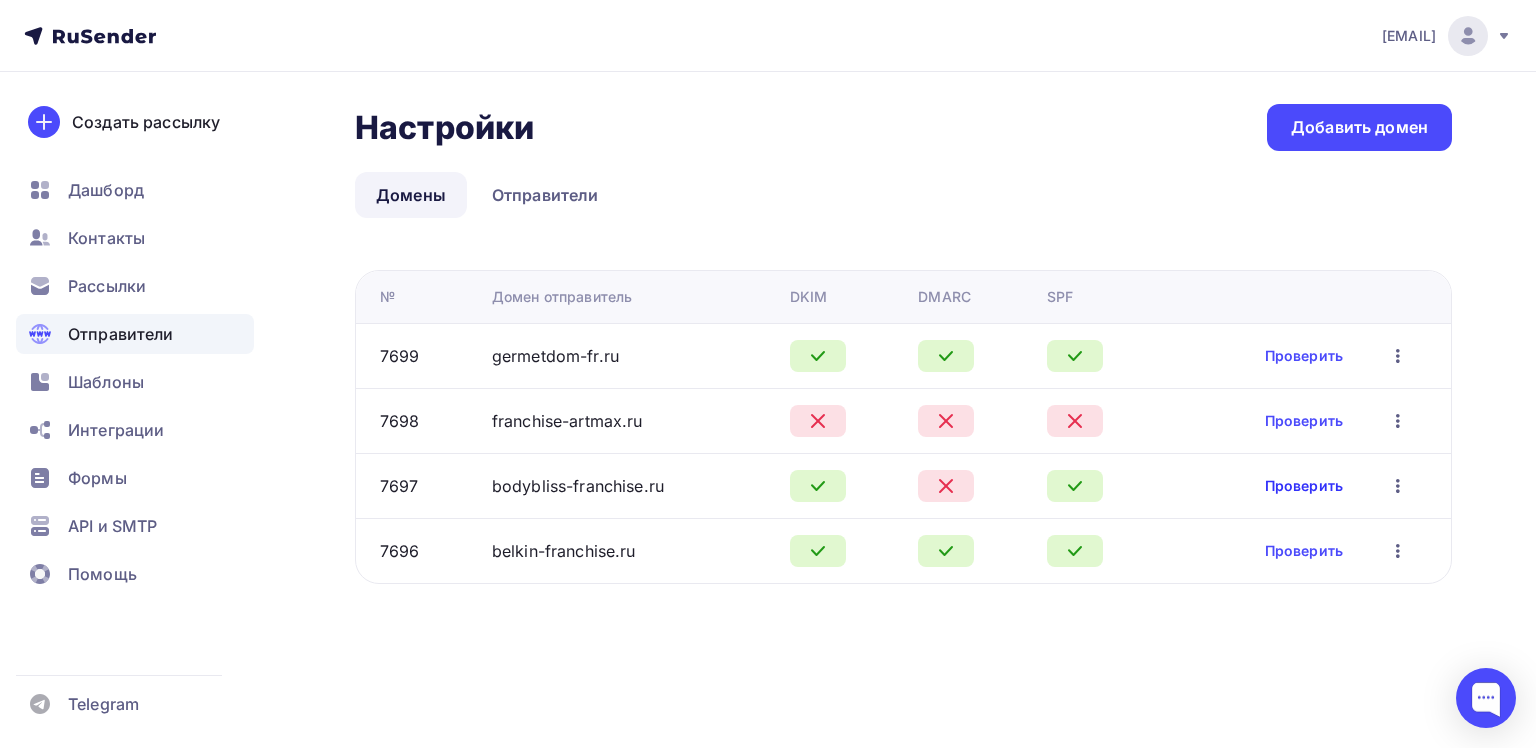 click on "Проверить" at bounding box center (1304, 486) 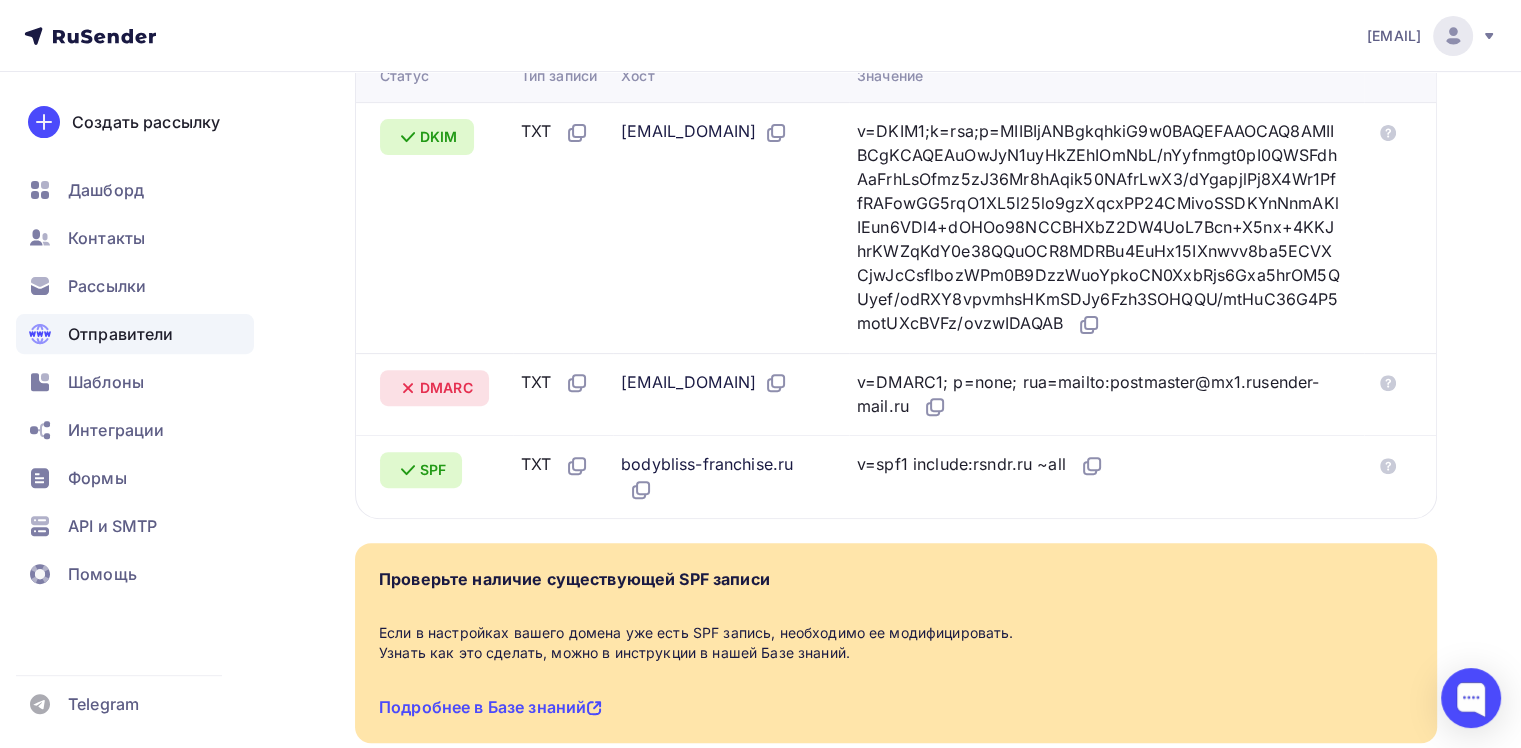 scroll, scrollTop: 500, scrollLeft: 0, axis: vertical 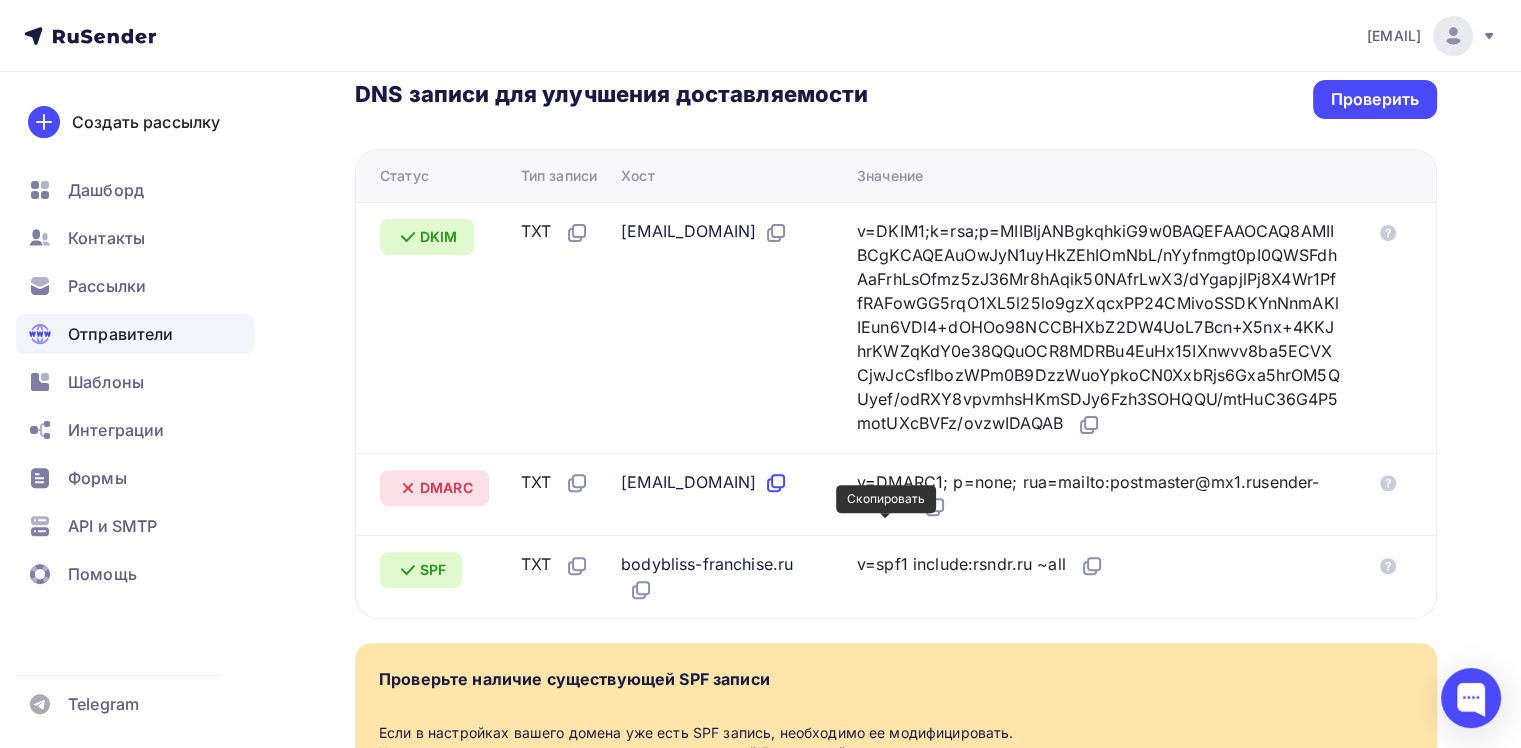 click 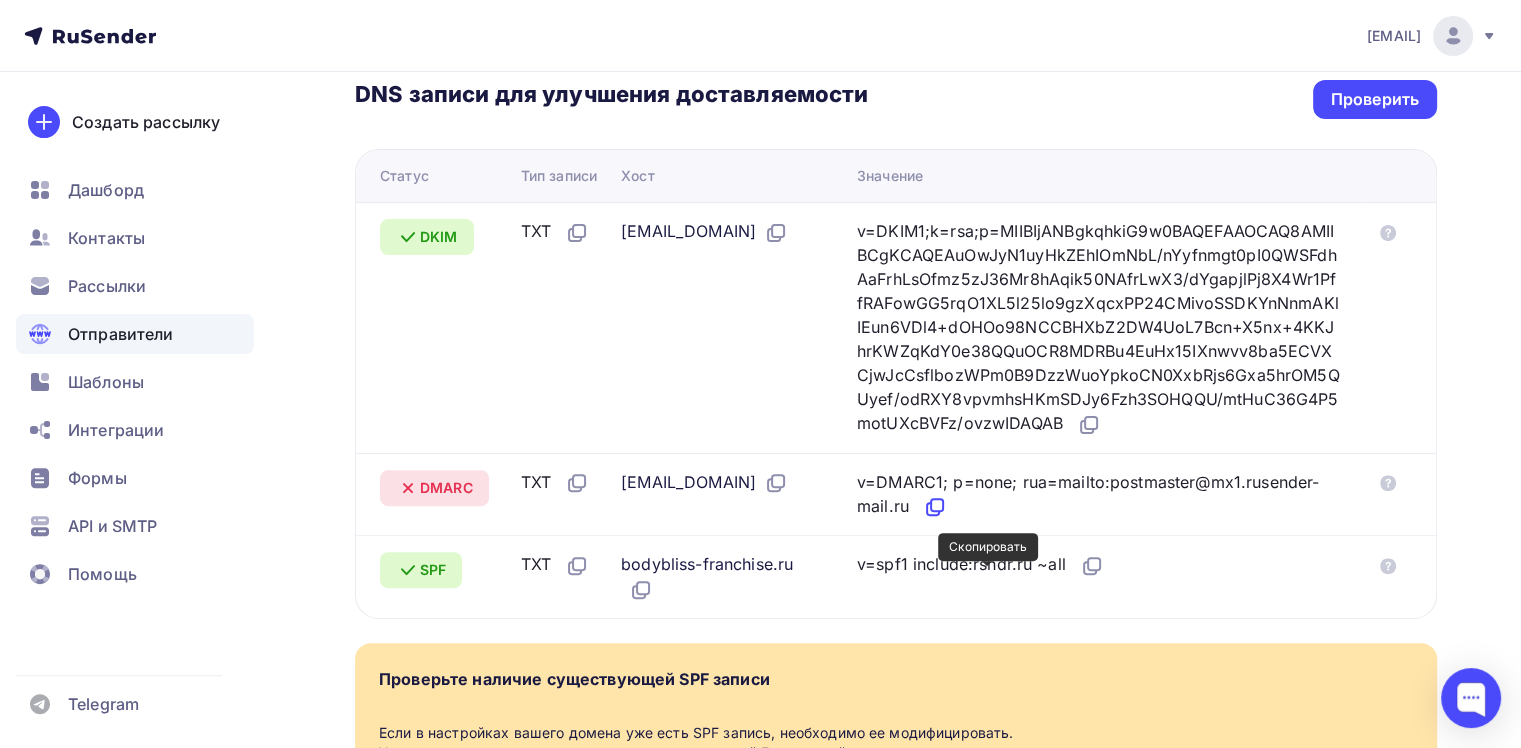 click 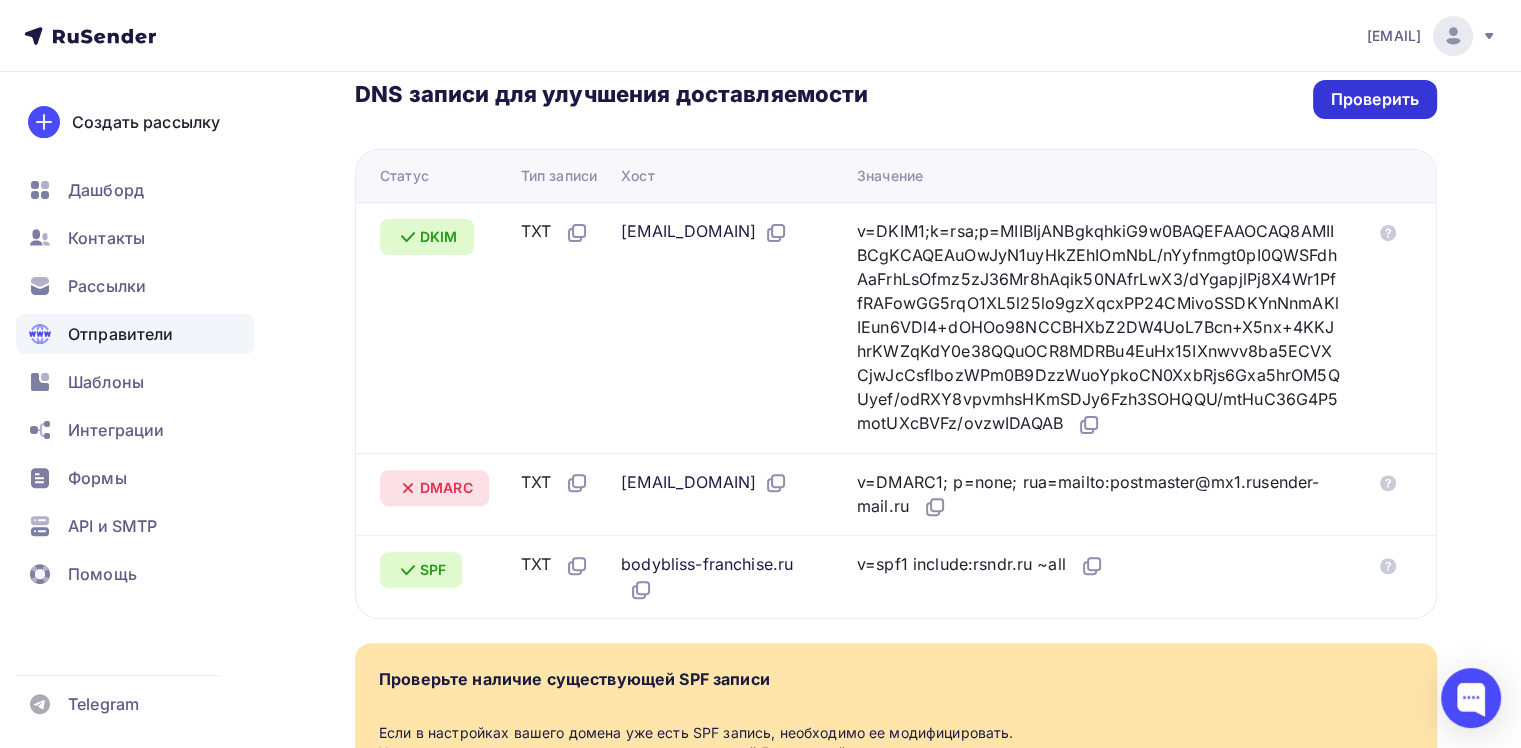 click on "Проверить" at bounding box center [1375, 99] 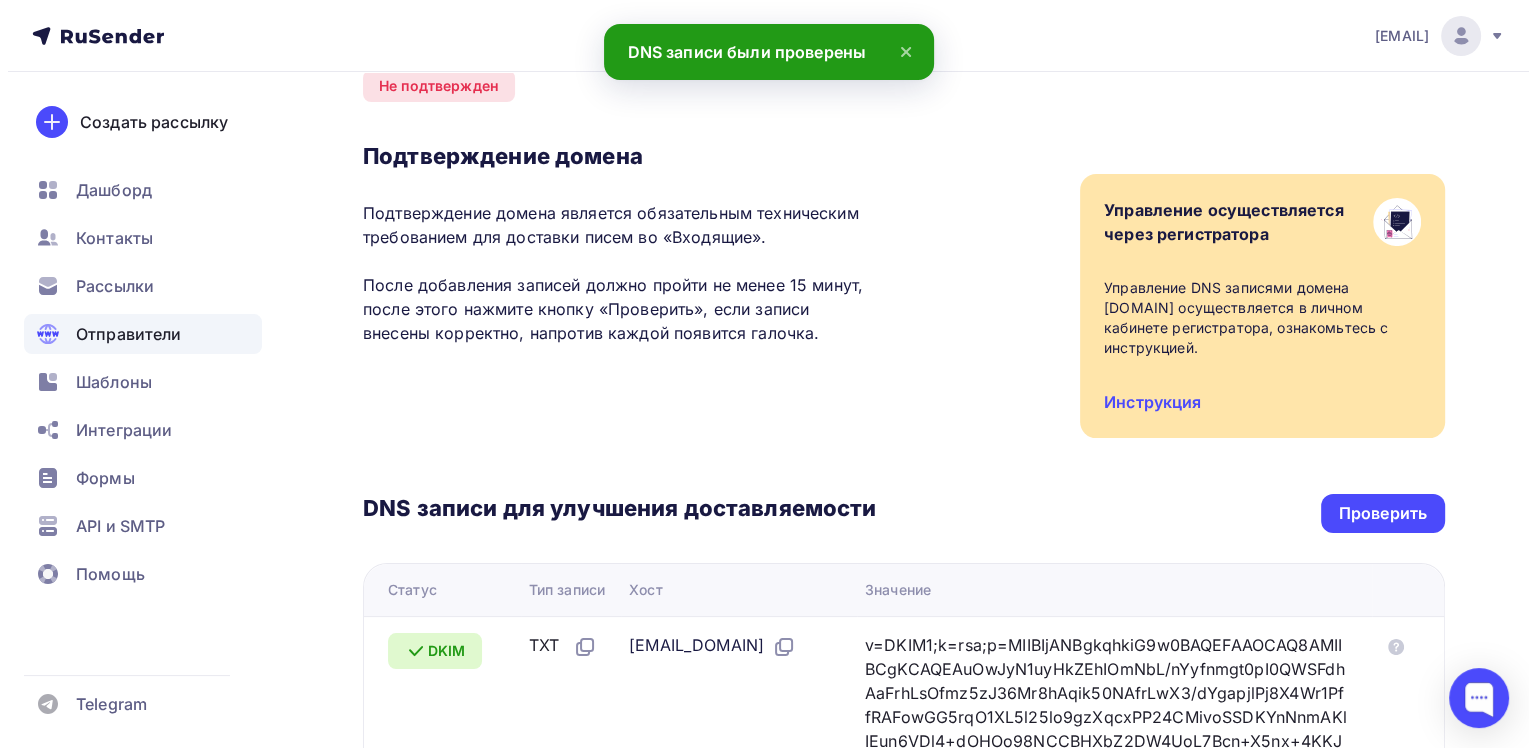 scroll, scrollTop: 0, scrollLeft: 0, axis: both 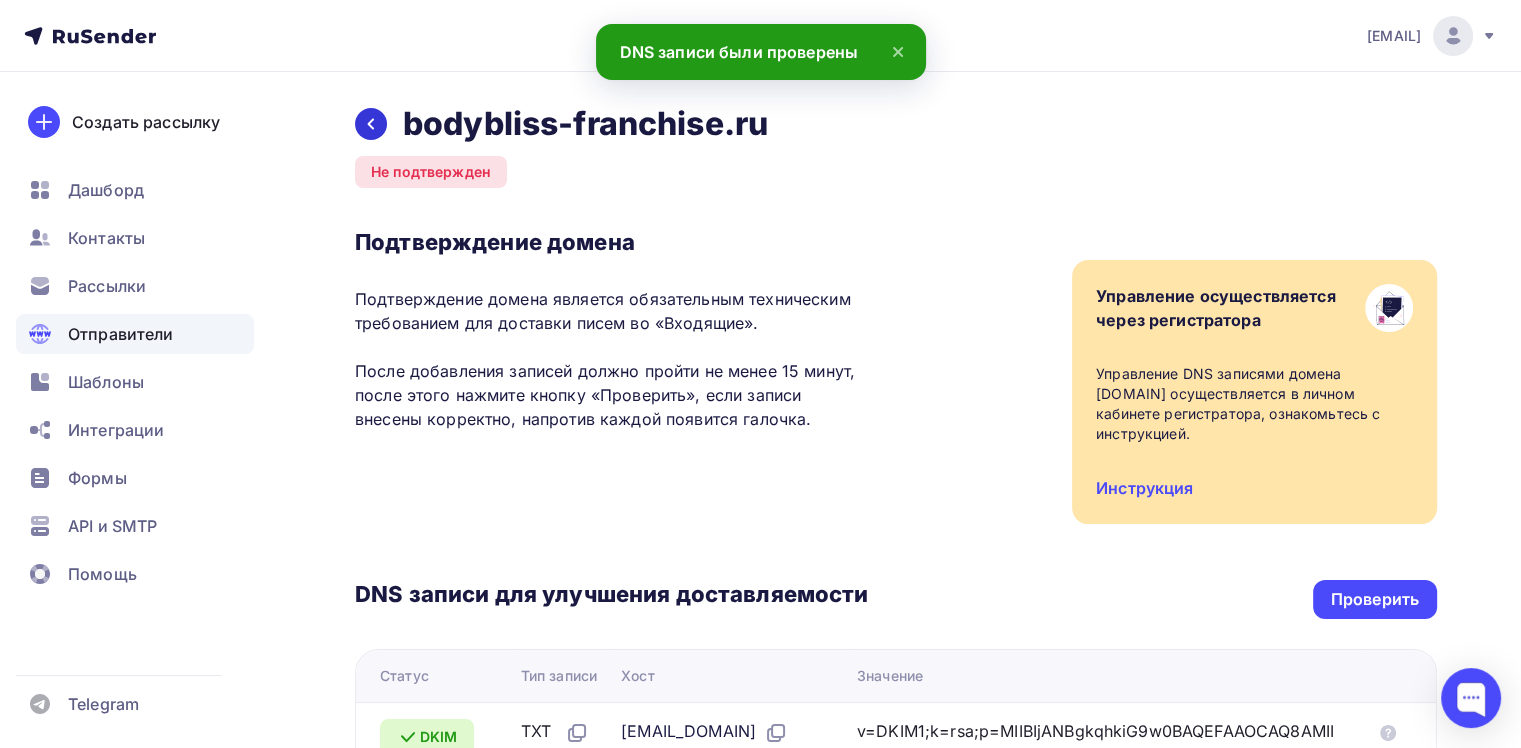click 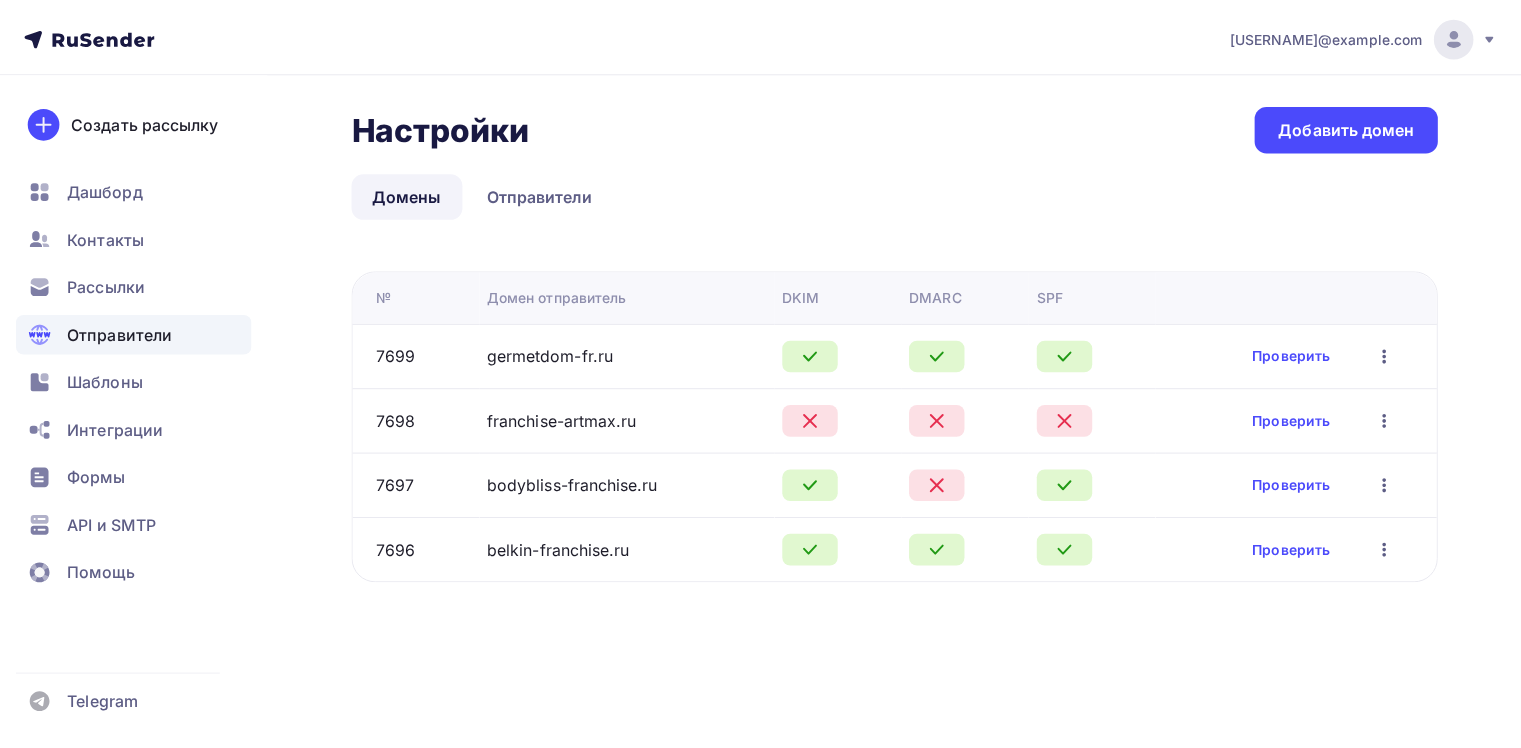 scroll, scrollTop: 0, scrollLeft: 0, axis: both 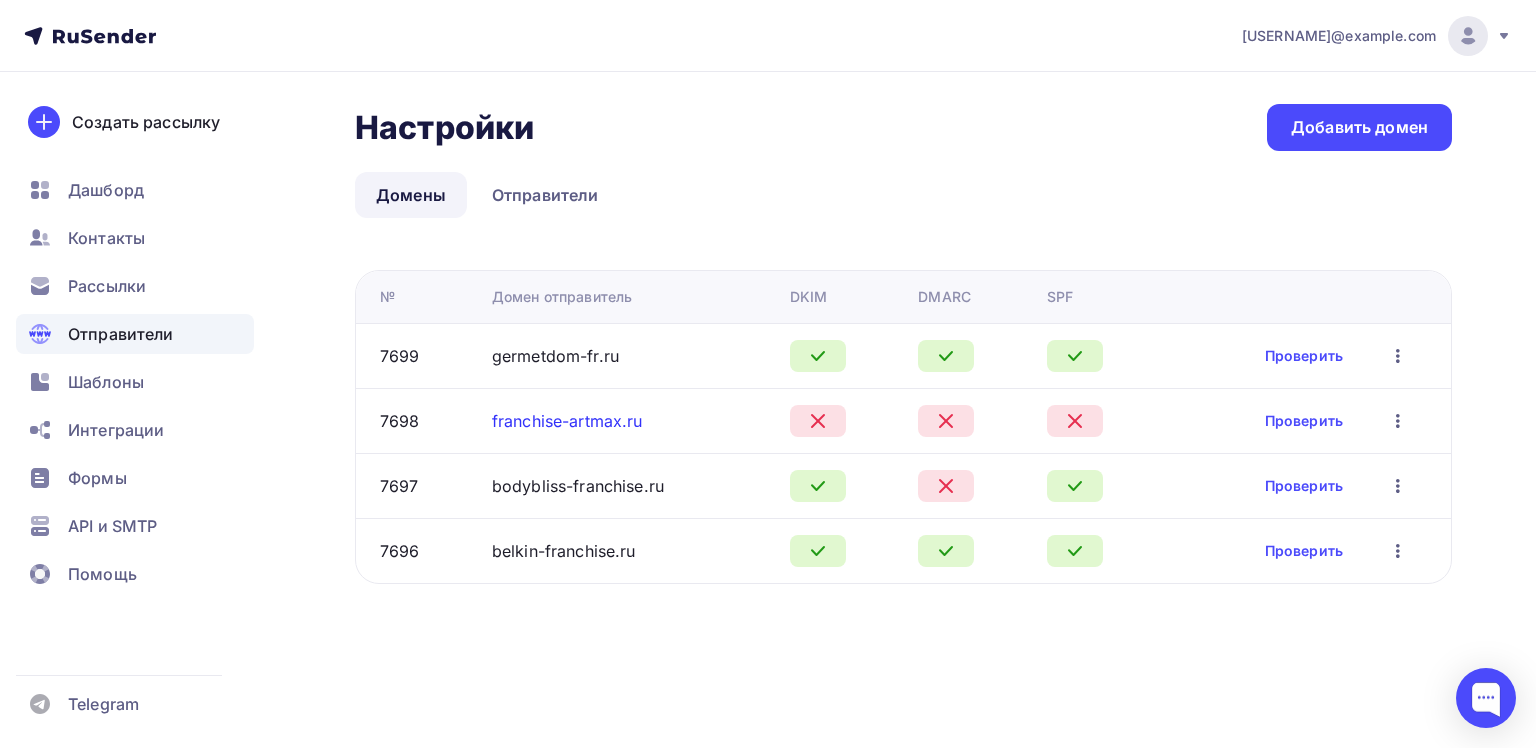 click on "franchise-artmax.ru" at bounding box center [567, 421] 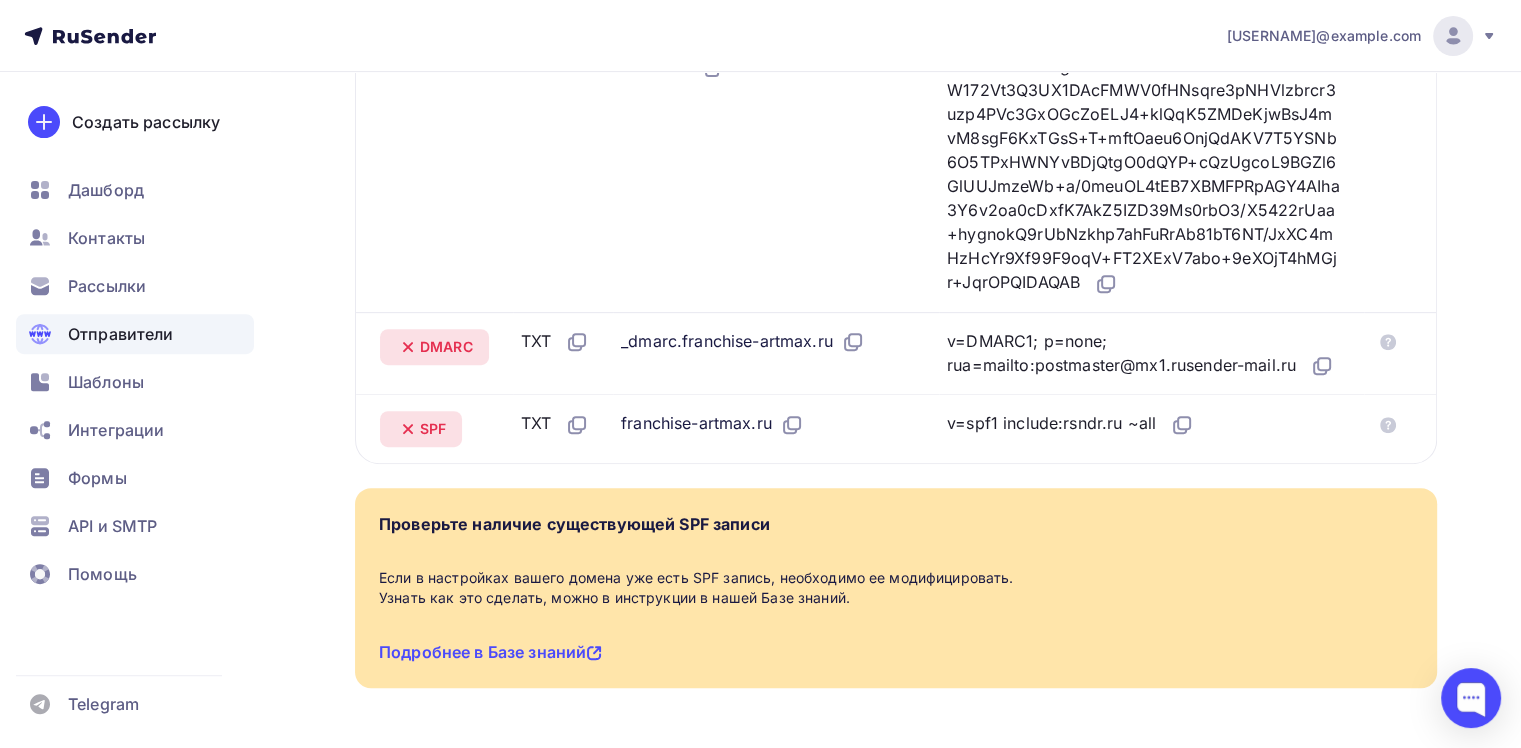 scroll, scrollTop: 700, scrollLeft: 0, axis: vertical 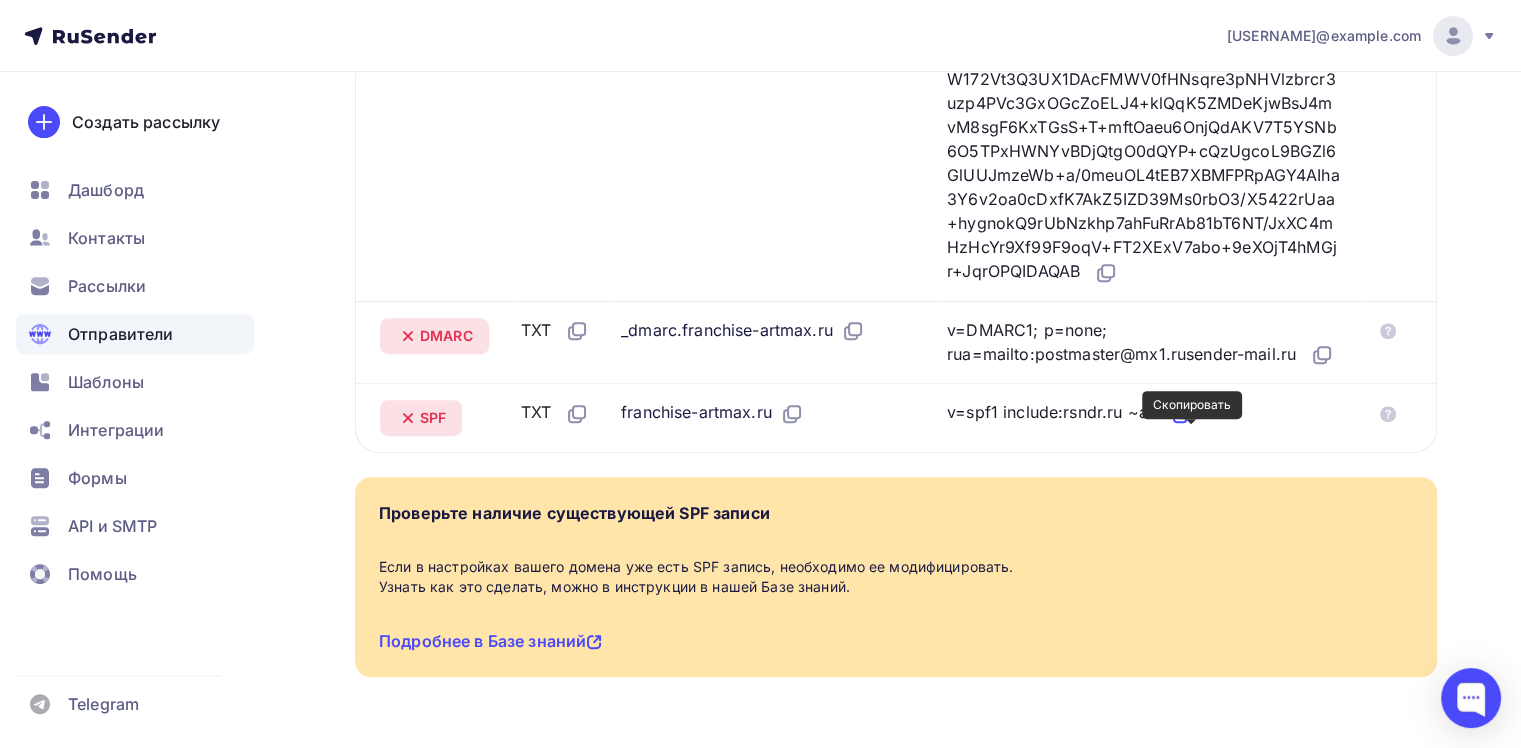 click 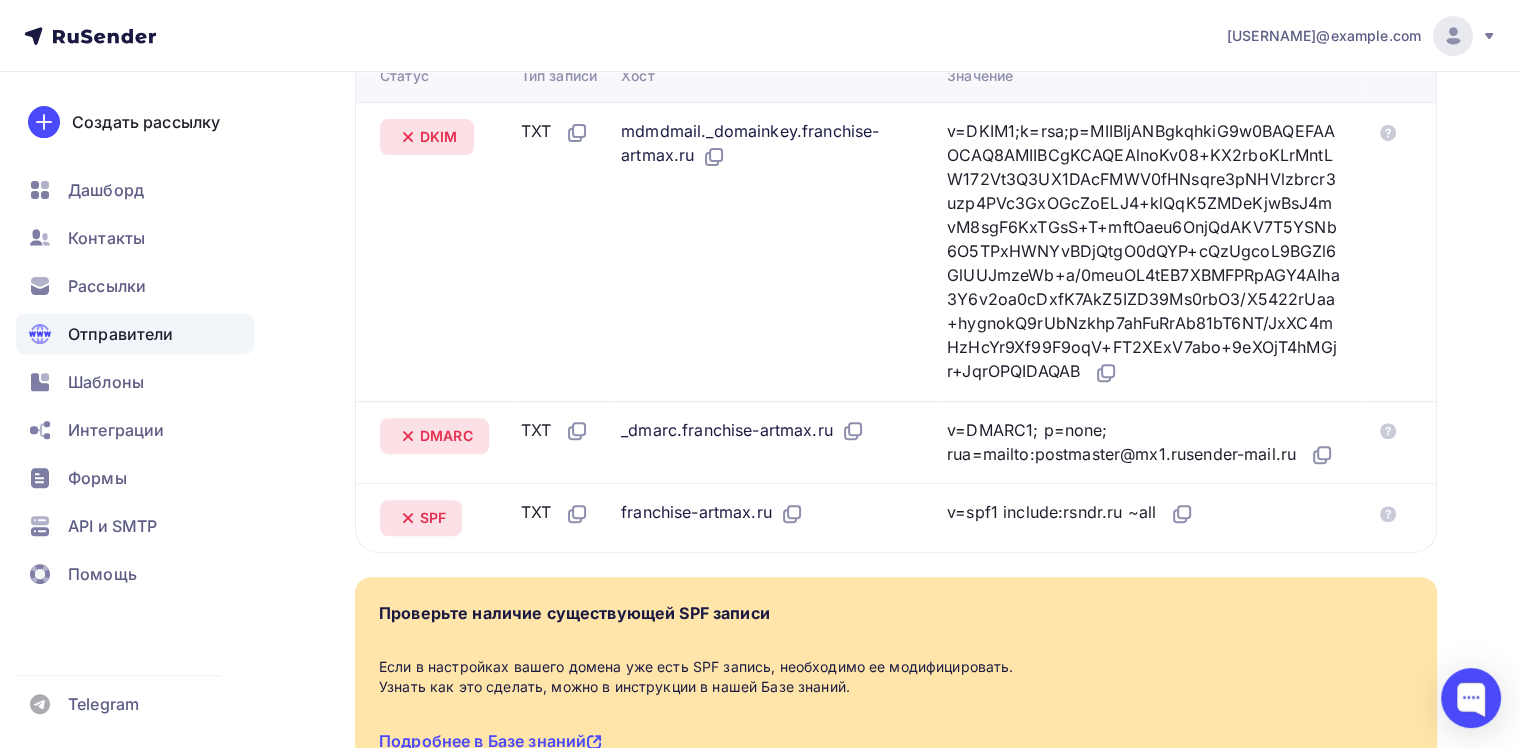 scroll, scrollTop: 500, scrollLeft: 0, axis: vertical 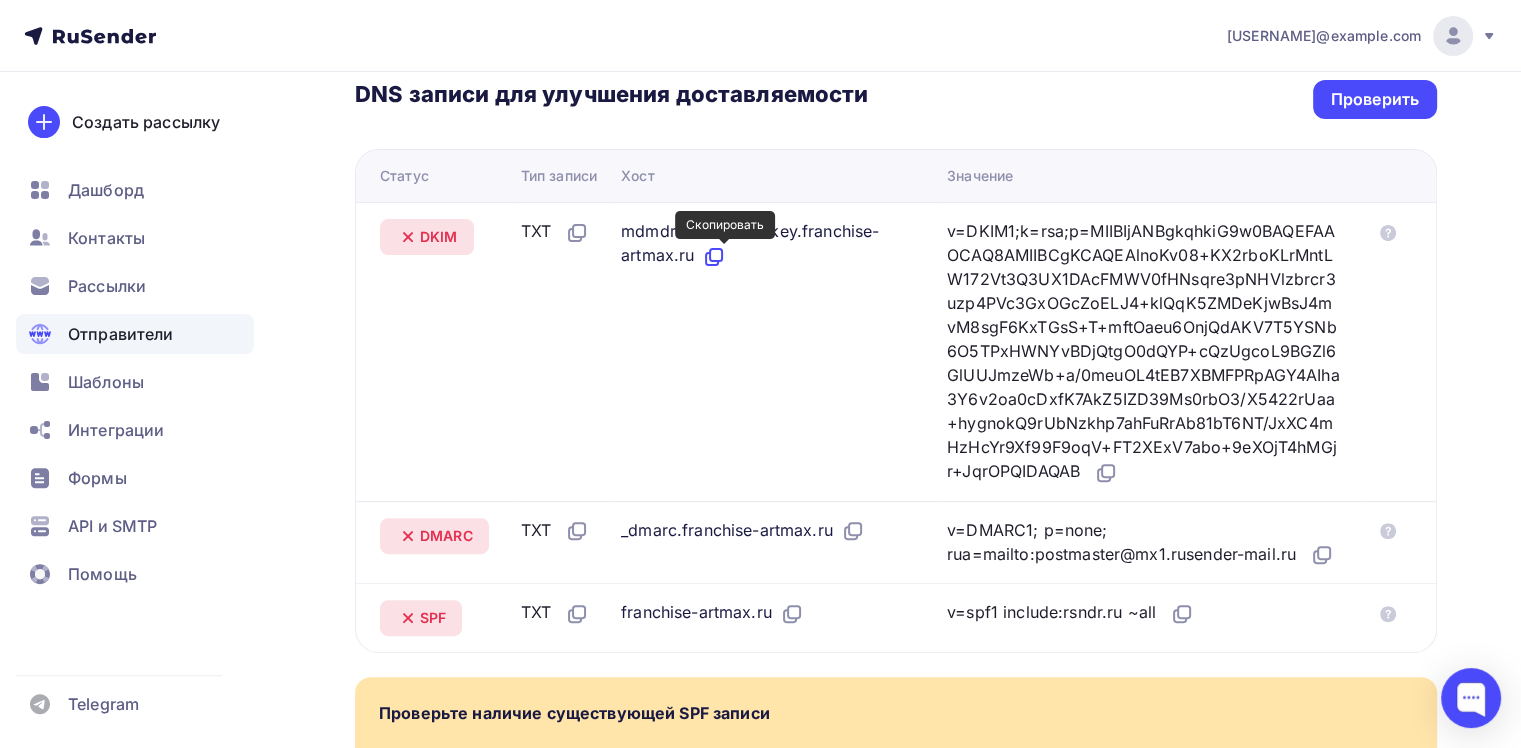 click 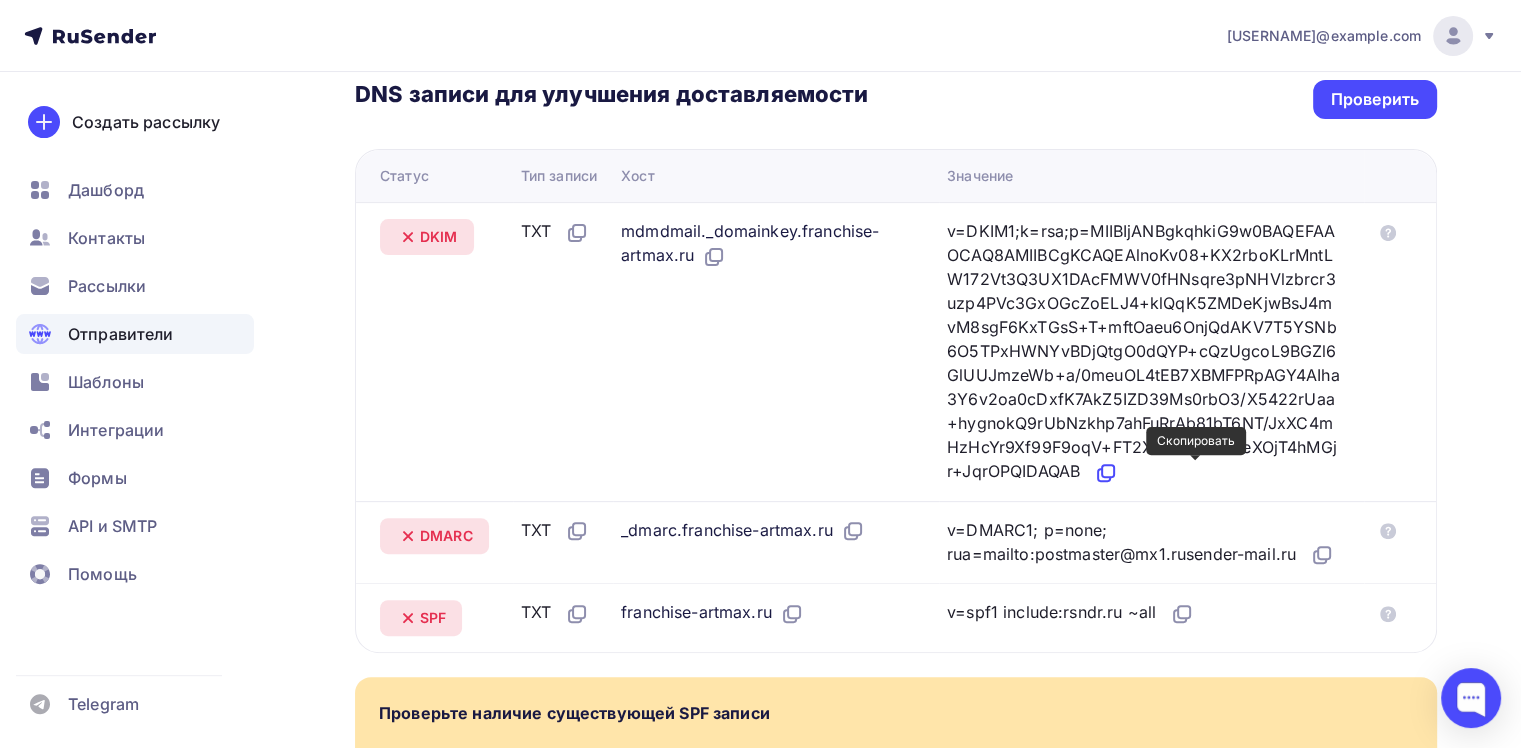 click 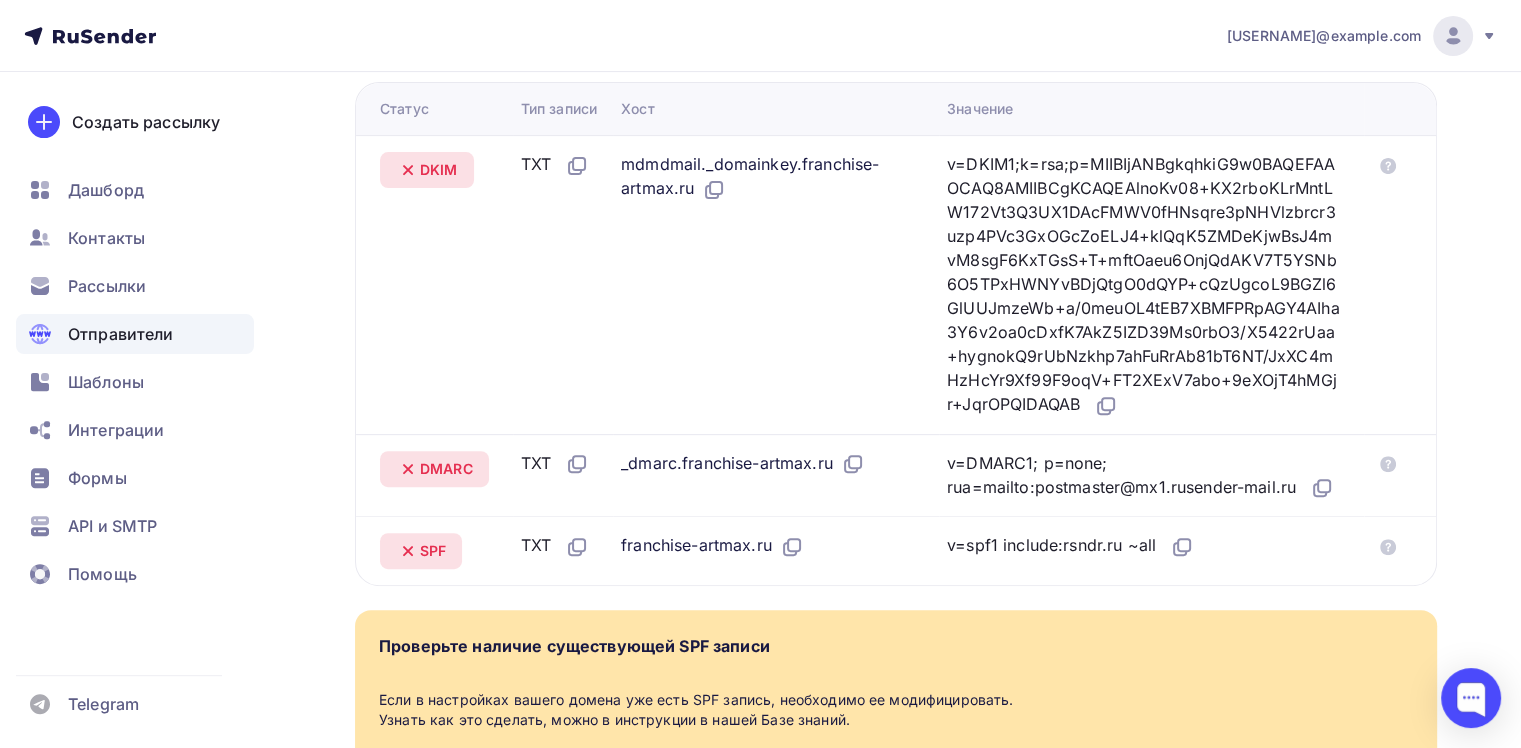 scroll, scrollTop: 600, scrollLeft: 0, axis: vertical 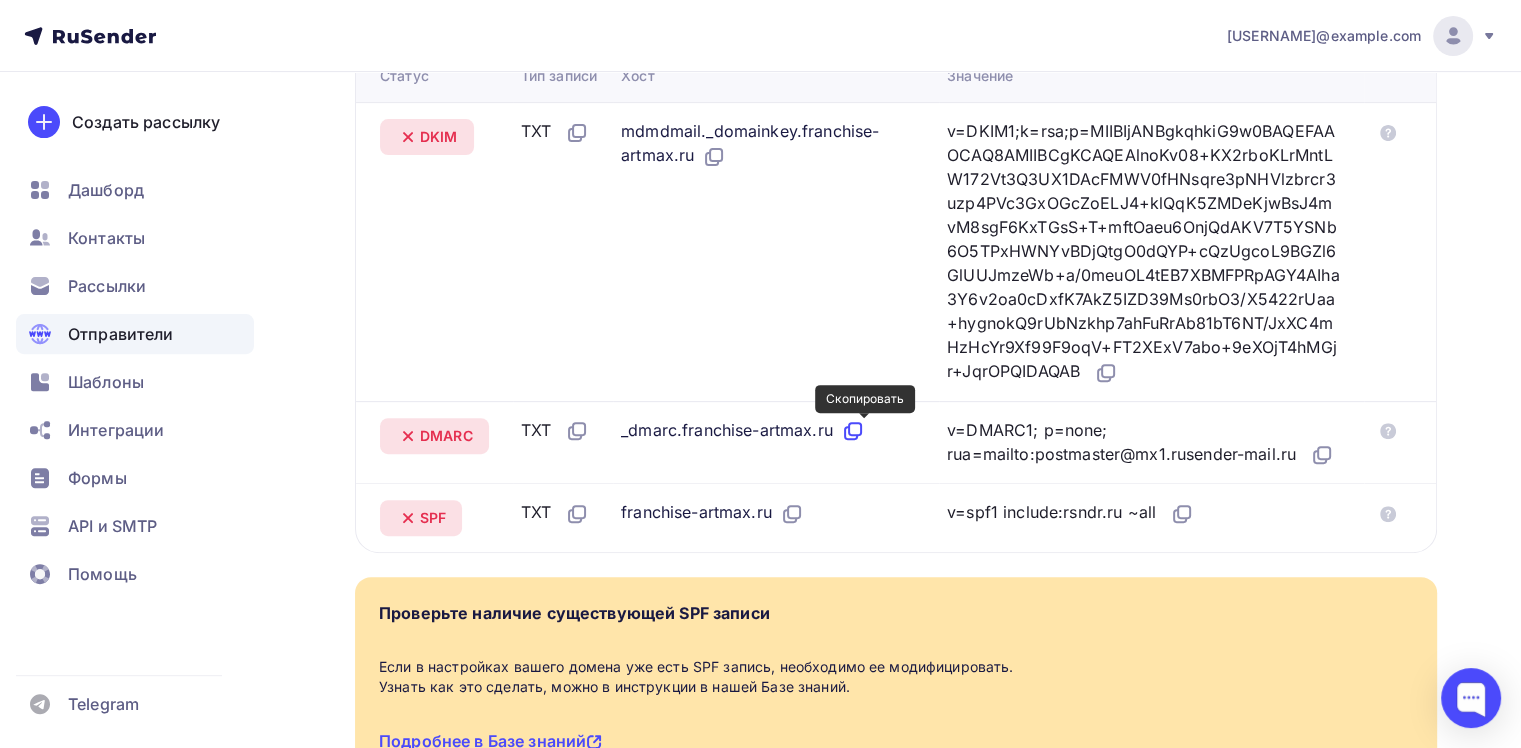 click 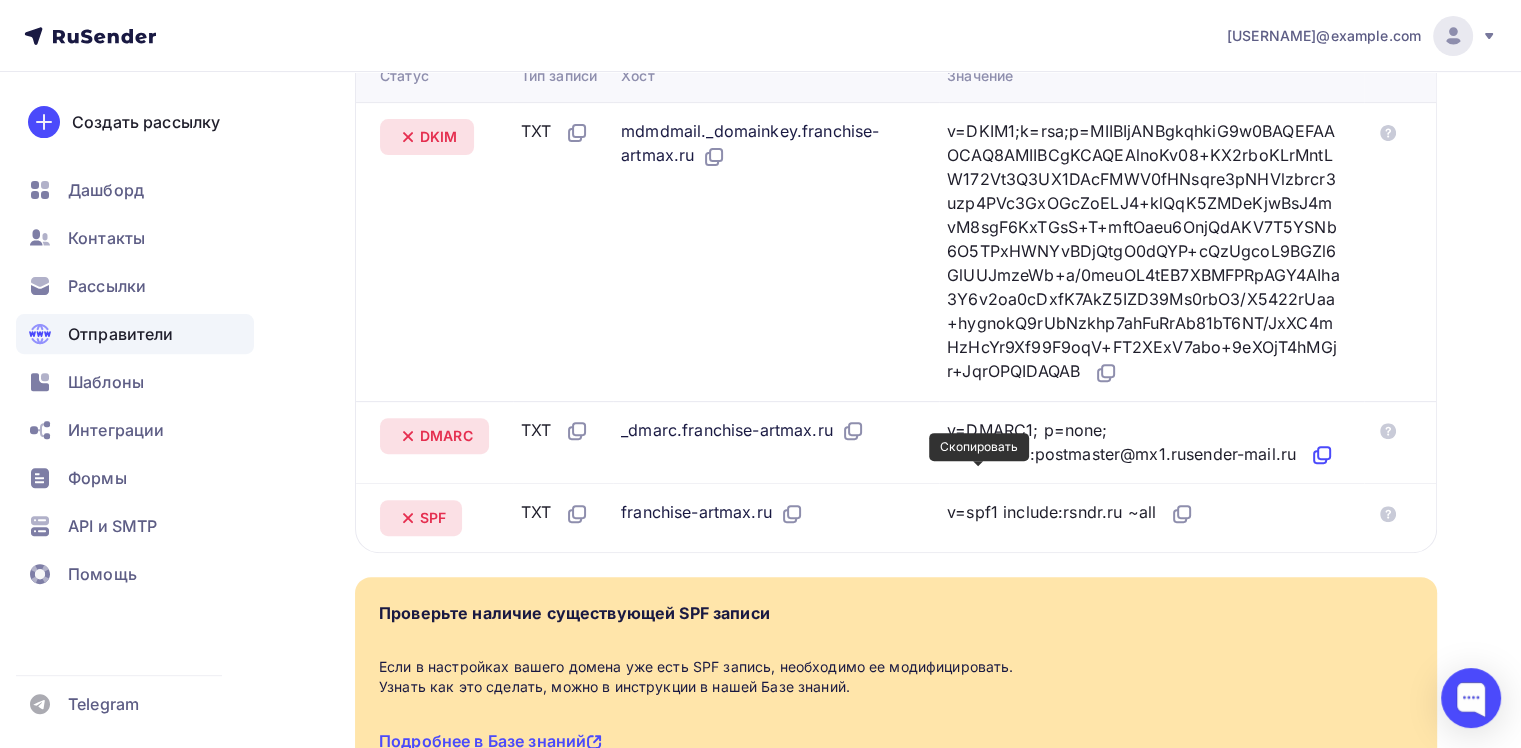 click 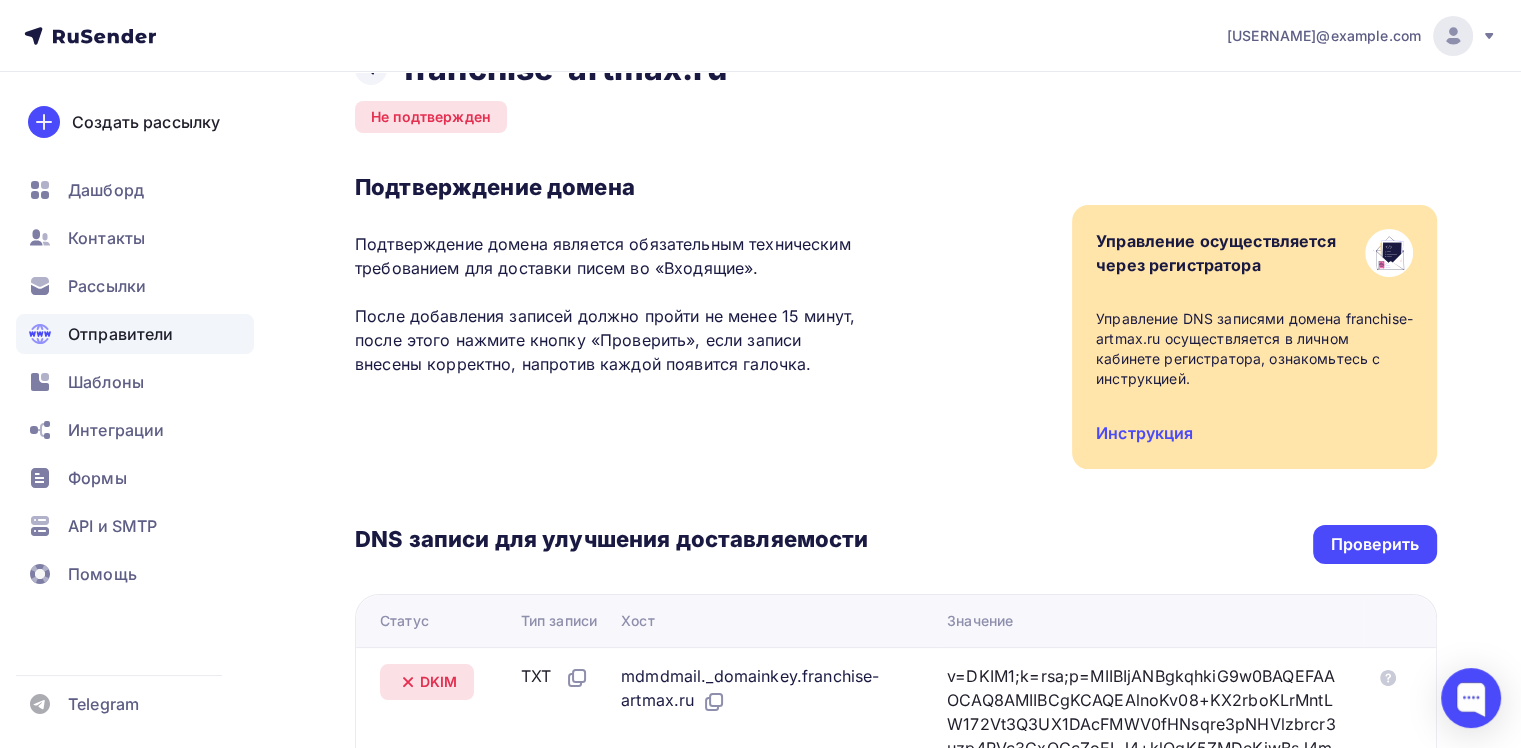 scroll, scrollTop: 52, scrollLeft: 0, axis: vertical 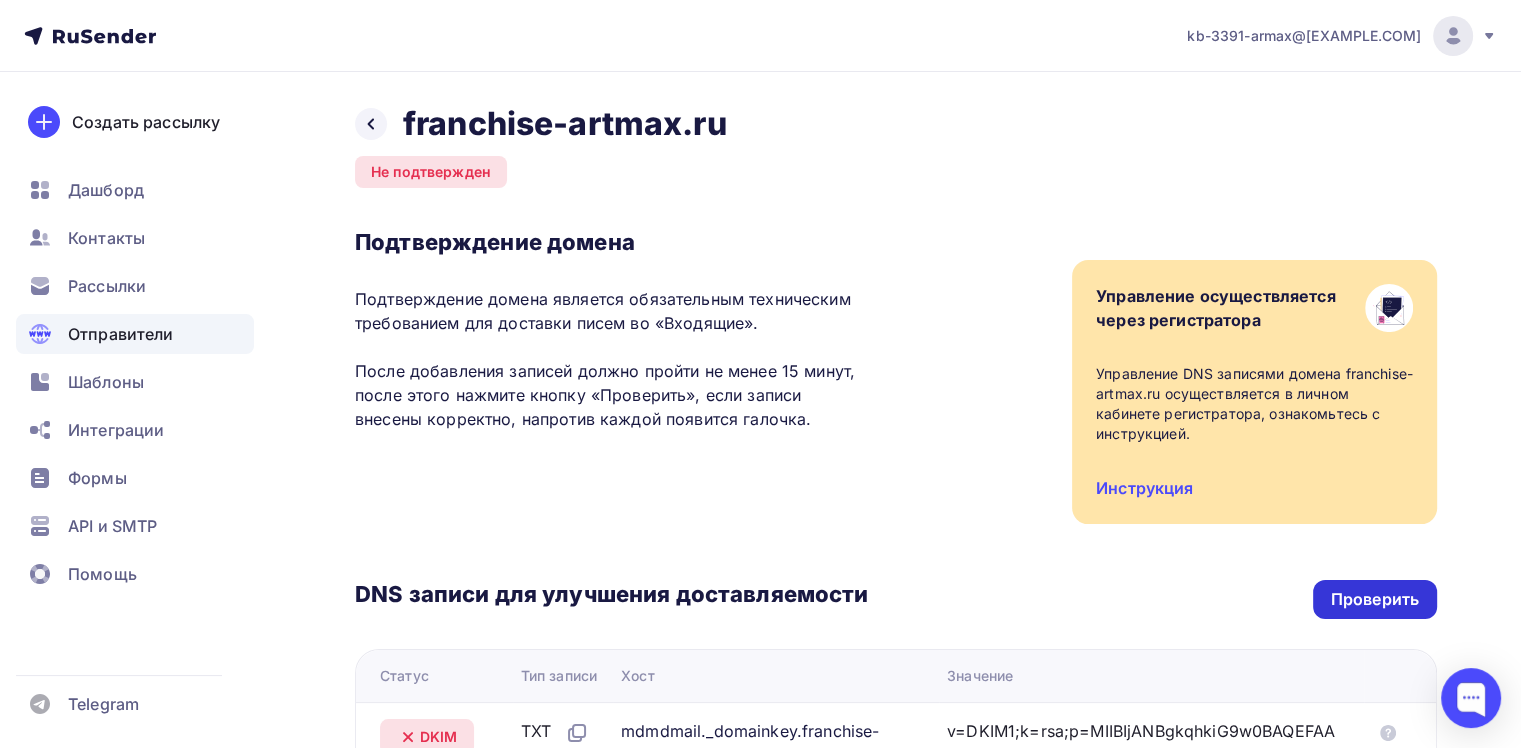 click on "Проверить" at bounding box center (1375, 599) 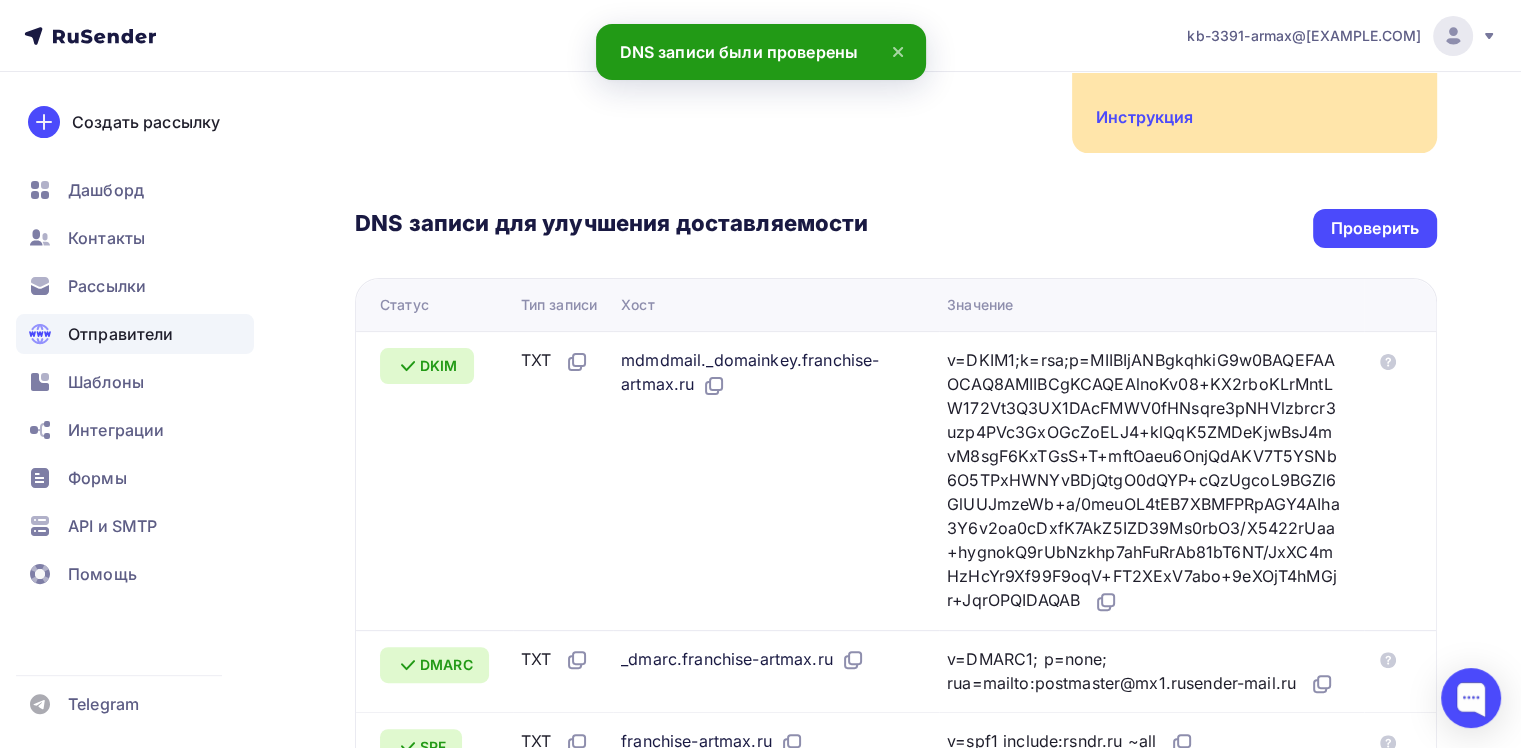 scroll, scrollTop: 0, scrollLeft: 0, axis: both 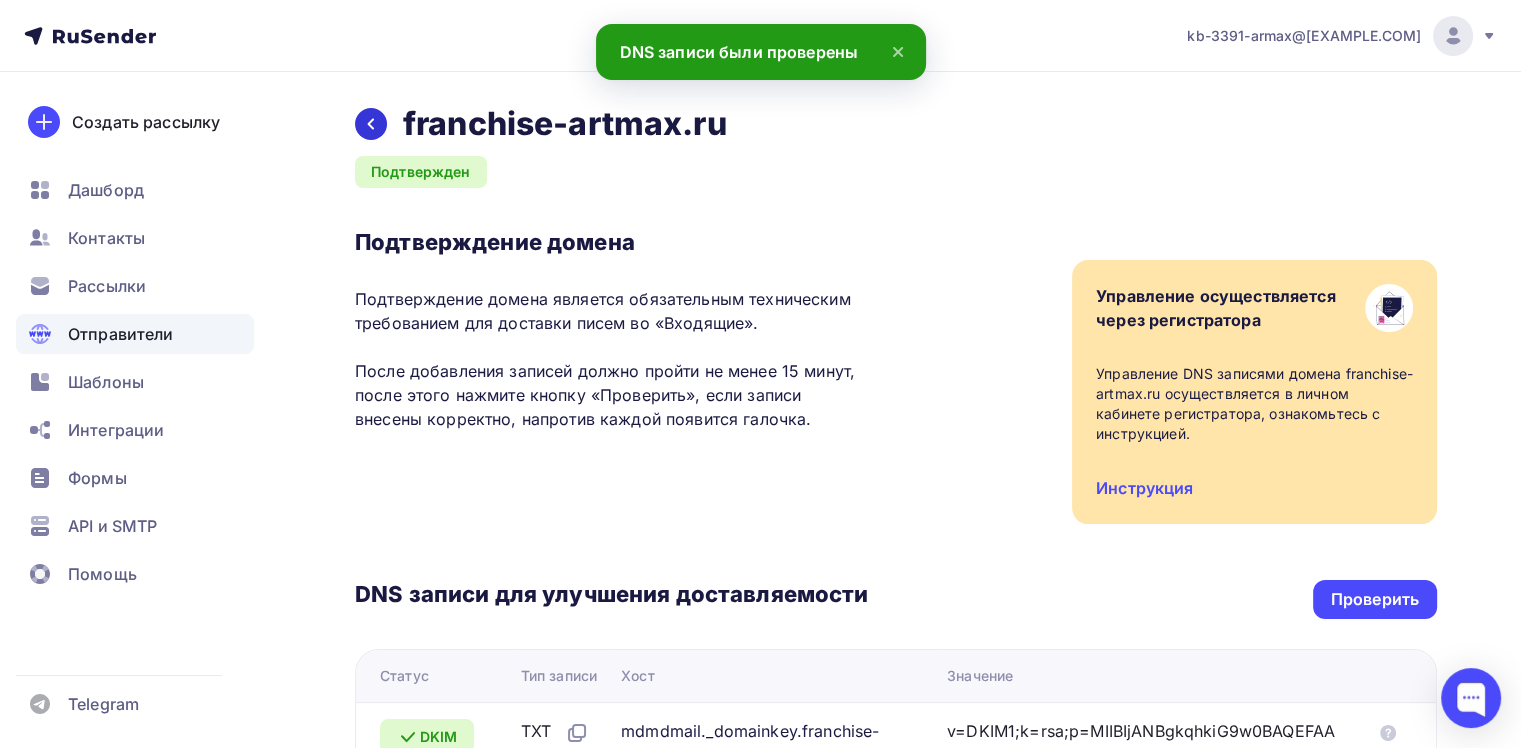 click 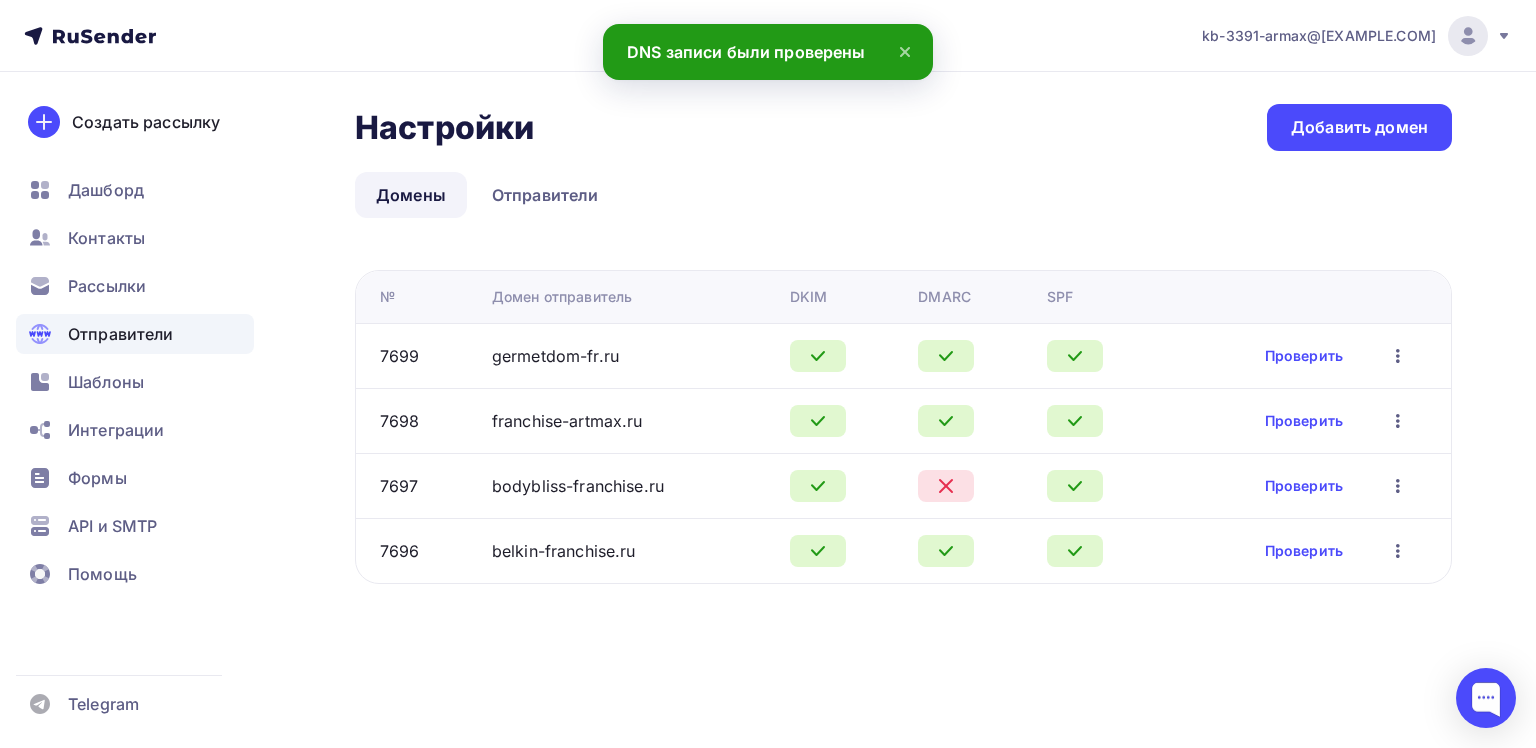 drag, startPoint x: 955, startPoint y: 492, endPoint x: 1241, endPoint y: 489, distance: 286.01575 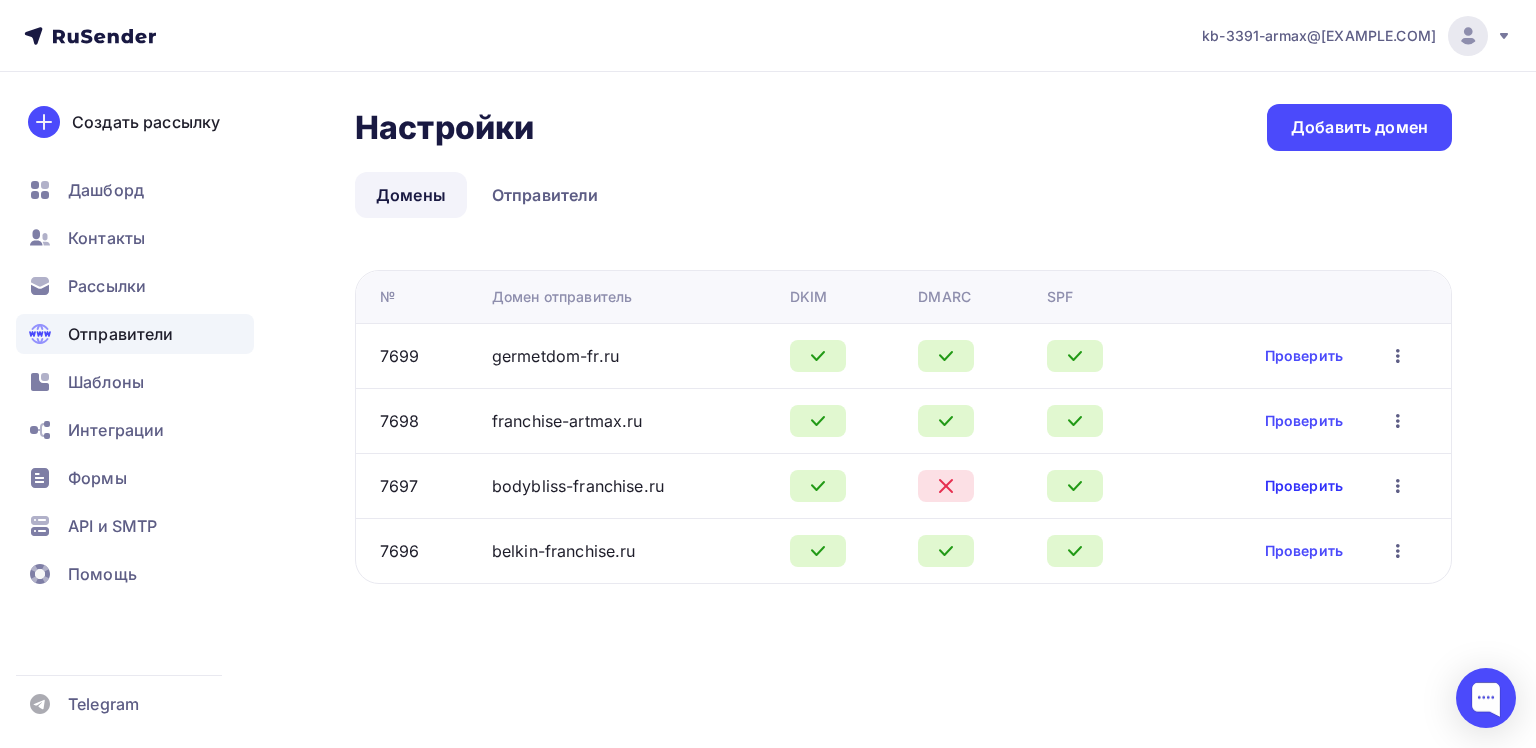 click on "Проверить" at bounding box center (1304, 486) 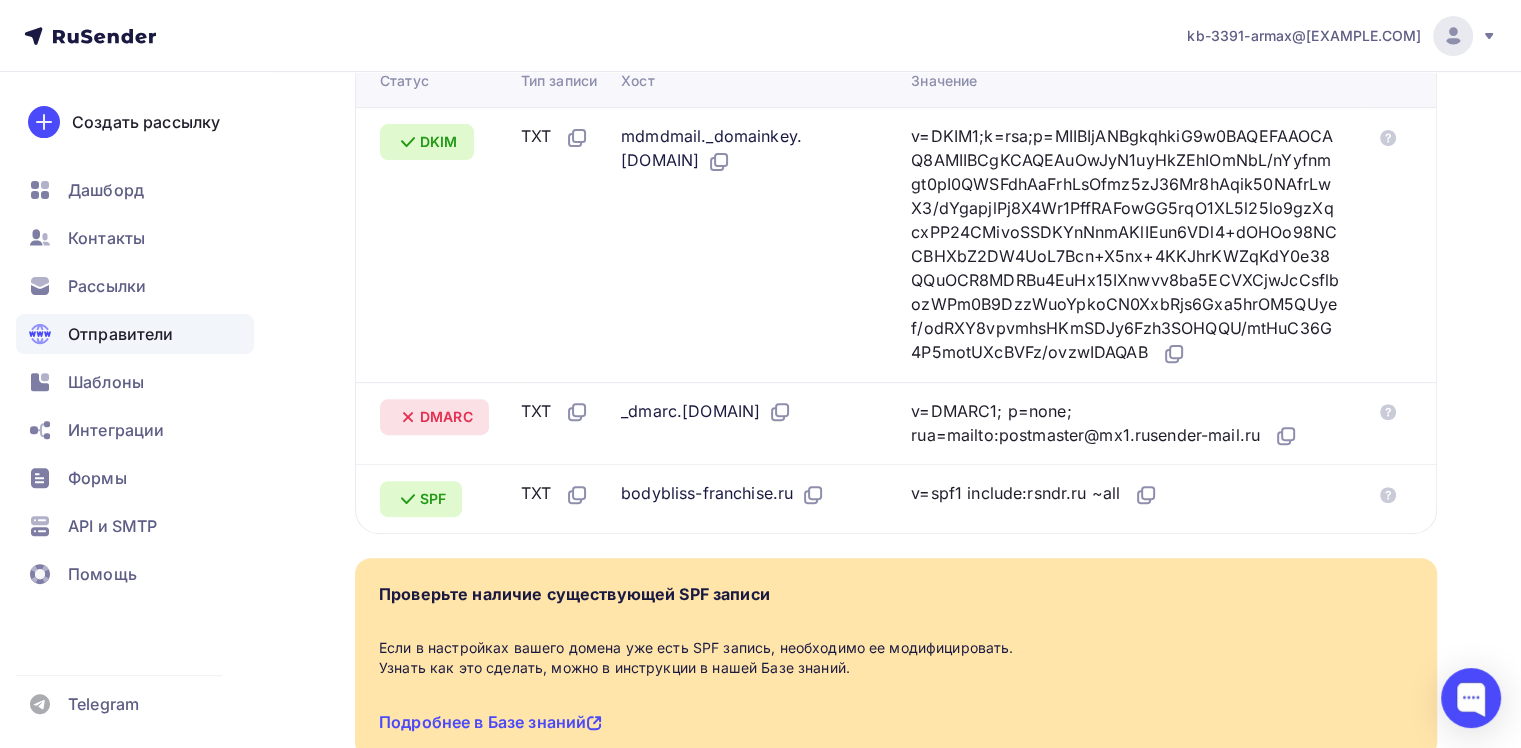 scroll, scrollTop: 600, scrollLeft: 0, axis: vertical 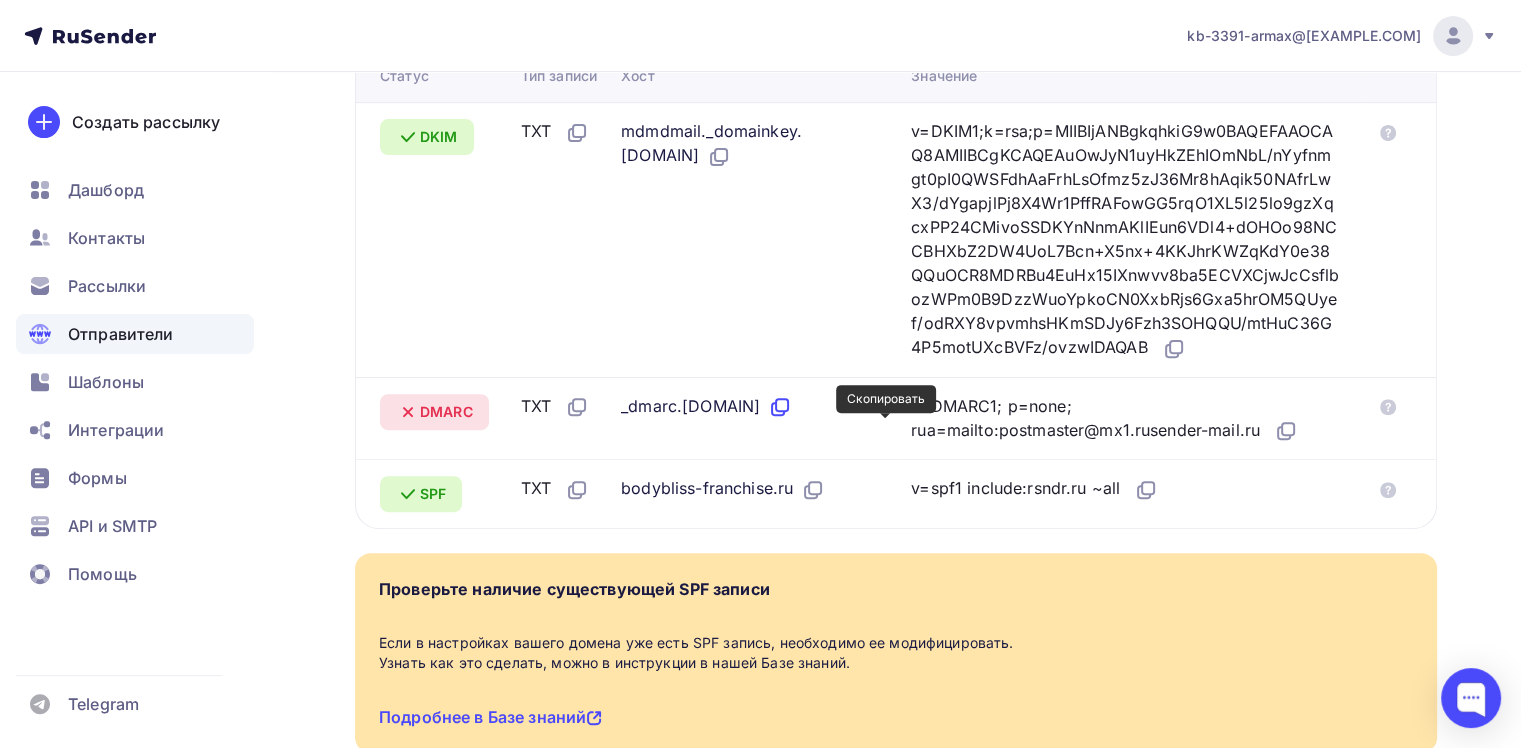 click 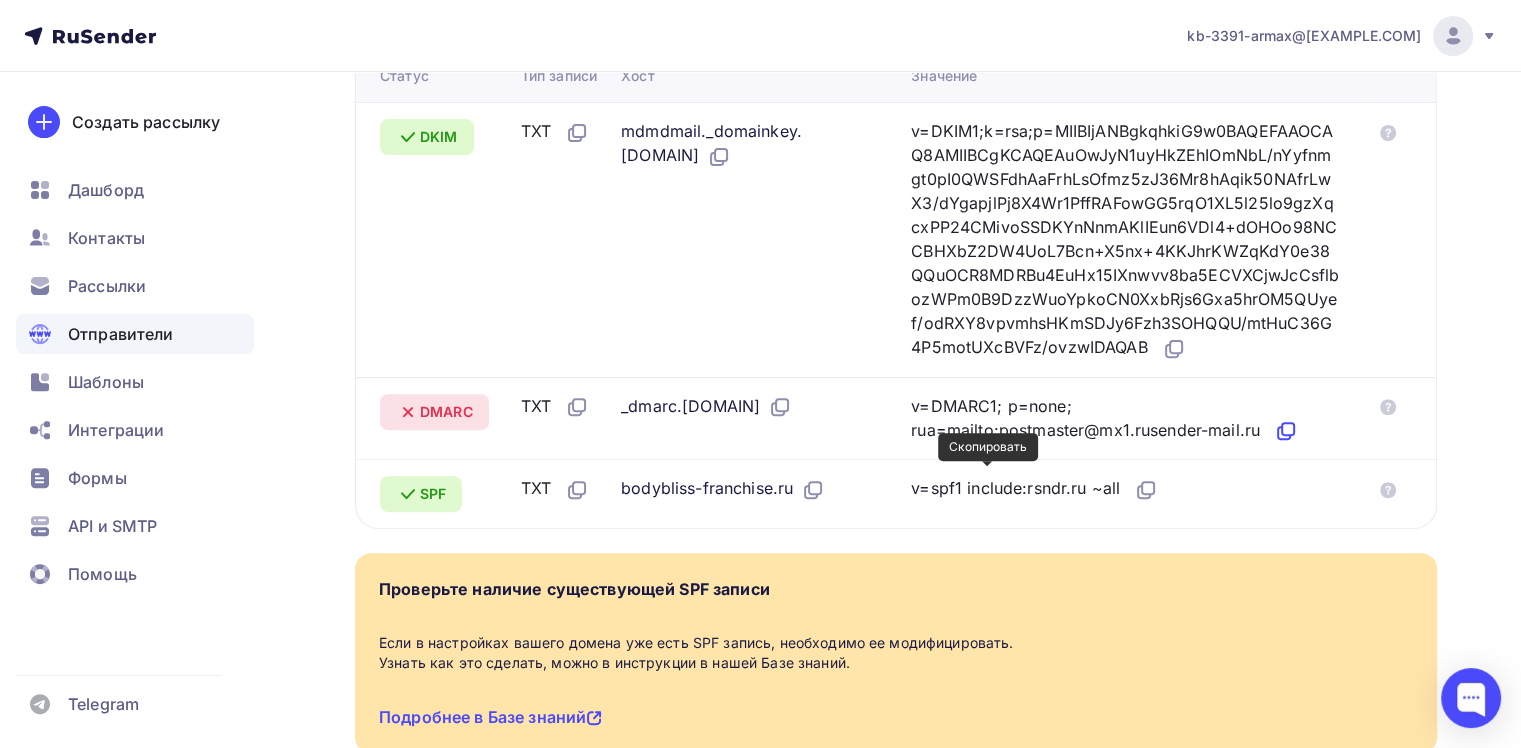 click 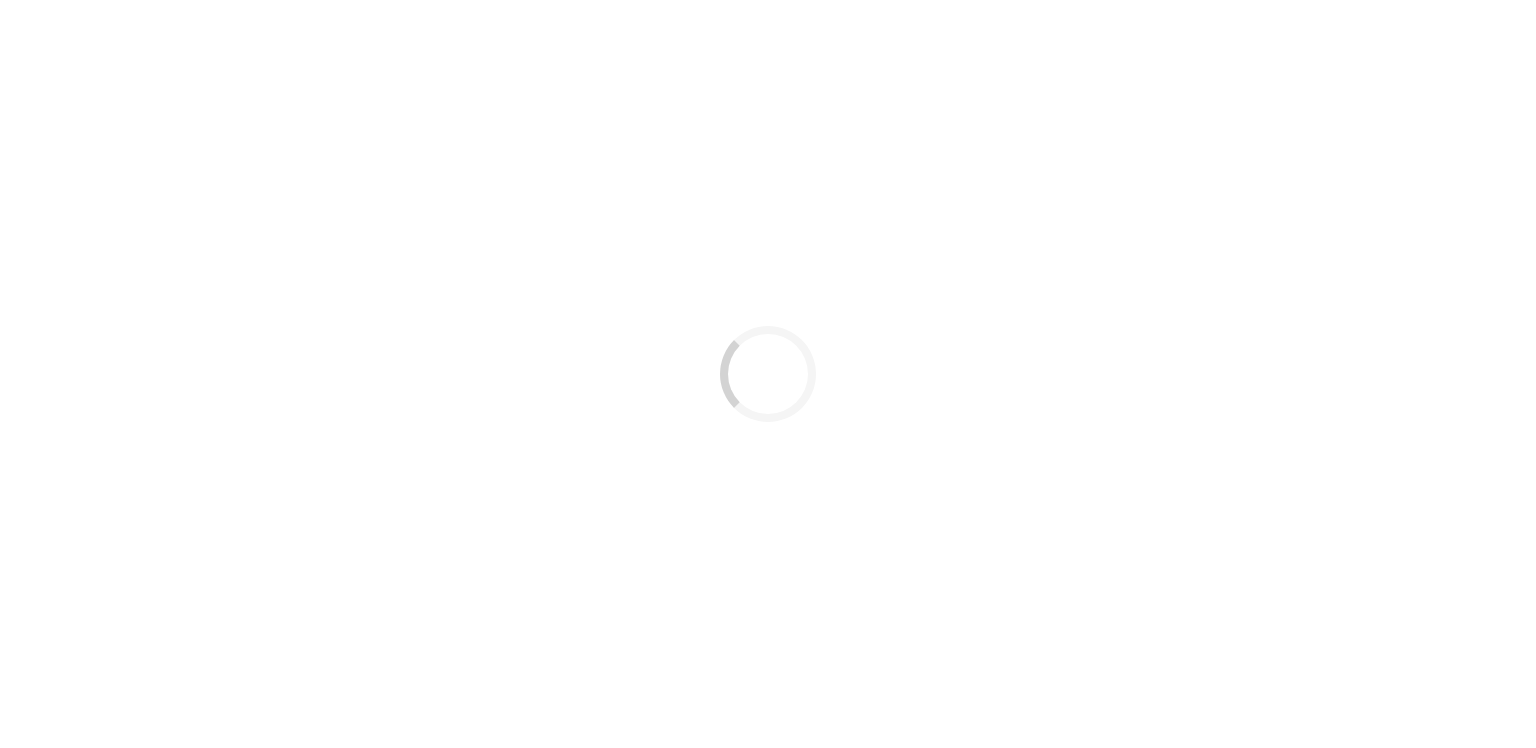 scroll, scrollTop: 0, scrollLeft: 0, axis: both 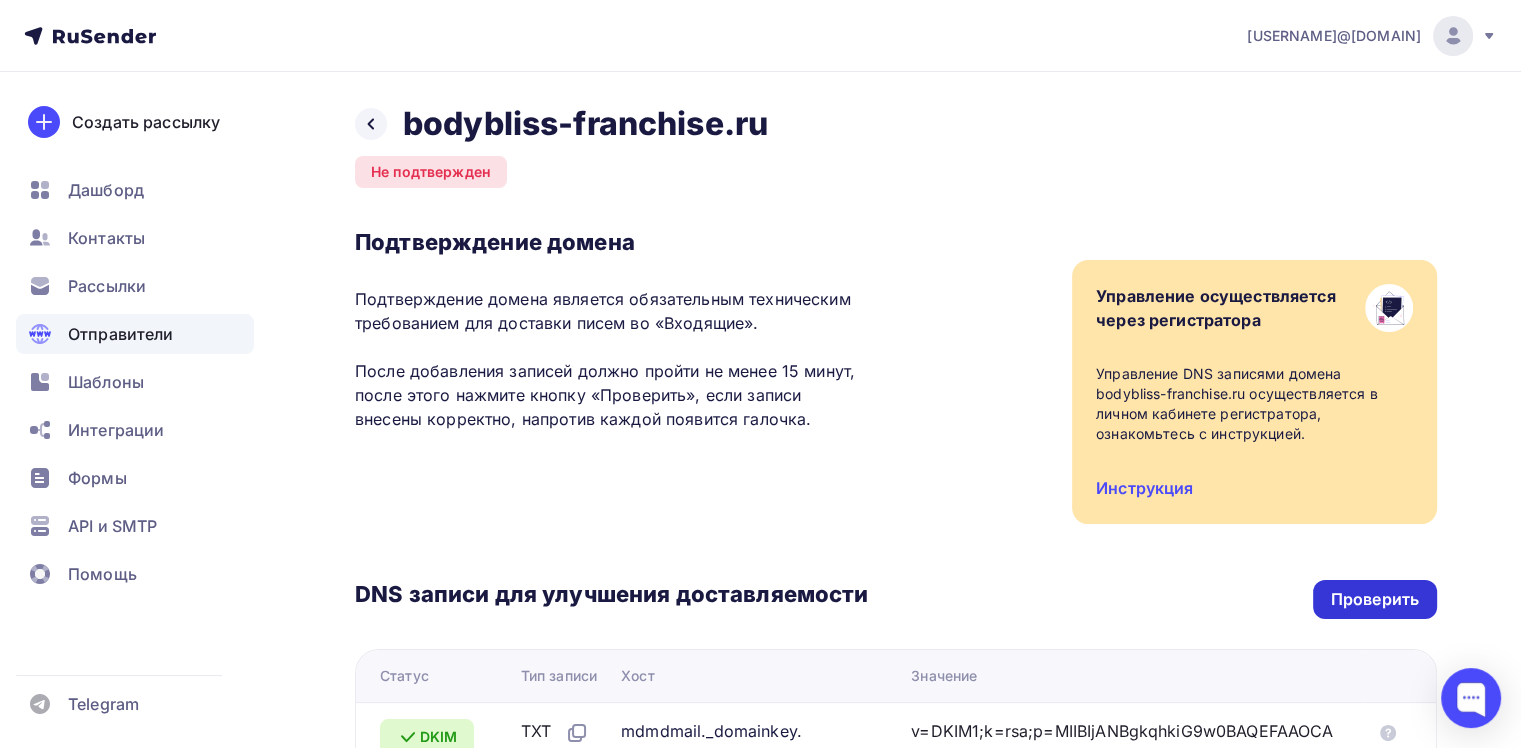 click on "Проверить" at bounding box center (1375, 599) 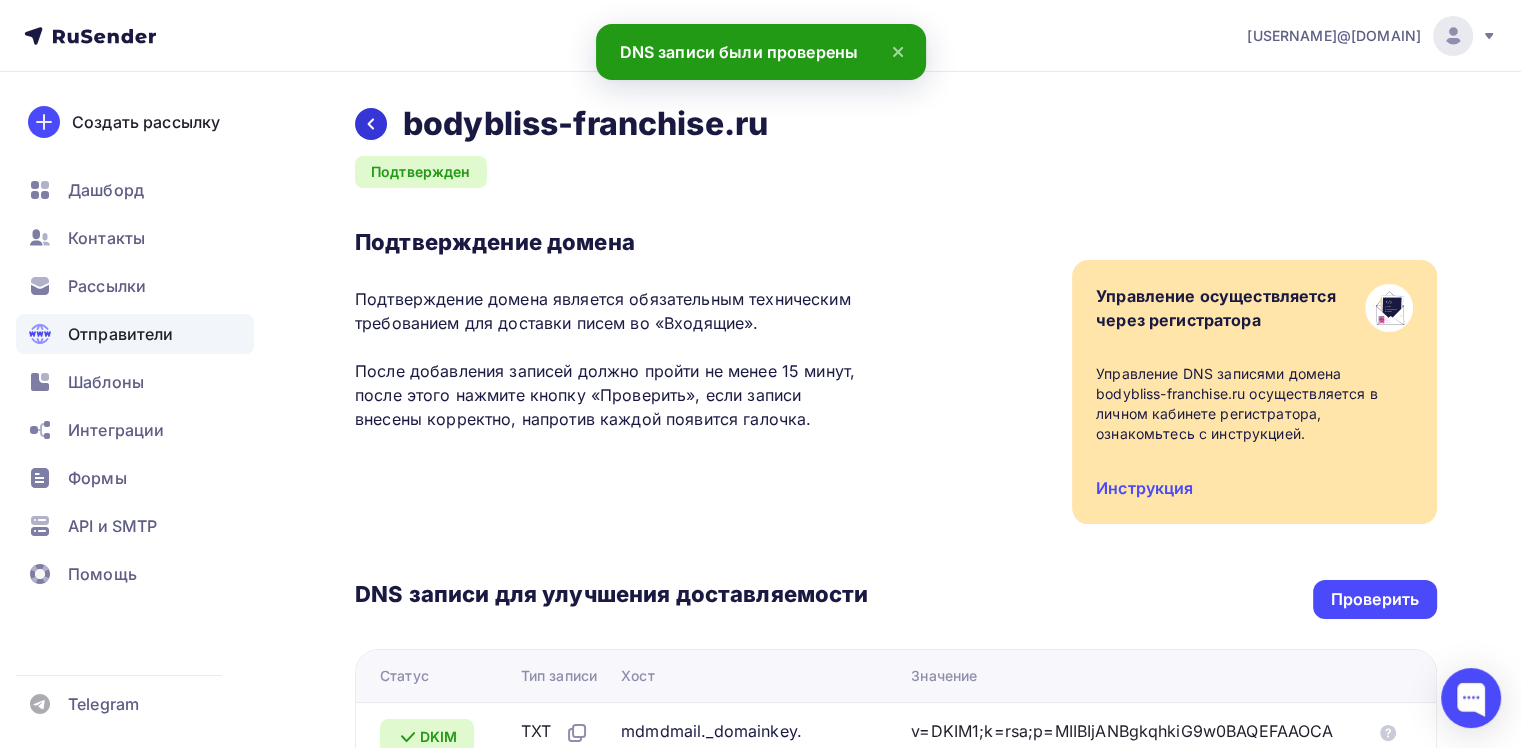 click 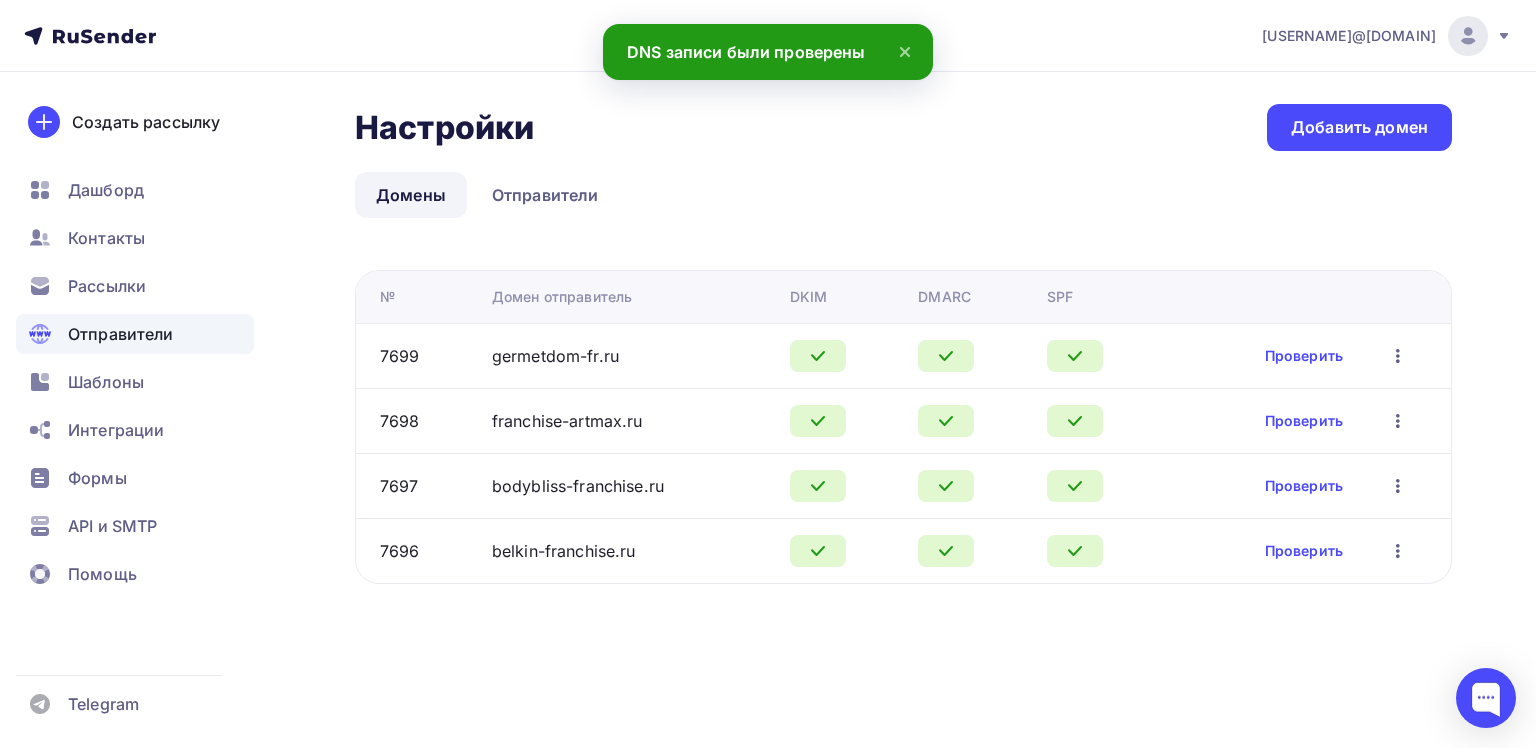 click on "Настройки   Настройки
Добавить домен
Домены   Отправители
Домены
Отправители
№
Домен отправитель
DKIM
DMARC
SPF
7699
germetdom-fr.ru
Проверить
Редактировать
Удалить
7698
franchise-artmax.ru
Проверить
Редактировать
Удалить" at bounding box center (768, 368) 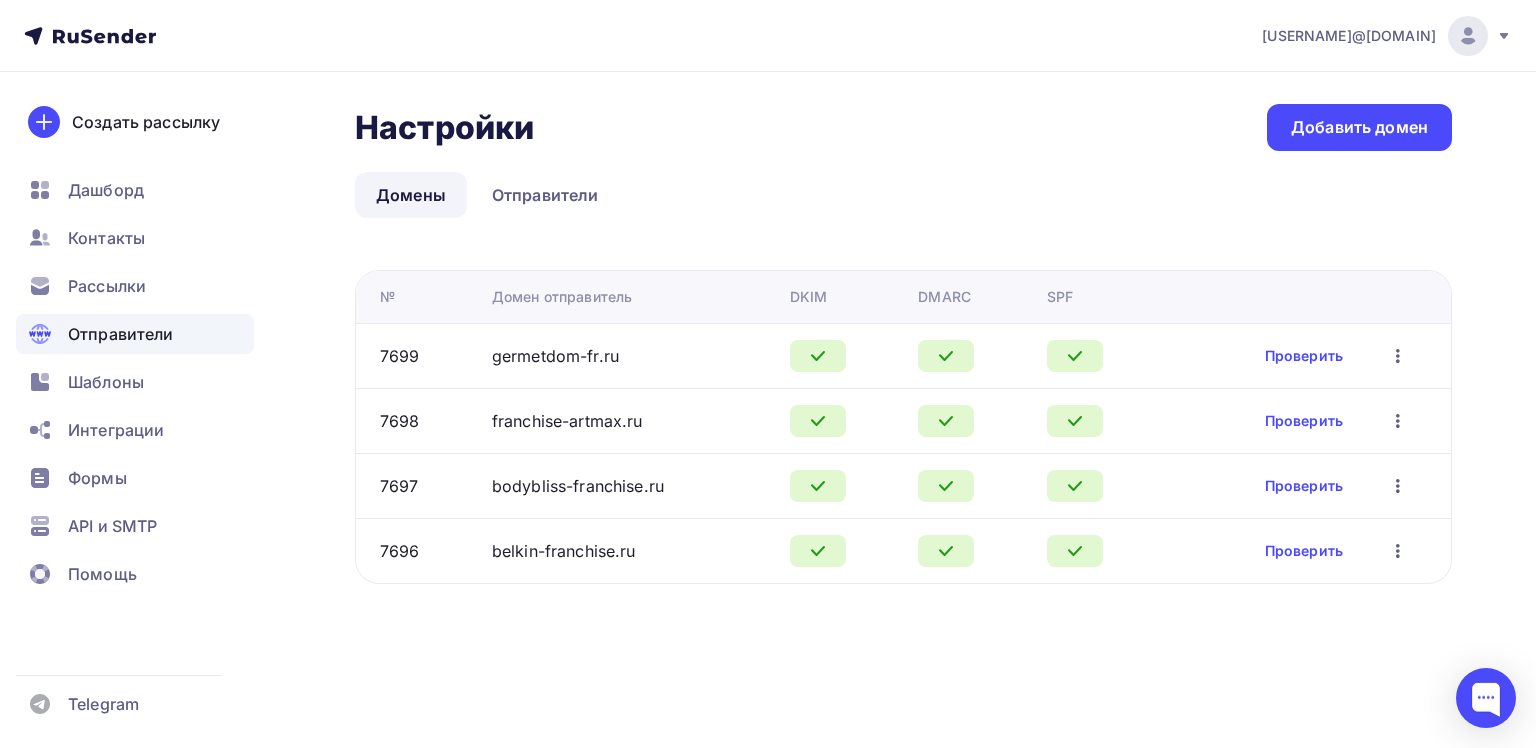 click on "Настройки   Настройки
Добавить домен
Домены   Отправители
Домены
Отправители
№
Домен отправитель
DKIM
DMARC
SPF
7699
germetdom-fr.ru
Проверить
Редактировать
Удалить
7698
franchise-artmax.ru
Проверить
Редактировать
Удалить" at bounding box center [768, 368] 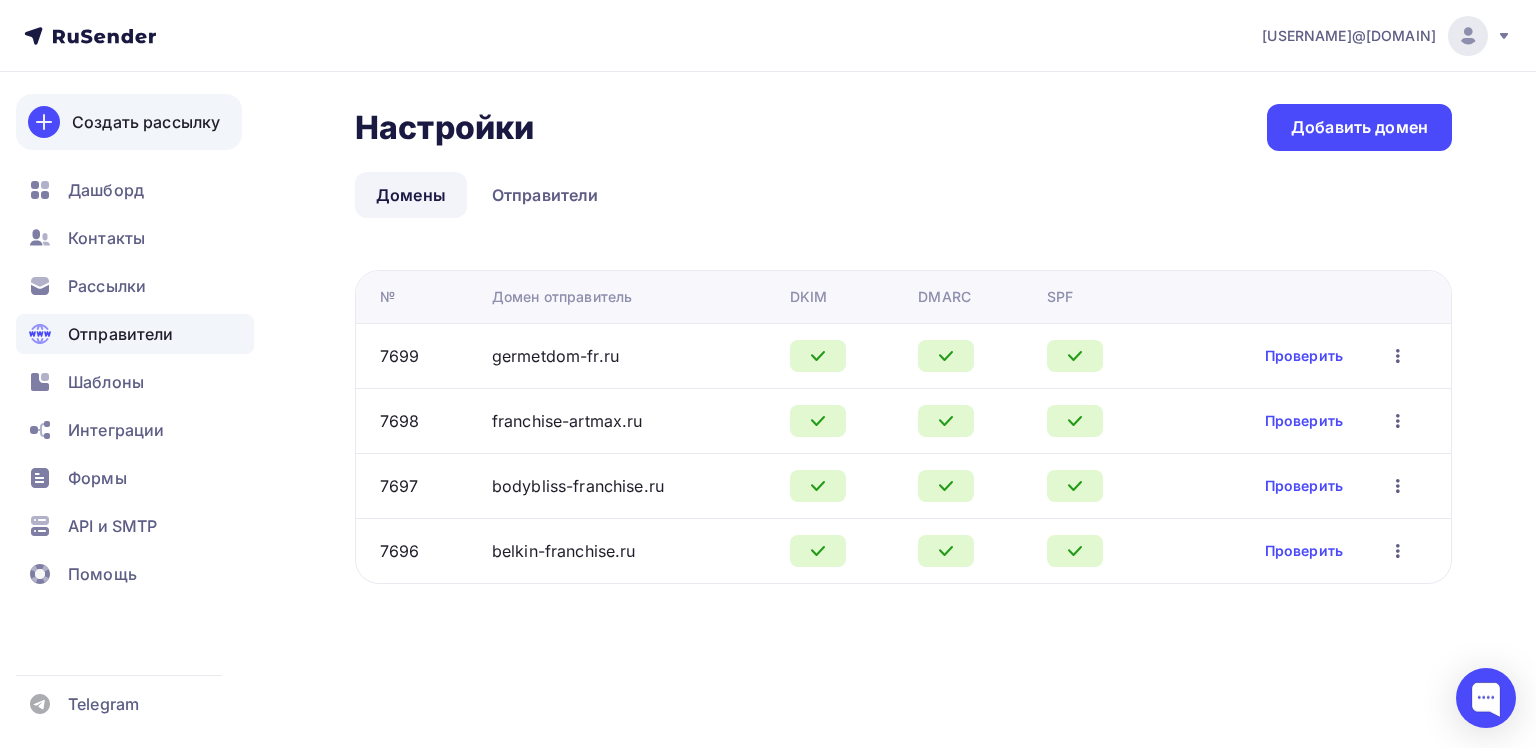 click on "Создать рассылку" at bounding box center (146, 122) 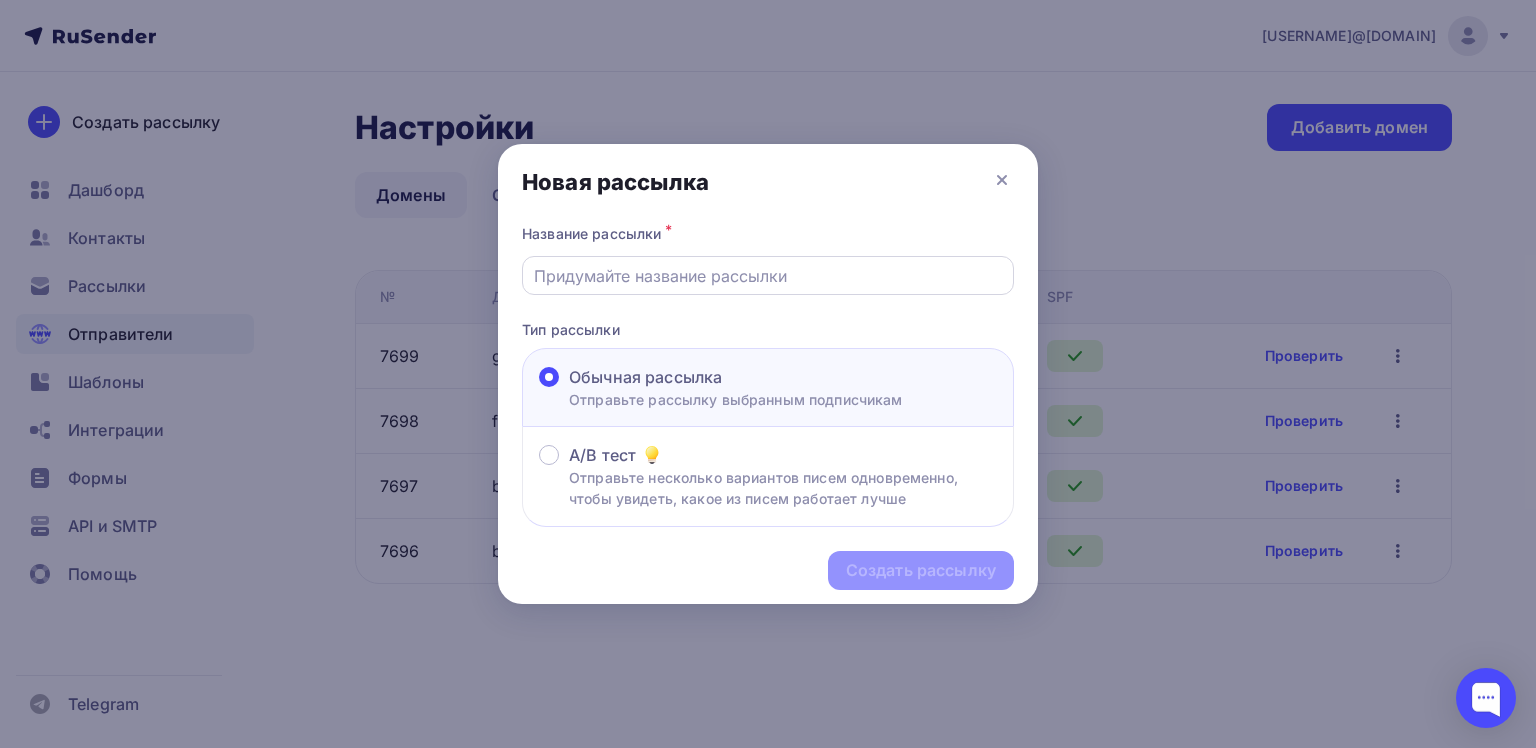 click at bounding box center (768, 276) 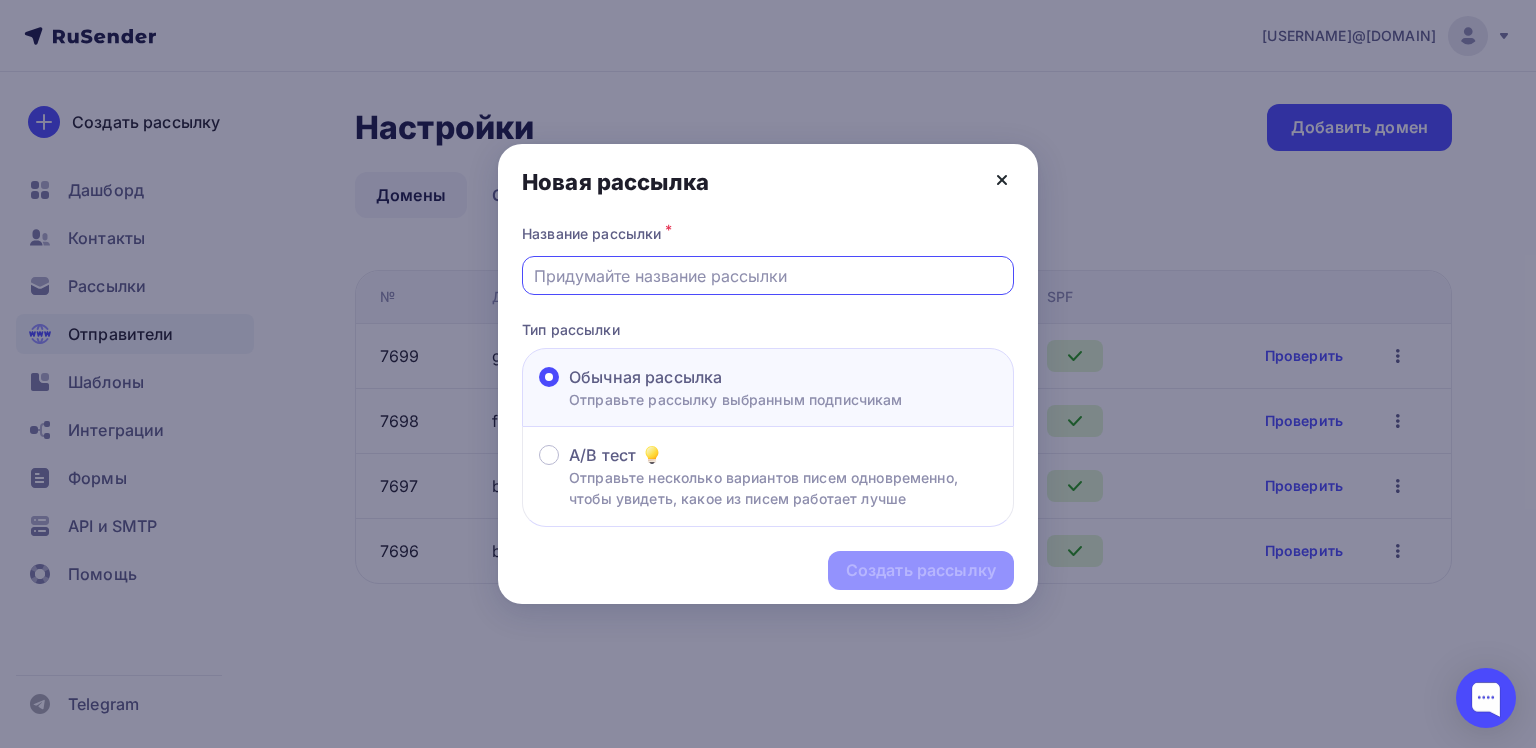 click 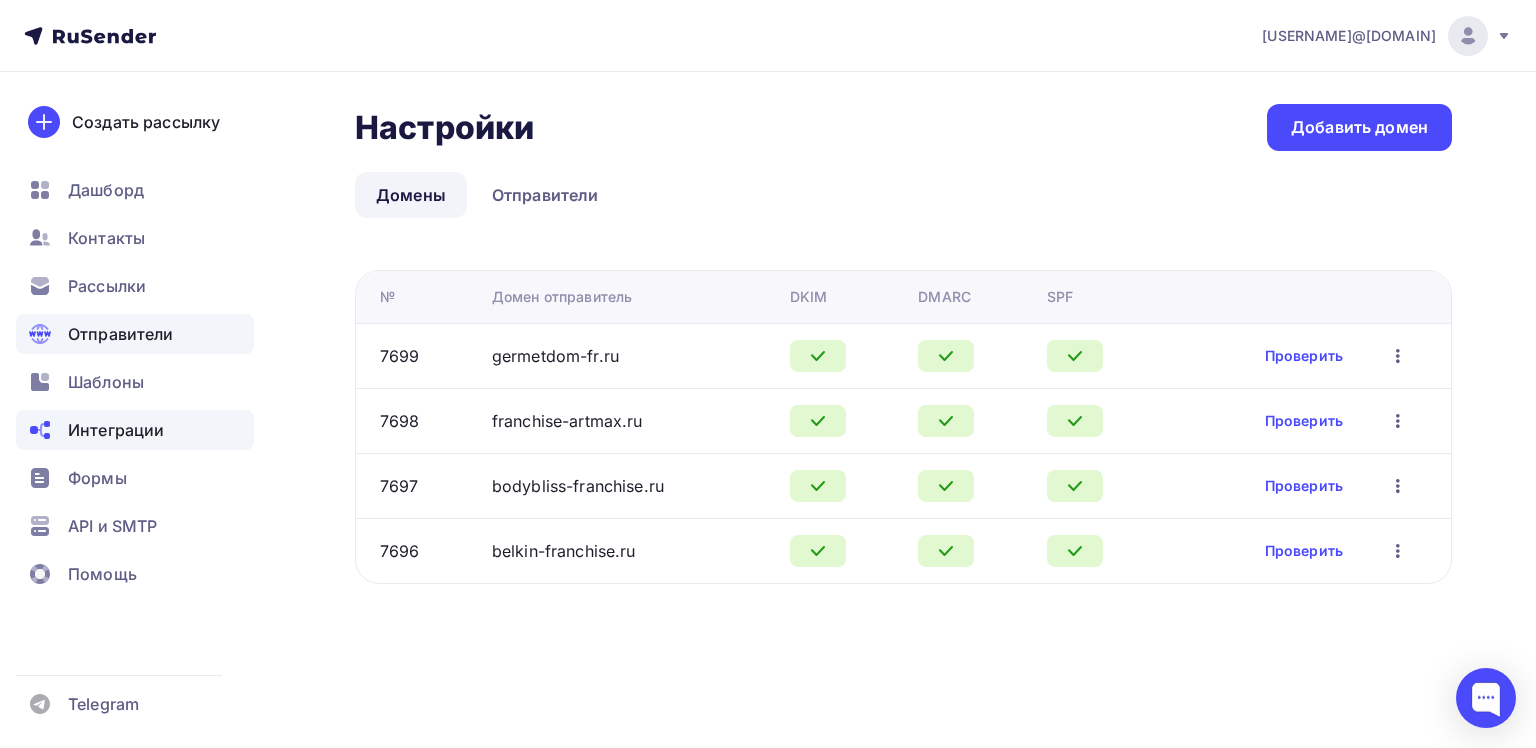 click on "Интеграции" at bounding box center (116, 430) 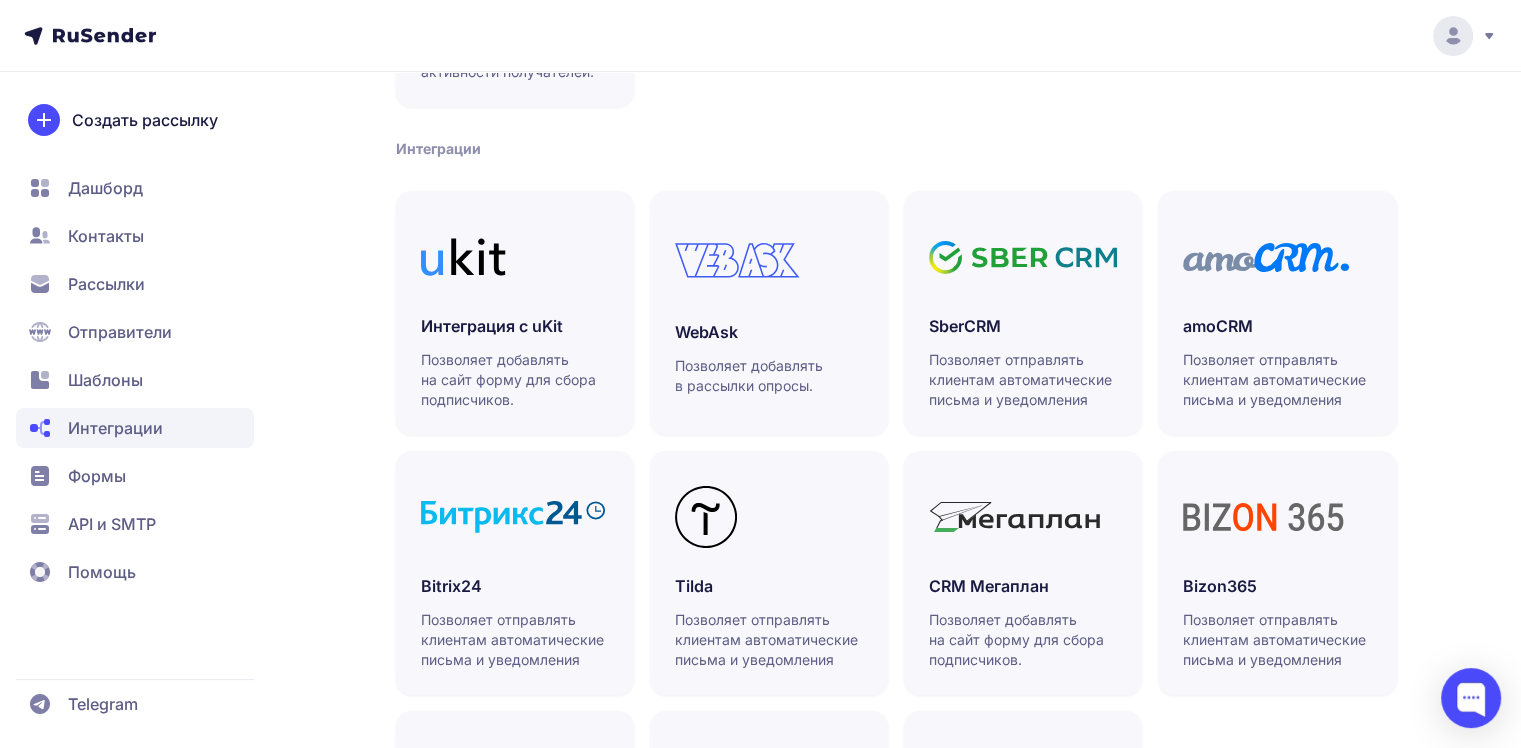 scroll, scrollTop: 400, scrollLeft: 0, axis: vertical 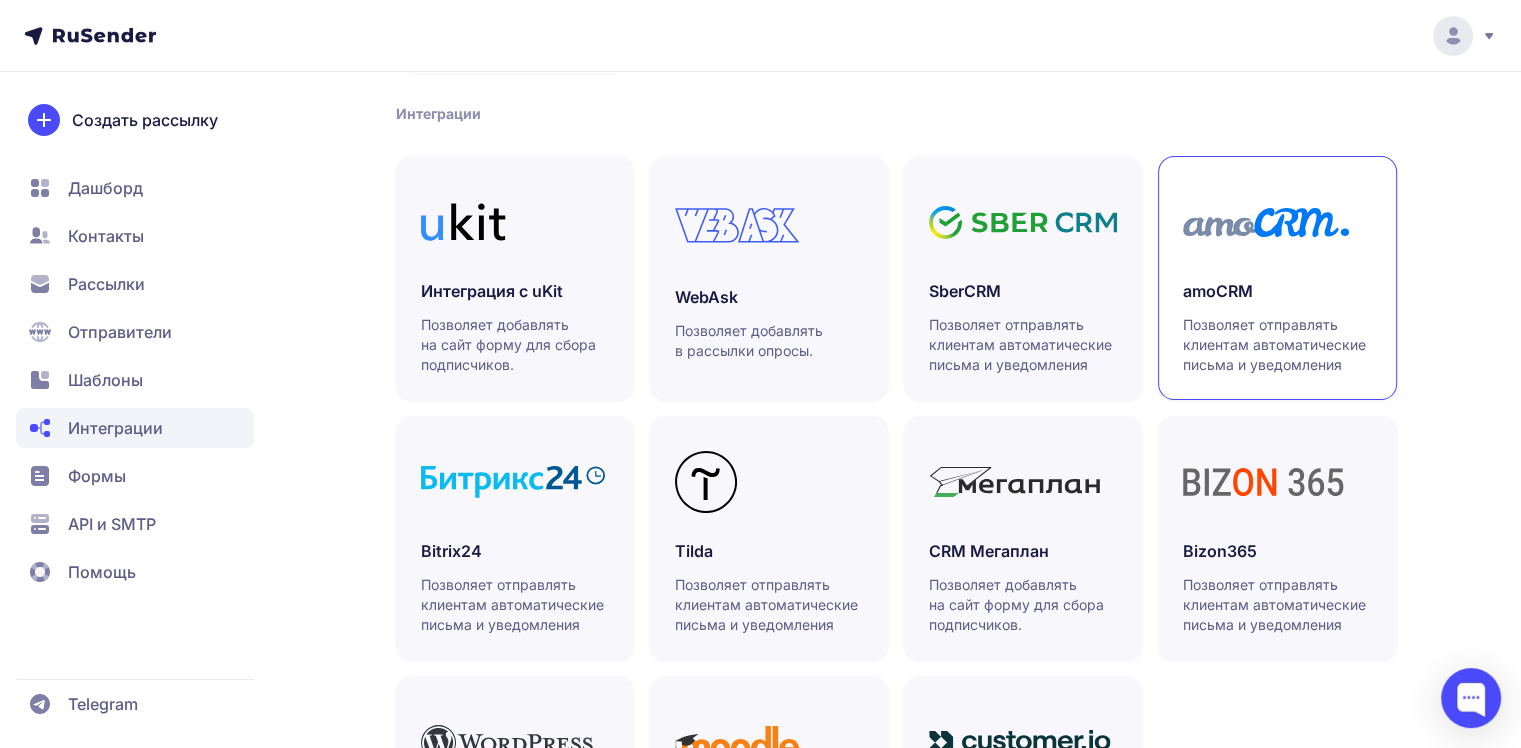 click on "Позволяет отправлять клиентам автоматические письма и уведомления" at bounding box center (1277, 345) 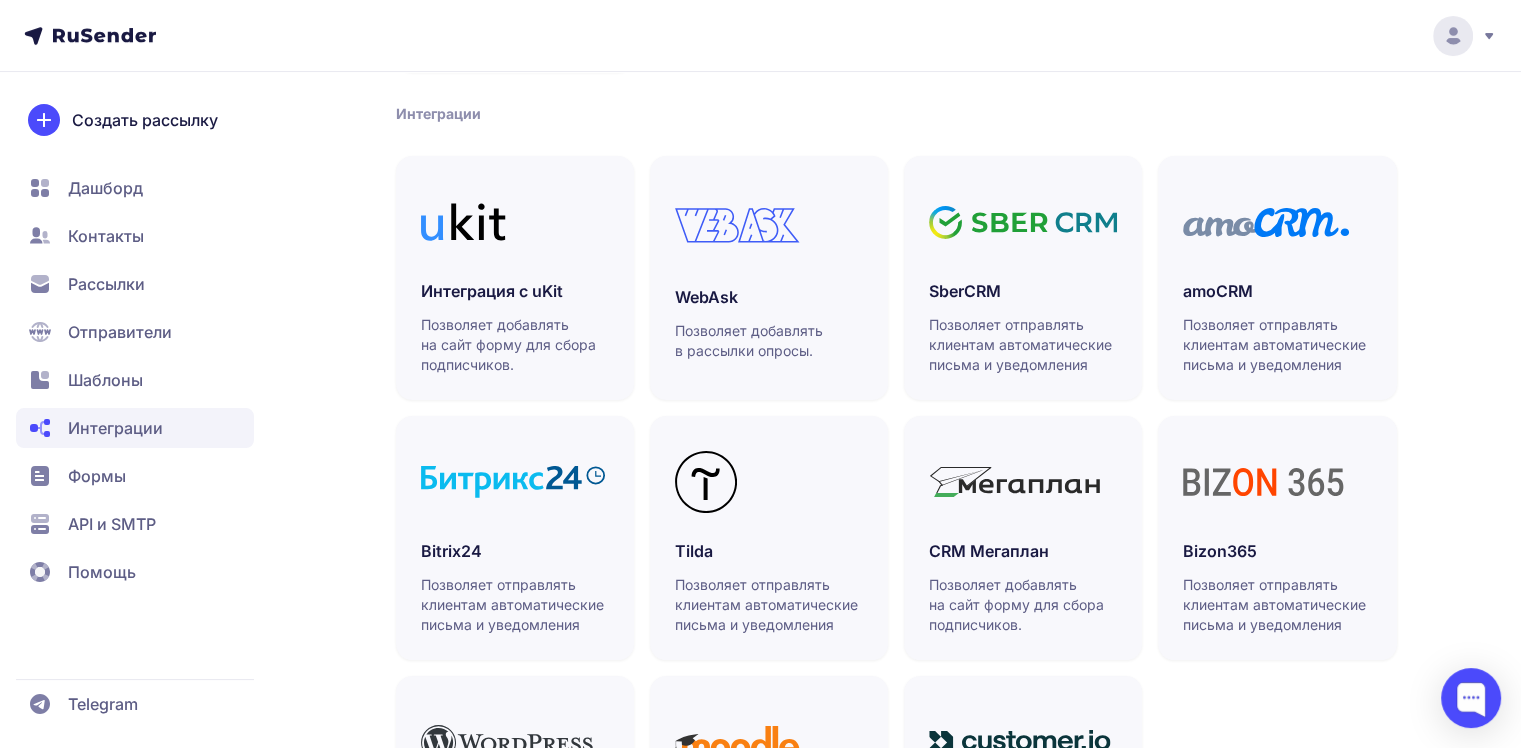 click on "Отправители" at bounding box center [120, 332] 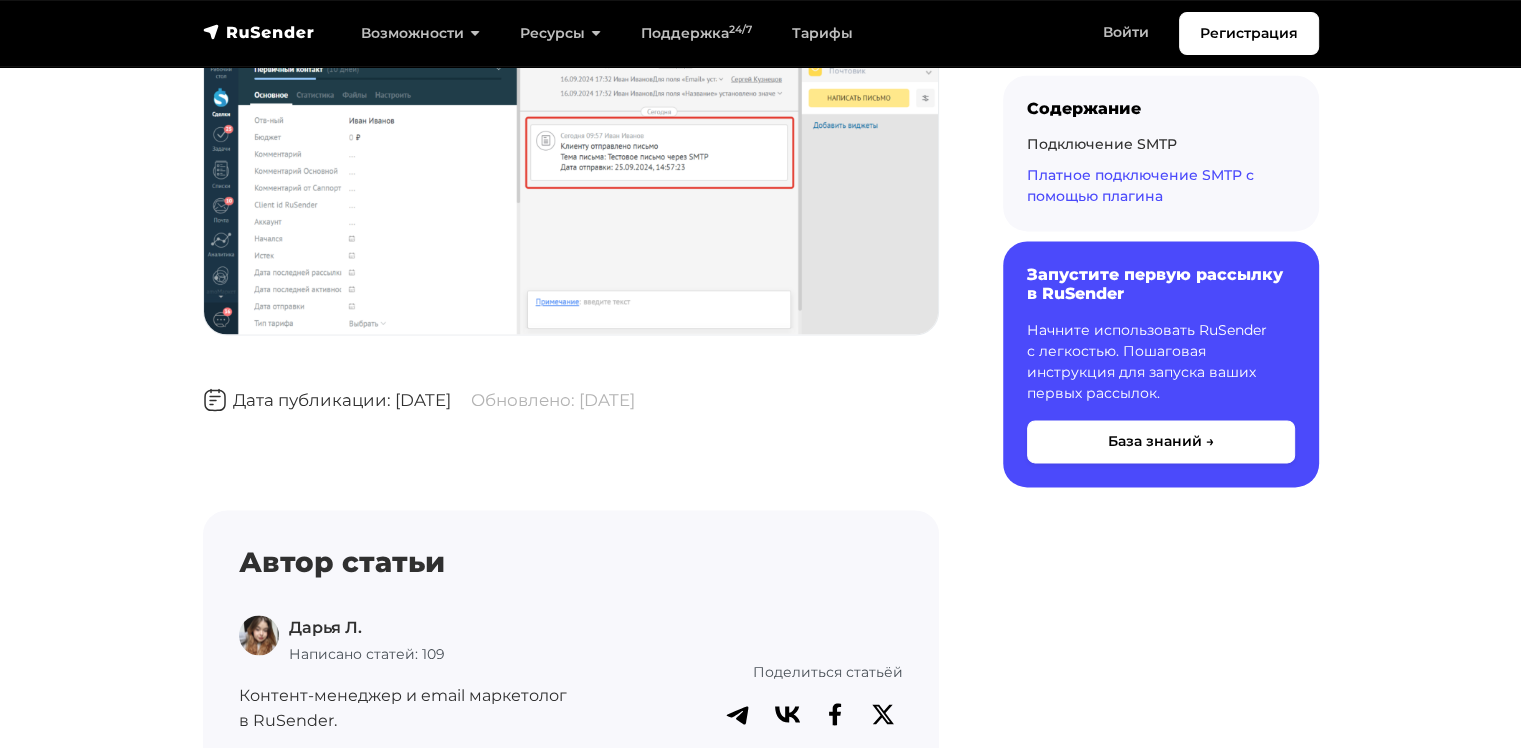 scroll, scrollTop: 10950, scrollLeft: 0, axis: vertical 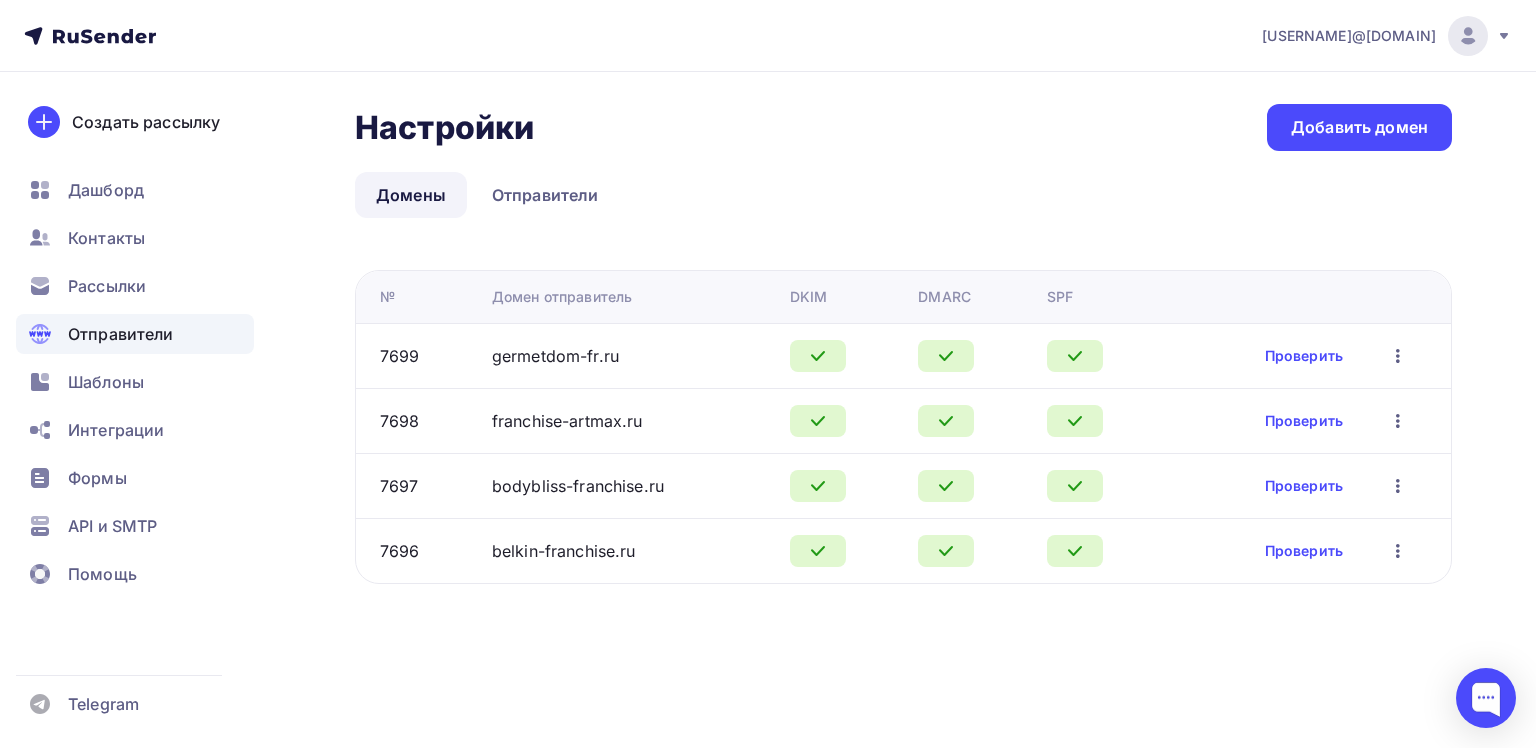 click 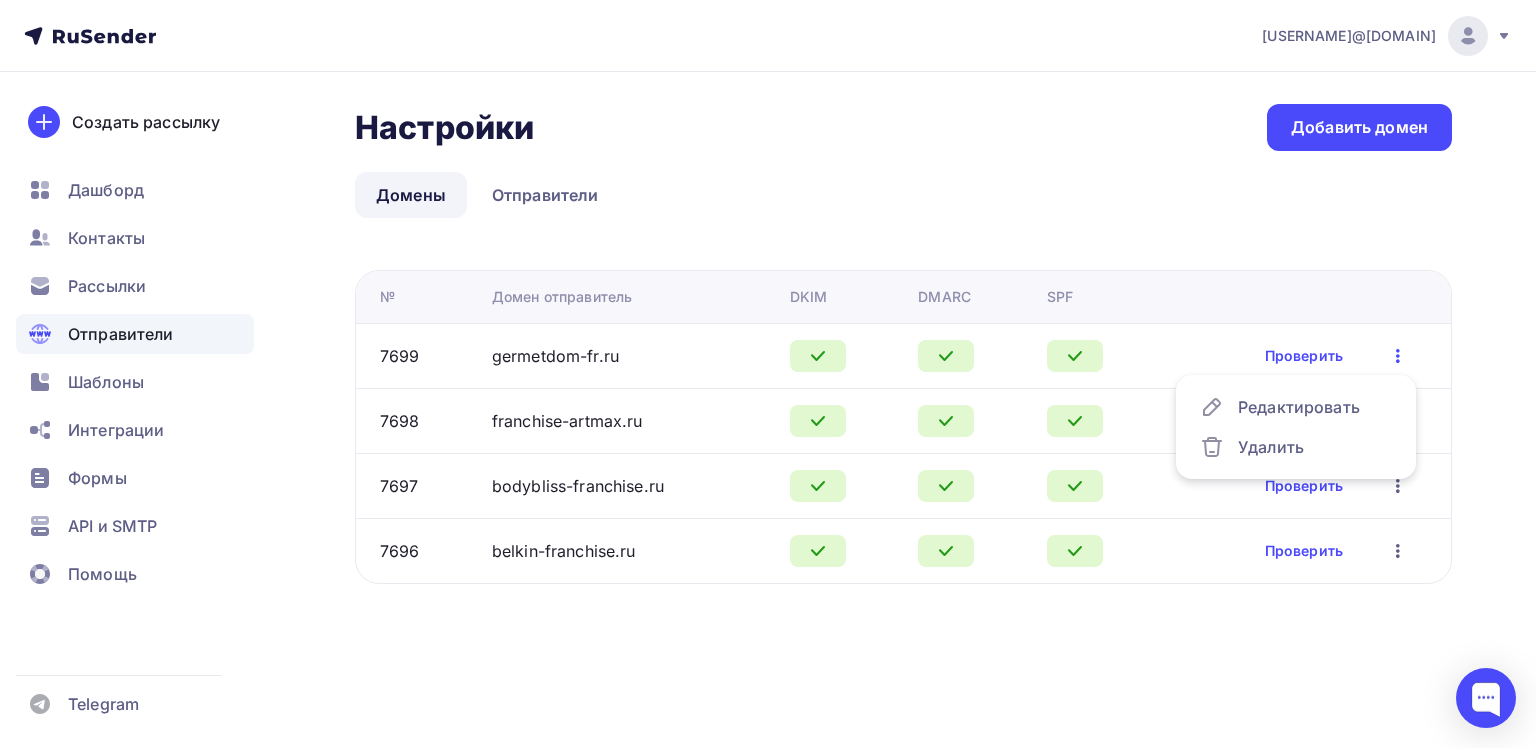 click on "Настройки   Настройки
Добавить домен" at bounding box center (903, 127) 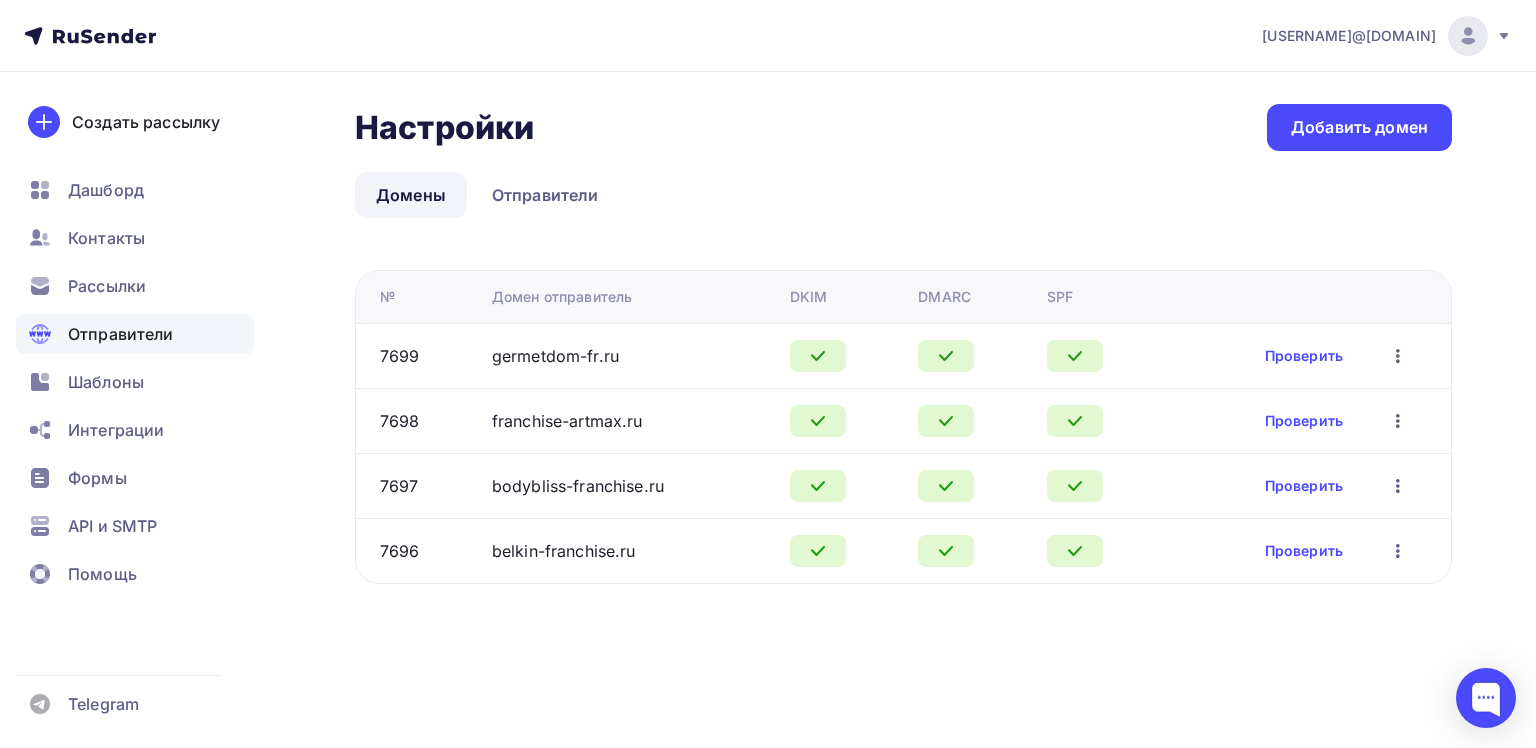 drag, startPoint x: 112, startPoint y: 48, endPoint x: 194, endPoint y: 52, distance: 82.0975 